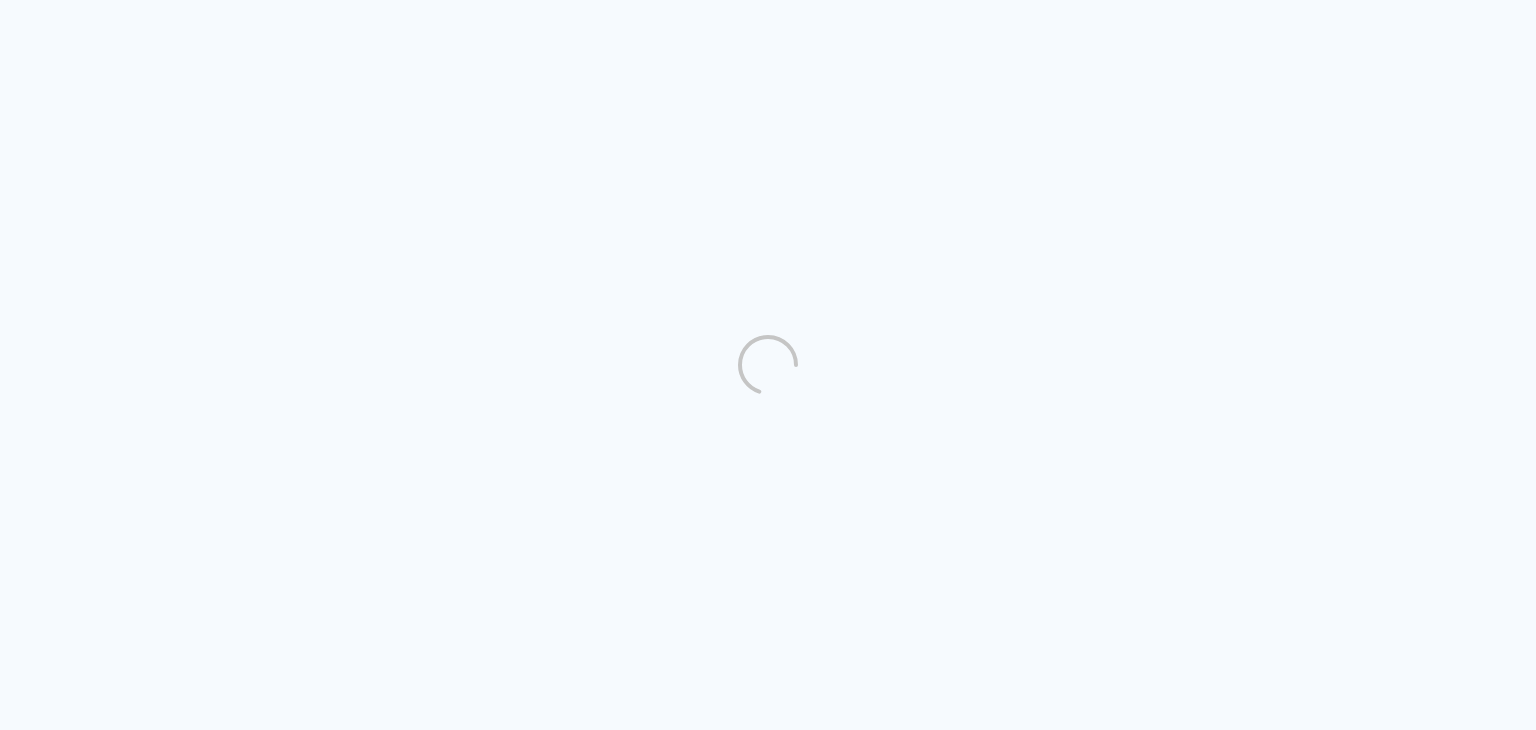 scroll, scrollTop: 0, scrollLeft: 0, axis: both 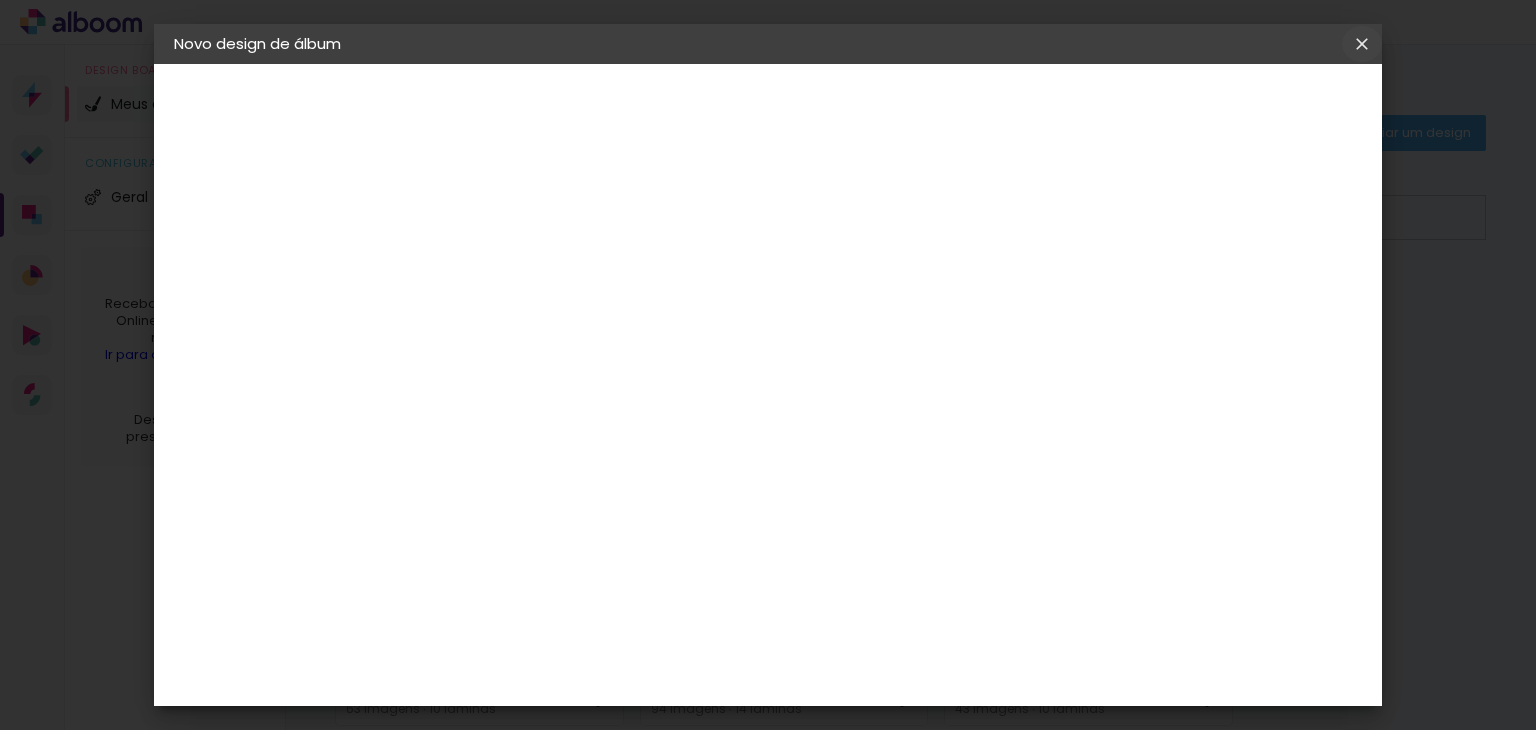 click at bounding box center [0, 0] 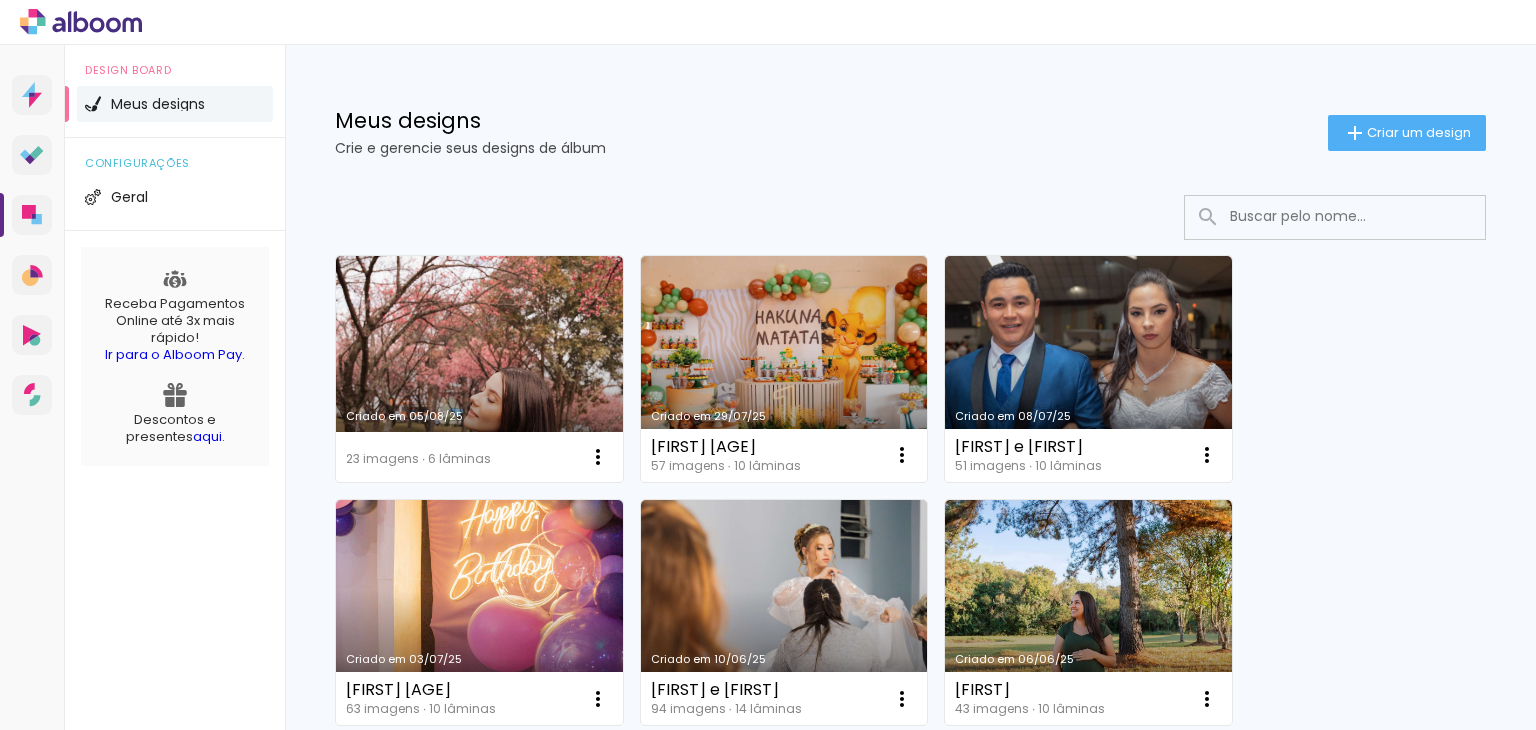 scroll, scrollTop: 0, scrollLeft: 0, axis: both 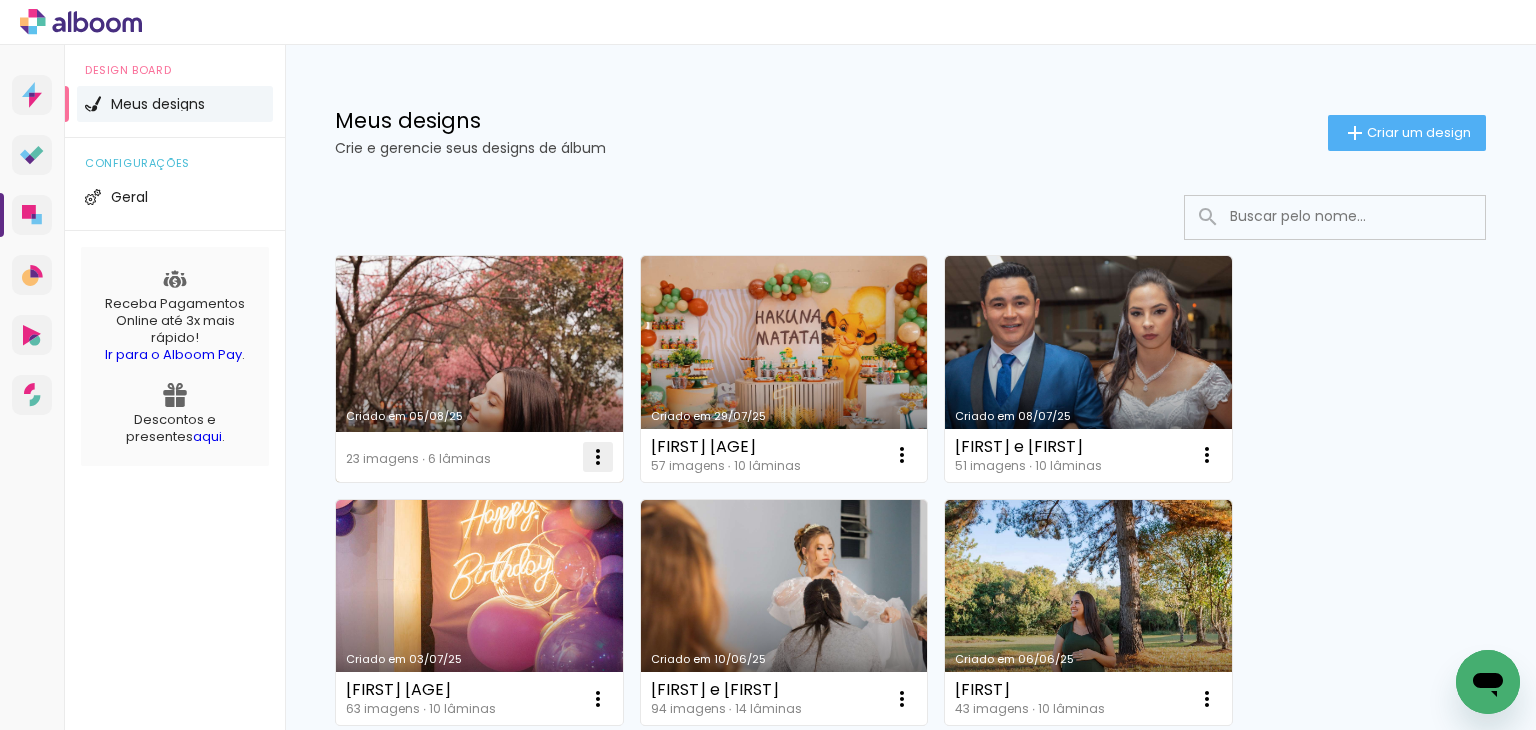 click at bounding box center (598, 457) 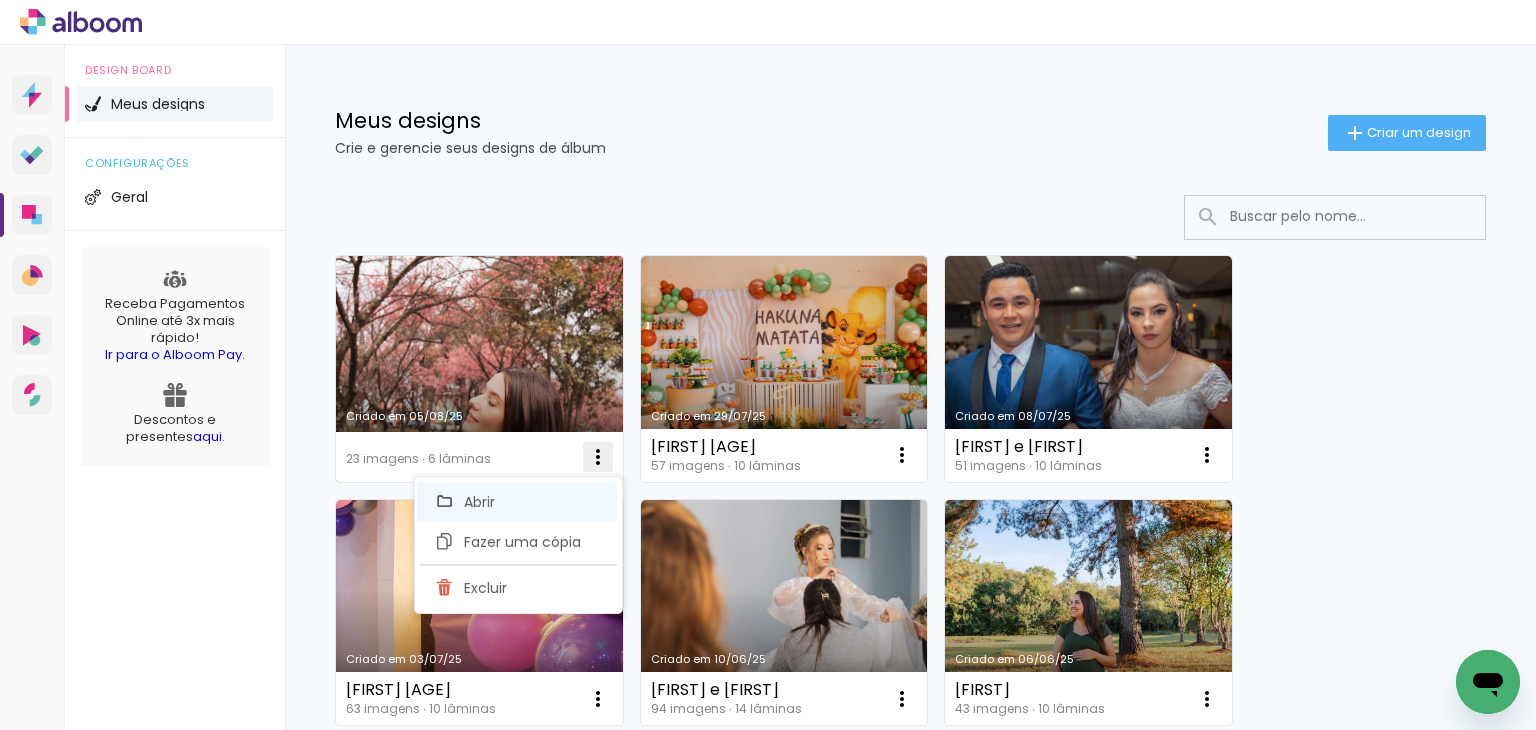 click on "Abrir" 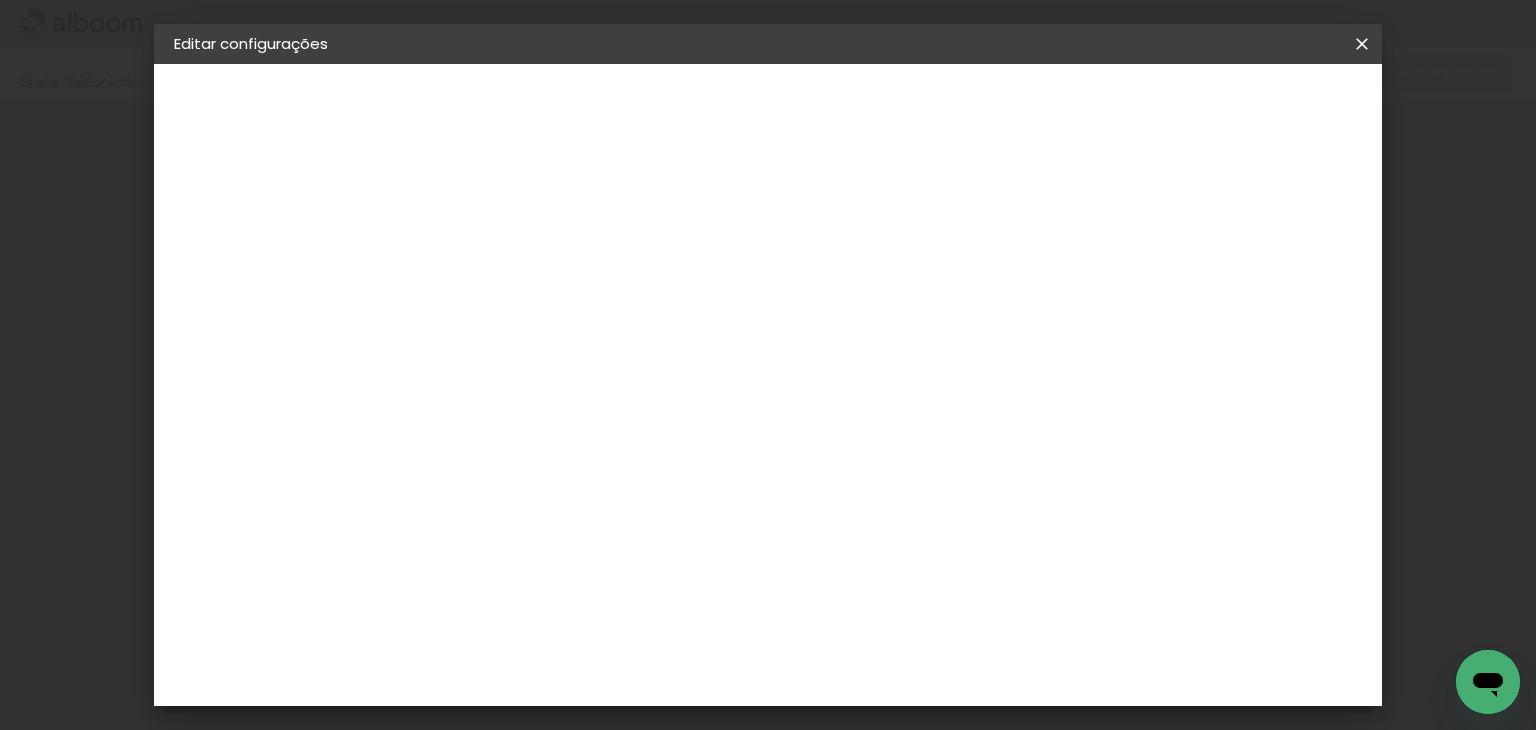 type on "1" 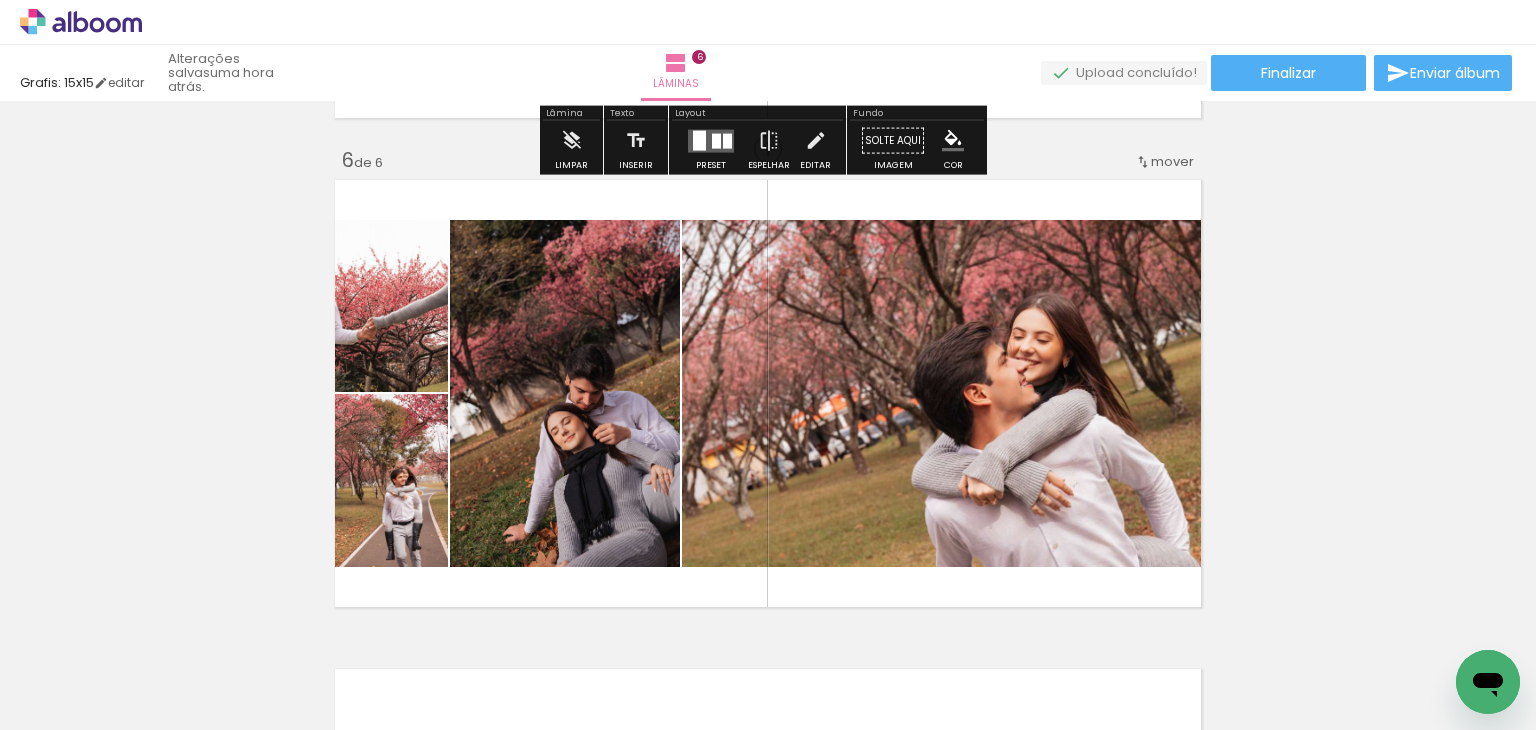 scroll, scrollTop: 2346, scrollLeft: 0, axis: vertical 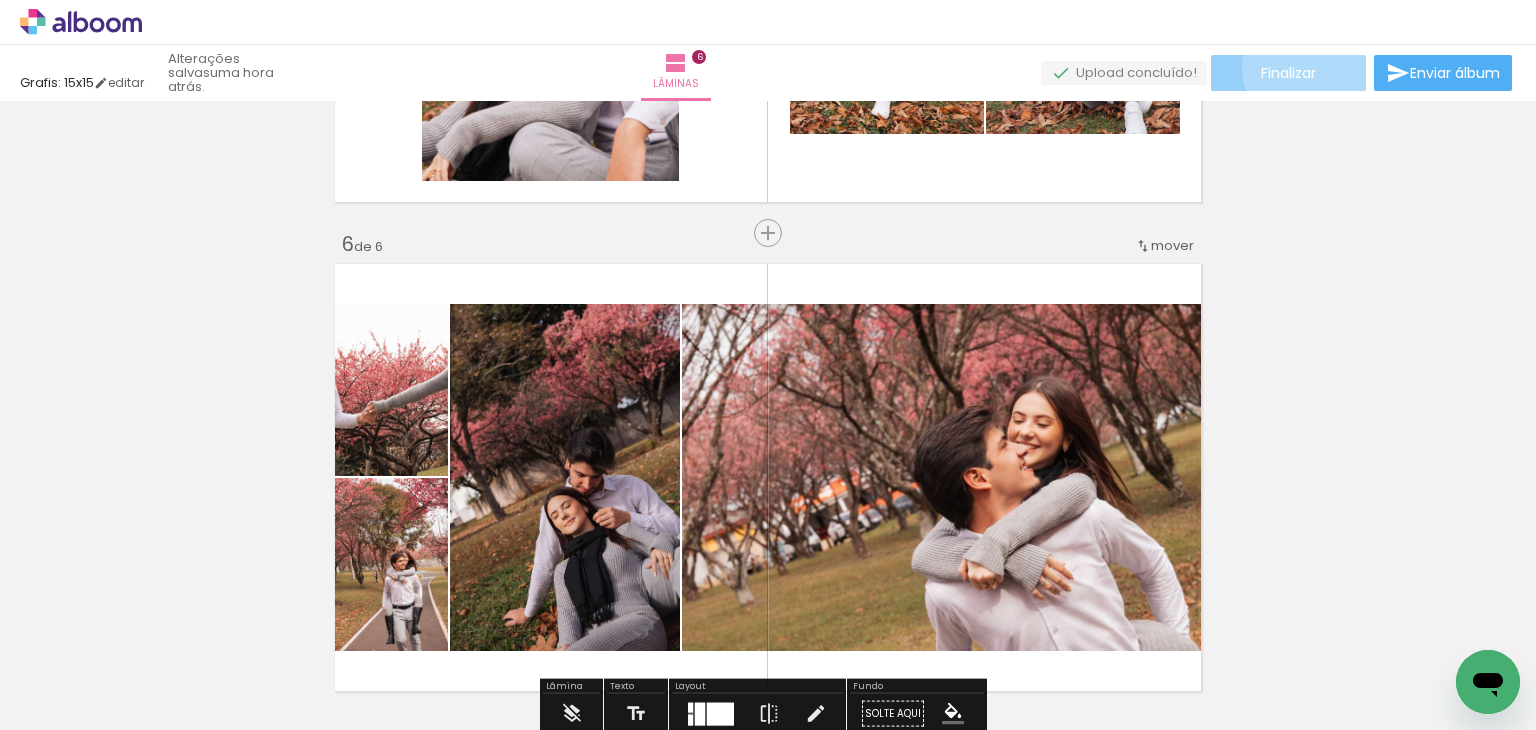 click on "Finalizar" 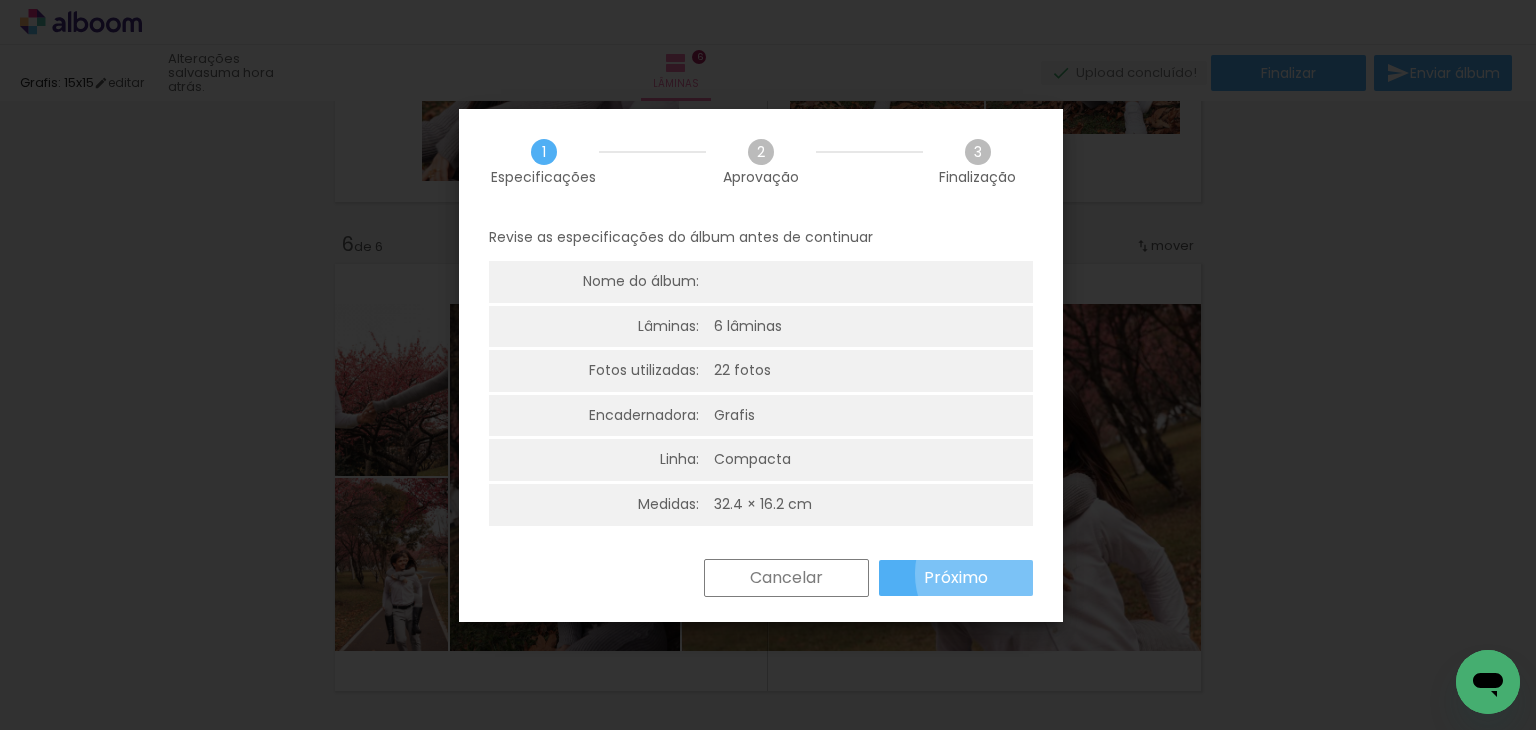 click on "Próximo" at bounding box center (956, 578) 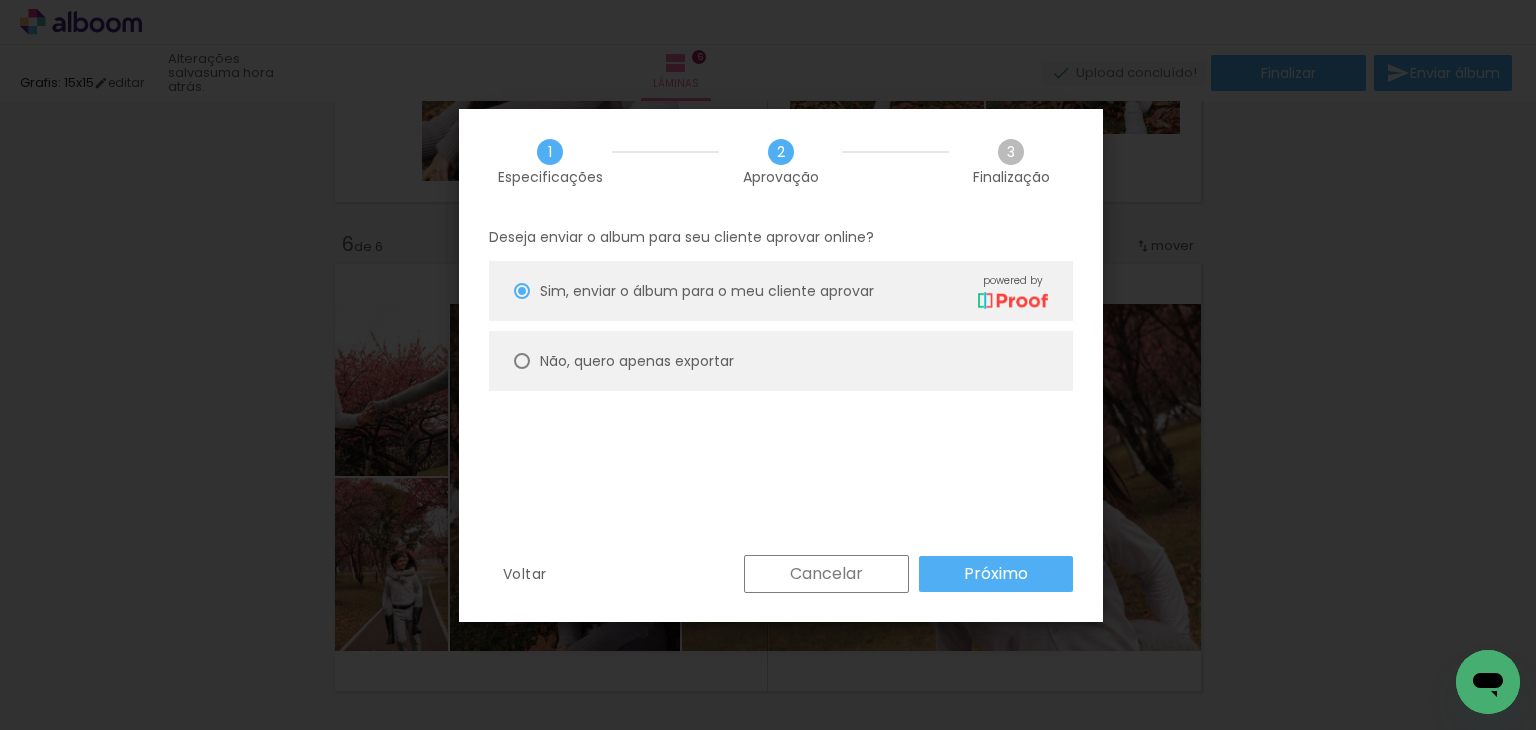 click on "Próximo" at bounding box center (0, 0) 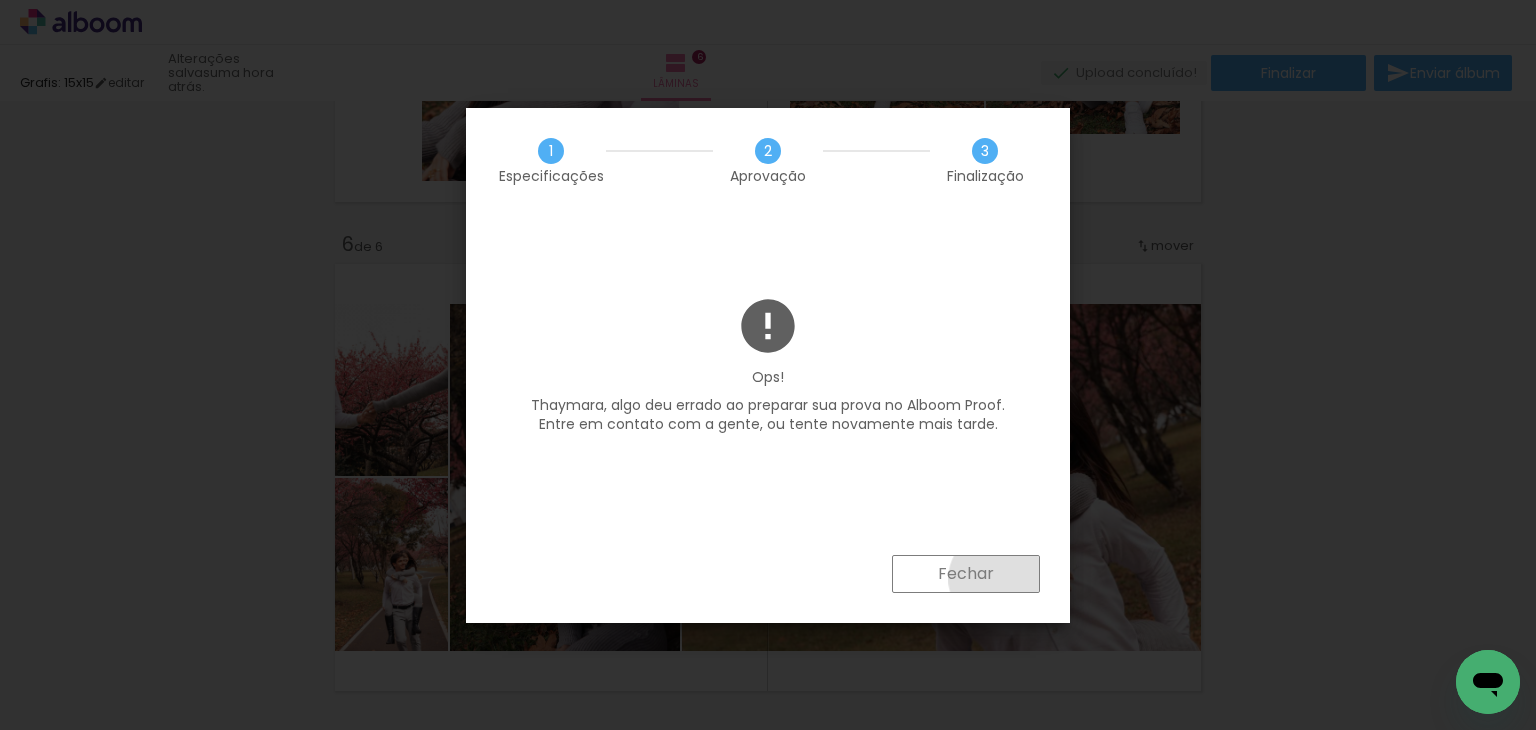 click on "Fechar" at bounding box center (966, 574) 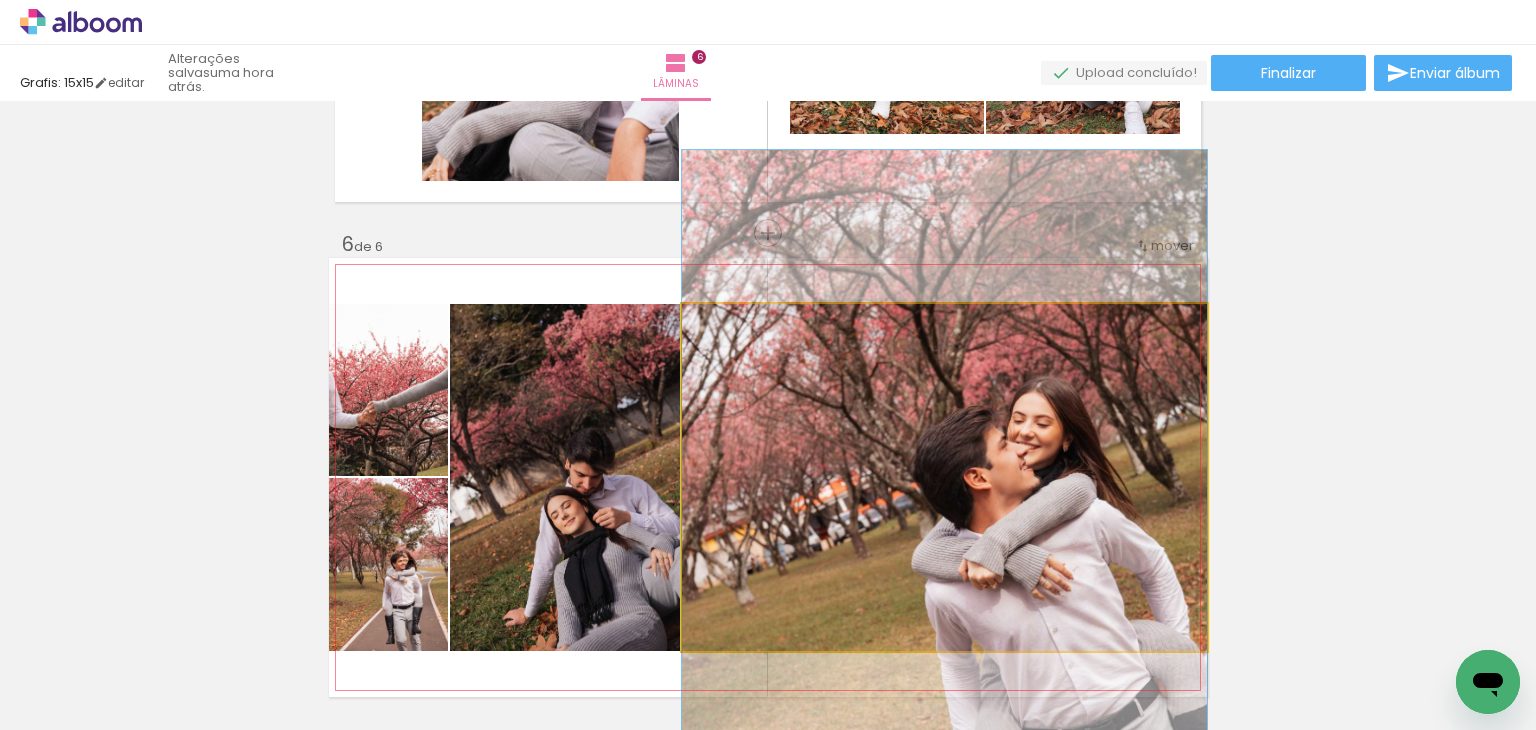 click 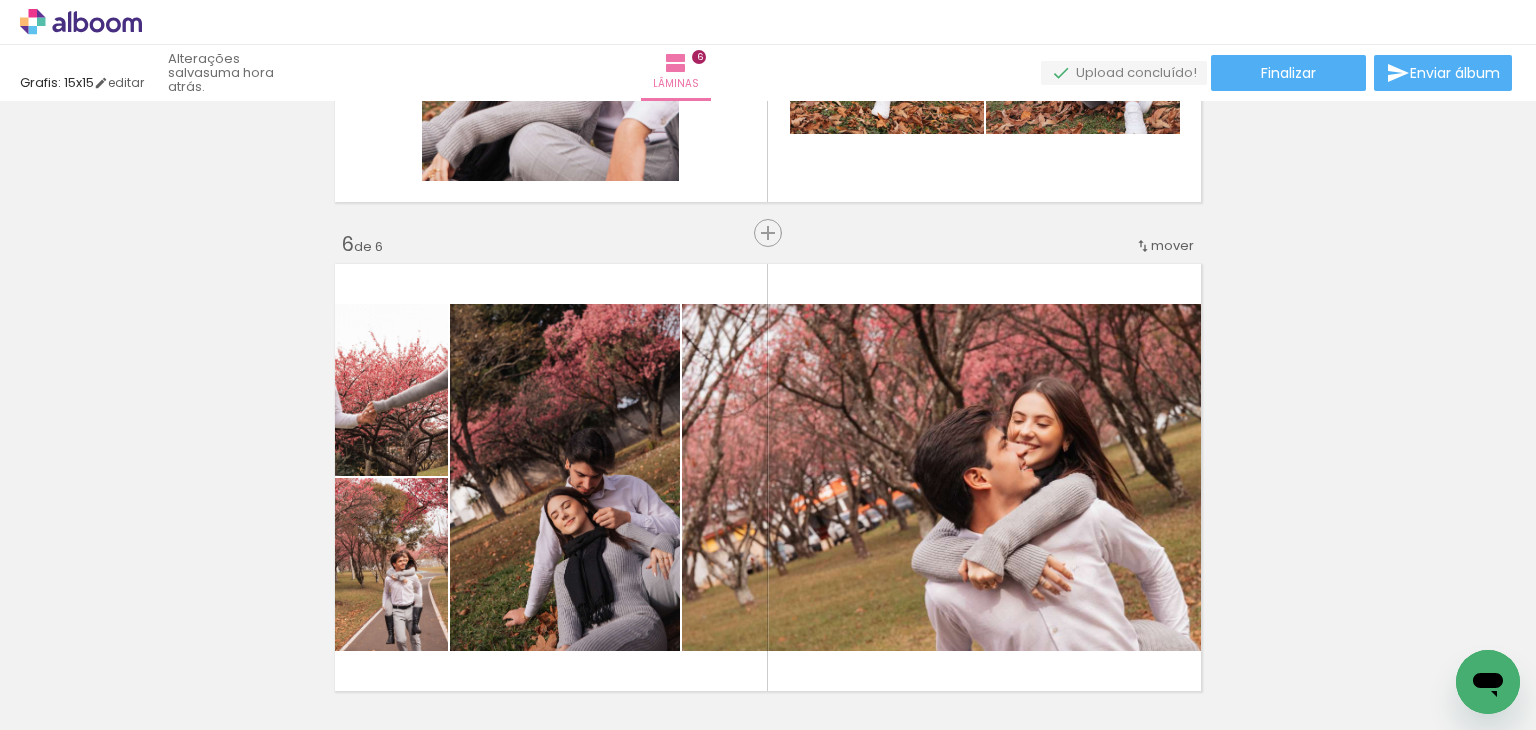 click 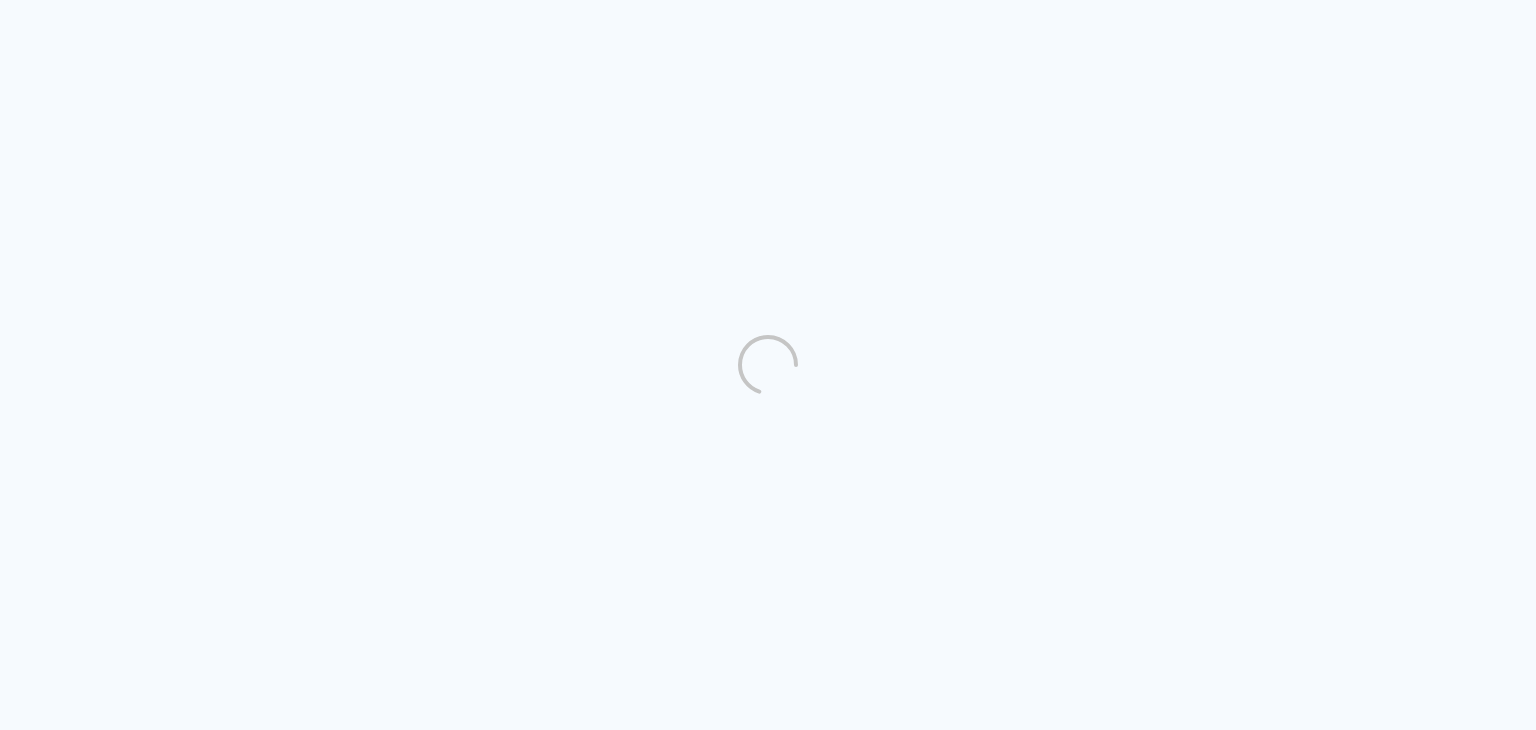 scroll, scrollTop: 0, scrollLeft: 0, axis: both 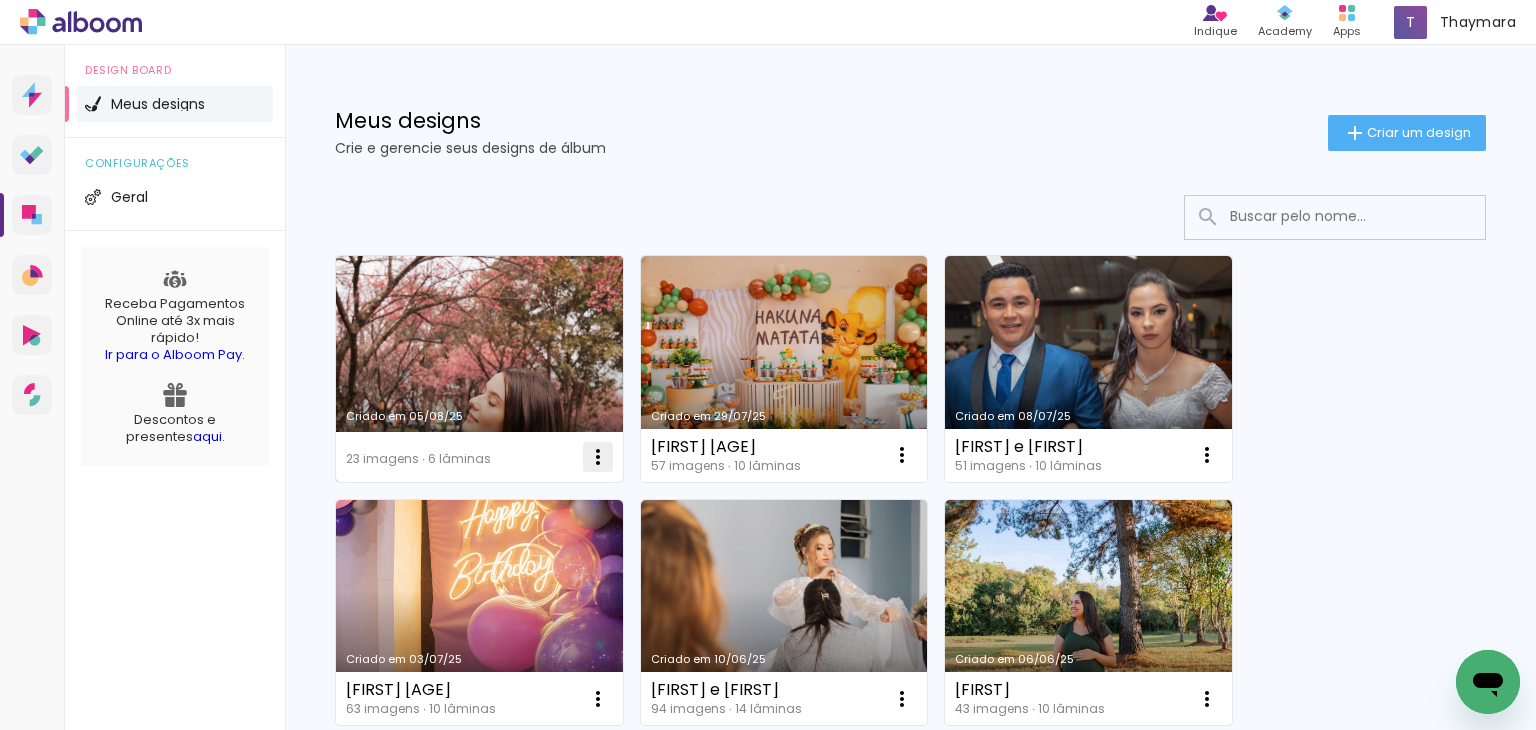 click at bounding box center [598, 457] 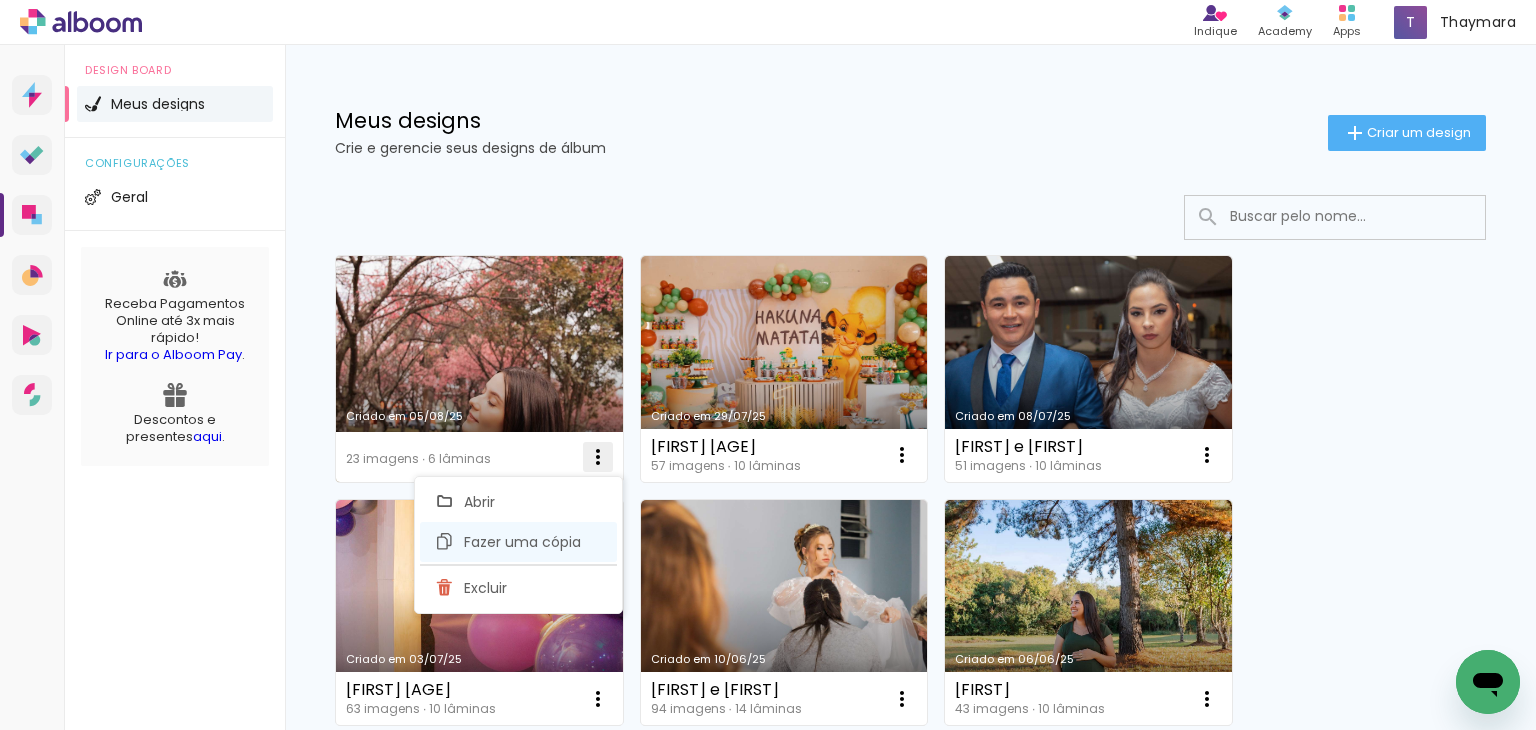 click on "Fazer uma cópia" 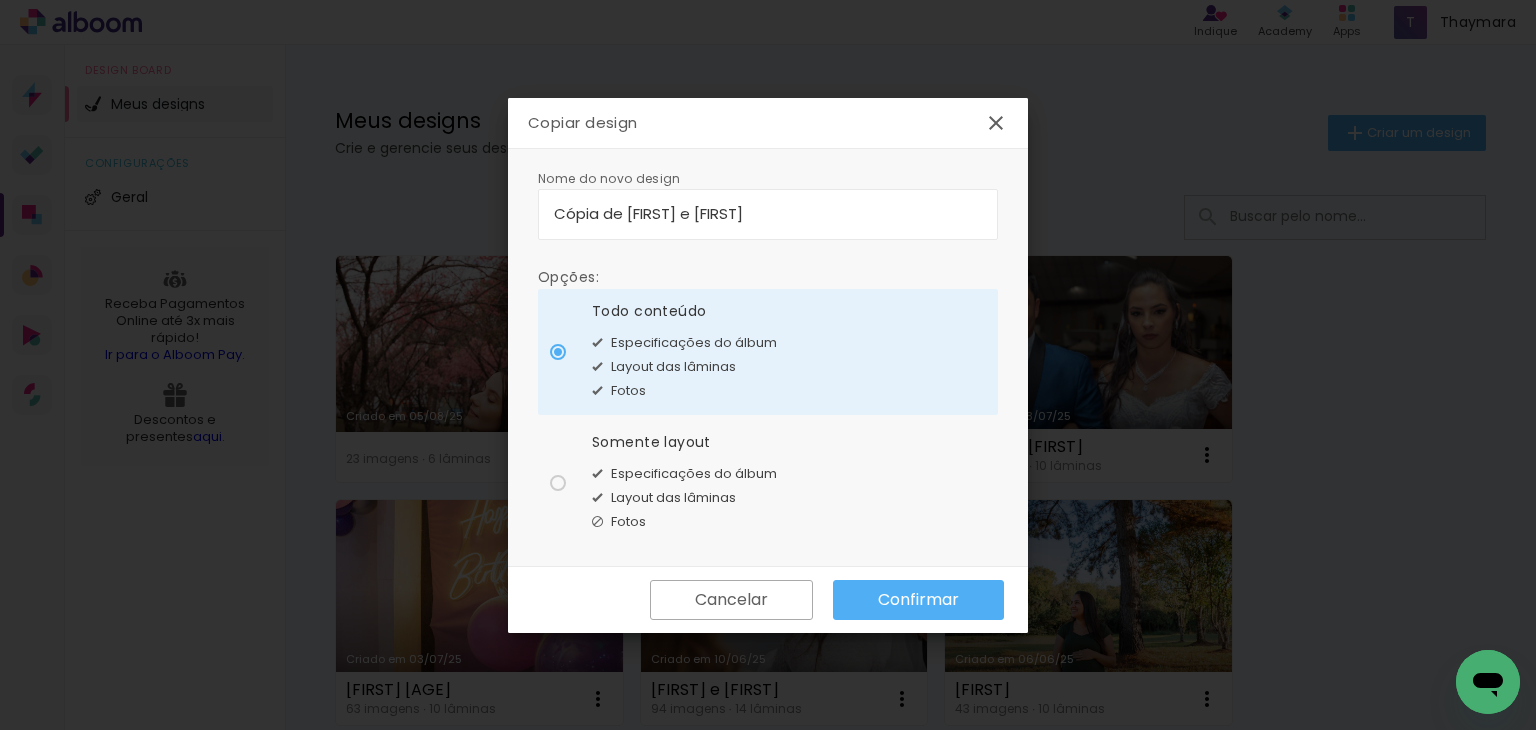 type on "Cópia de Rhuan e Milena" 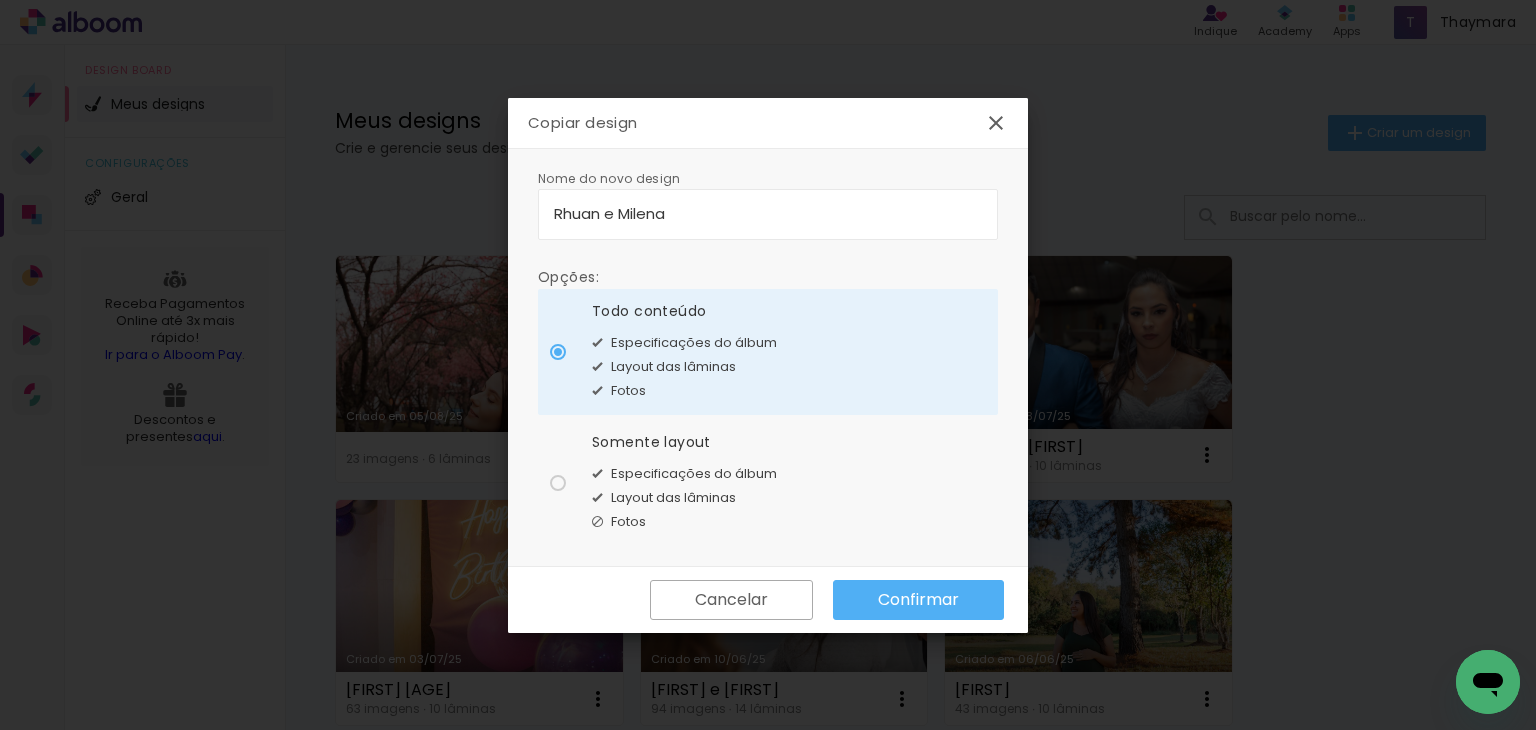 type on "Rhuan e Milena" 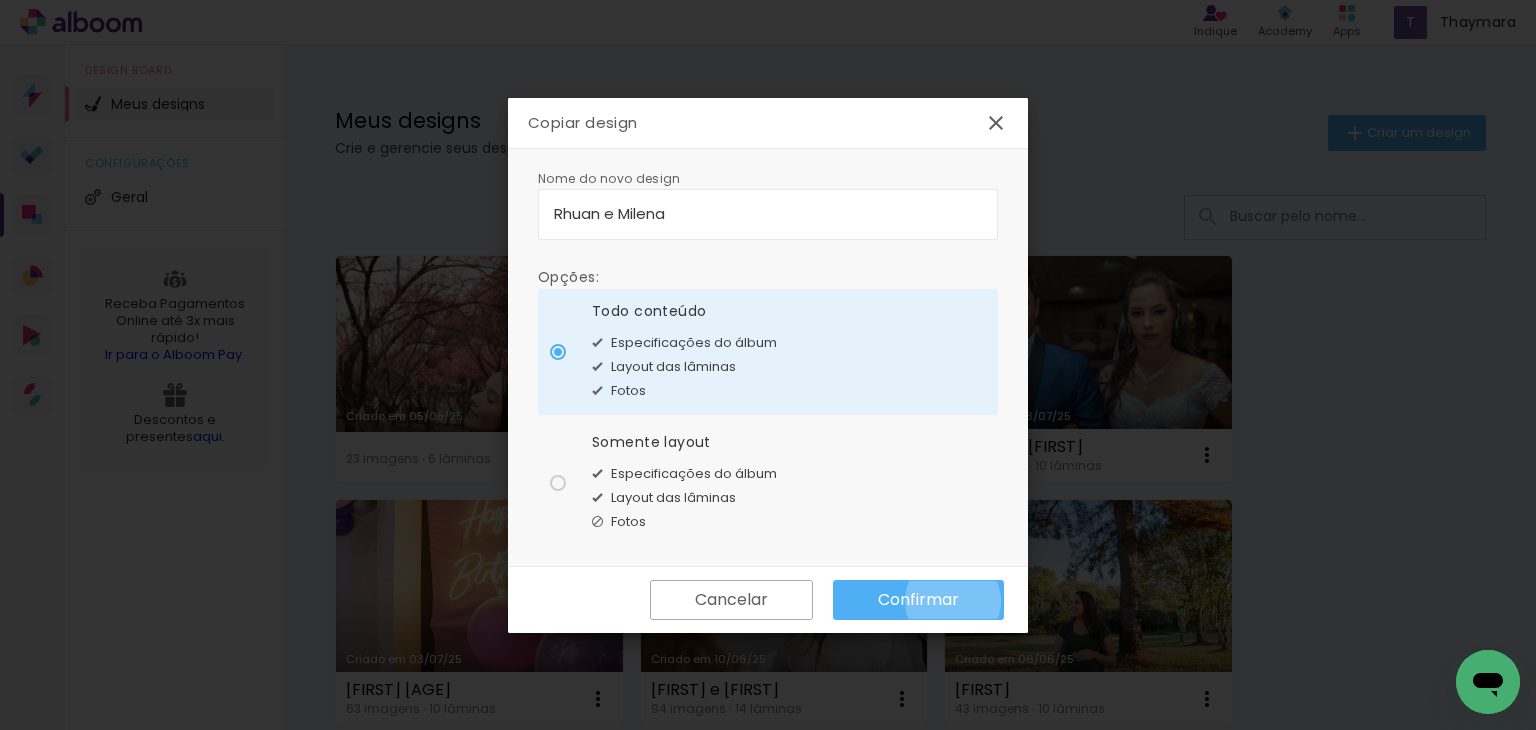 click on "Confirmar" at bounding box center [0, 0] 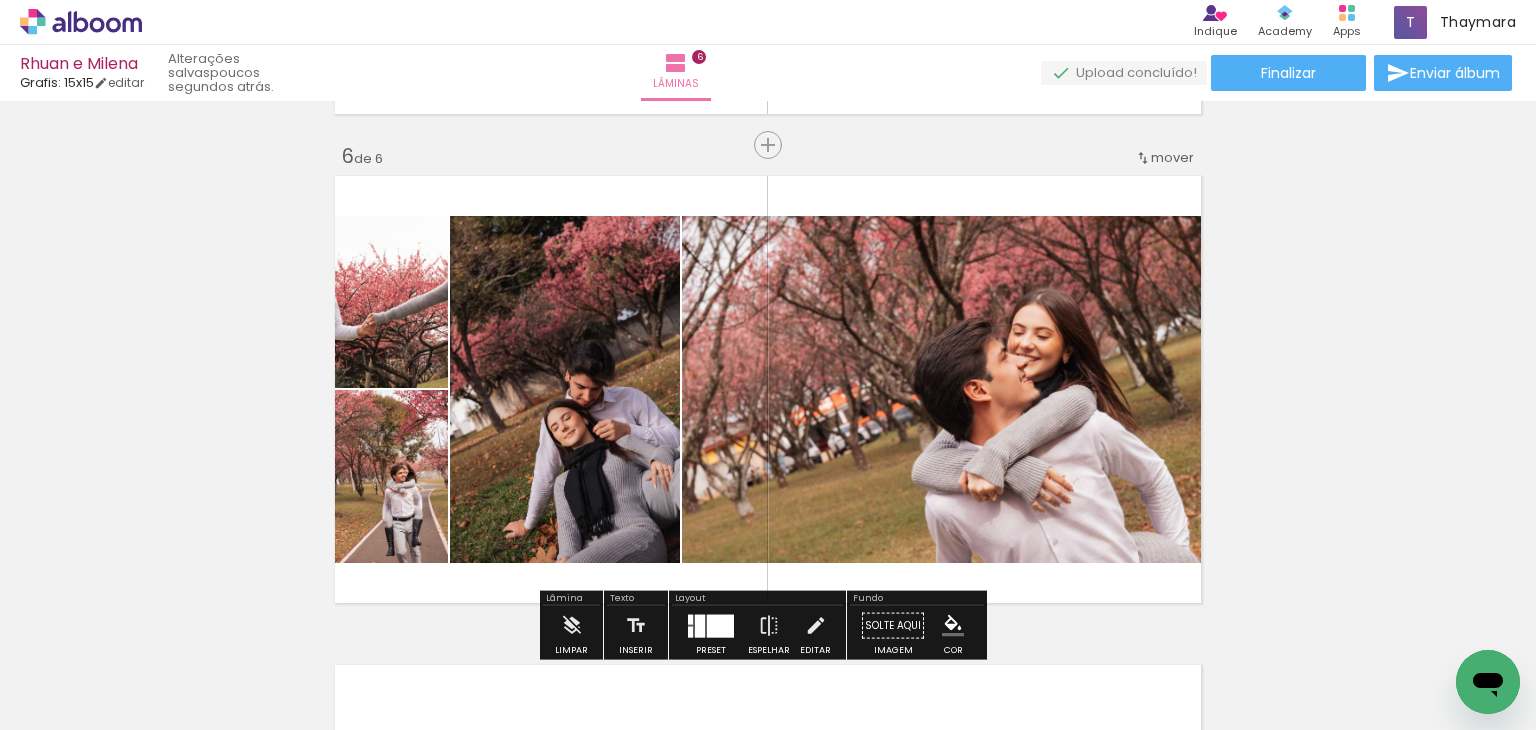 scroll, scrollTop: 2997, scrollLeft: 0, axis: vertical 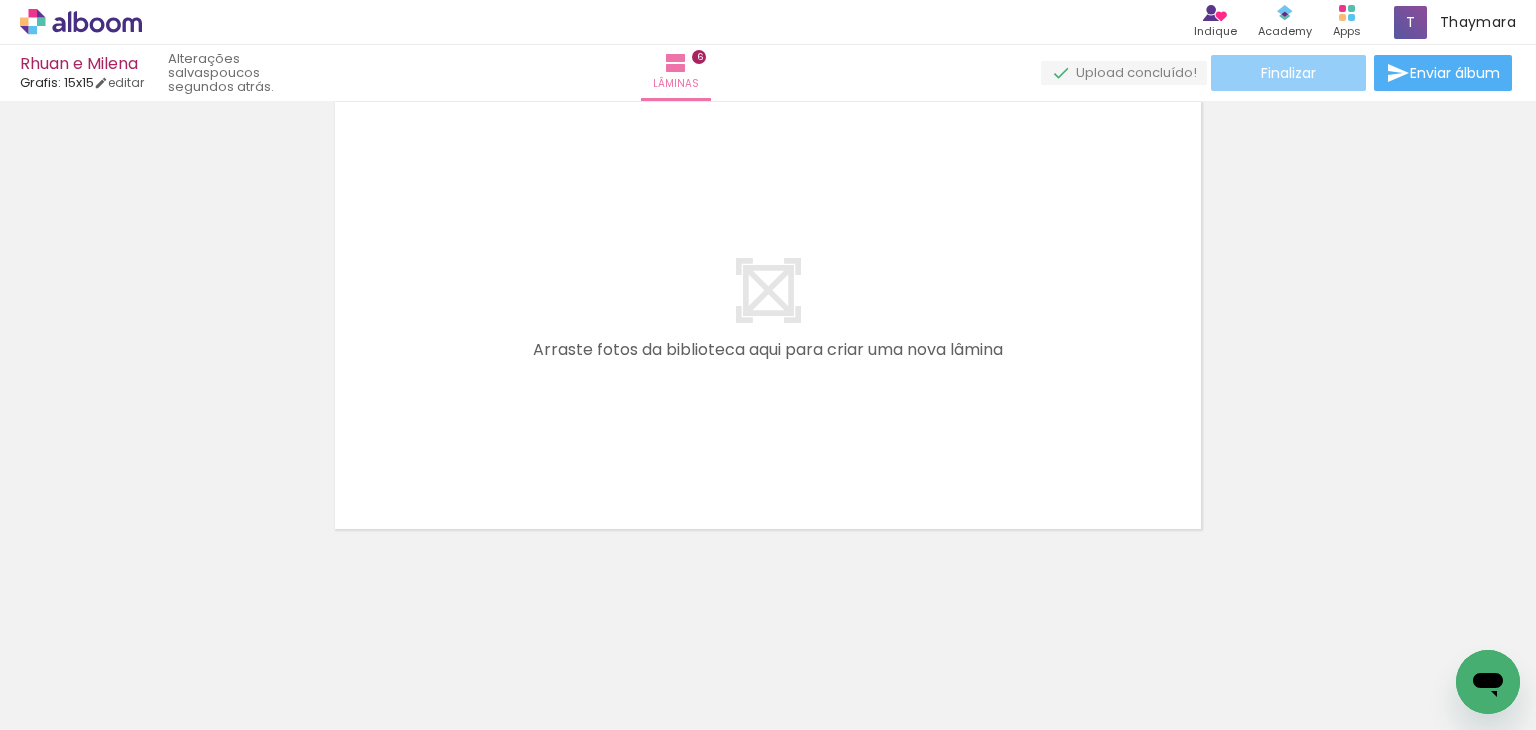 click on "Finalizar" 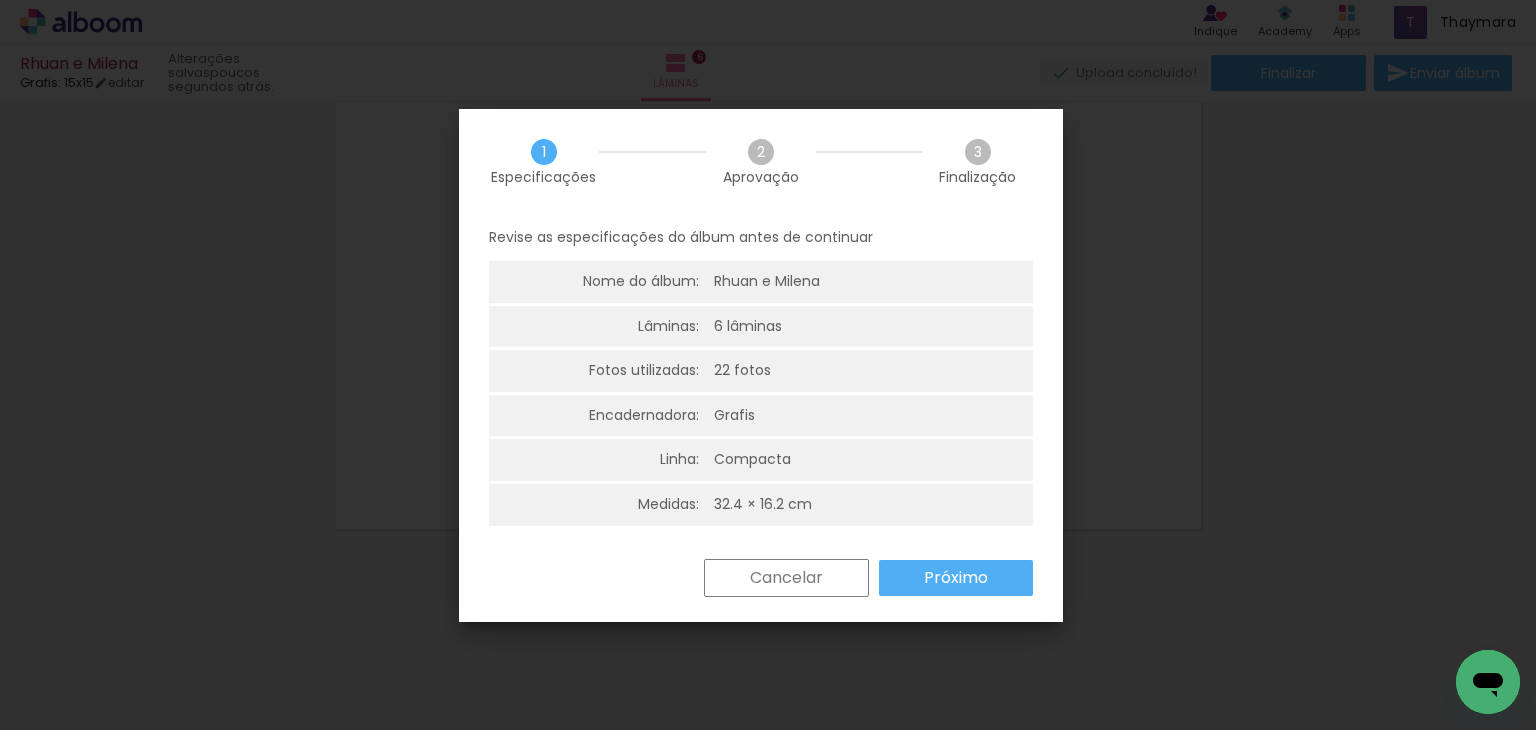 click on "Próximo" at bounding box center (956, 578) 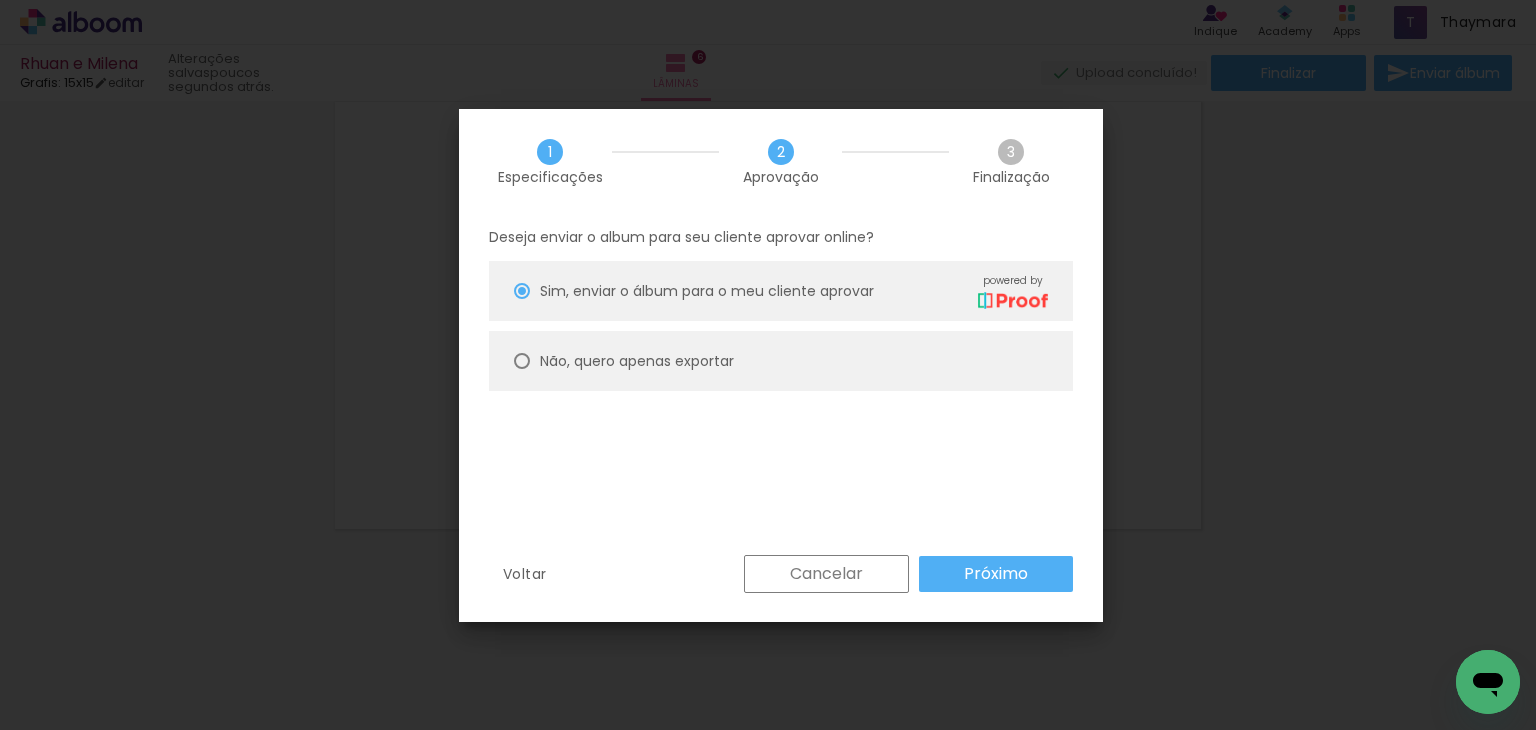 click on "Próximo" at bounding box center (0, 0) 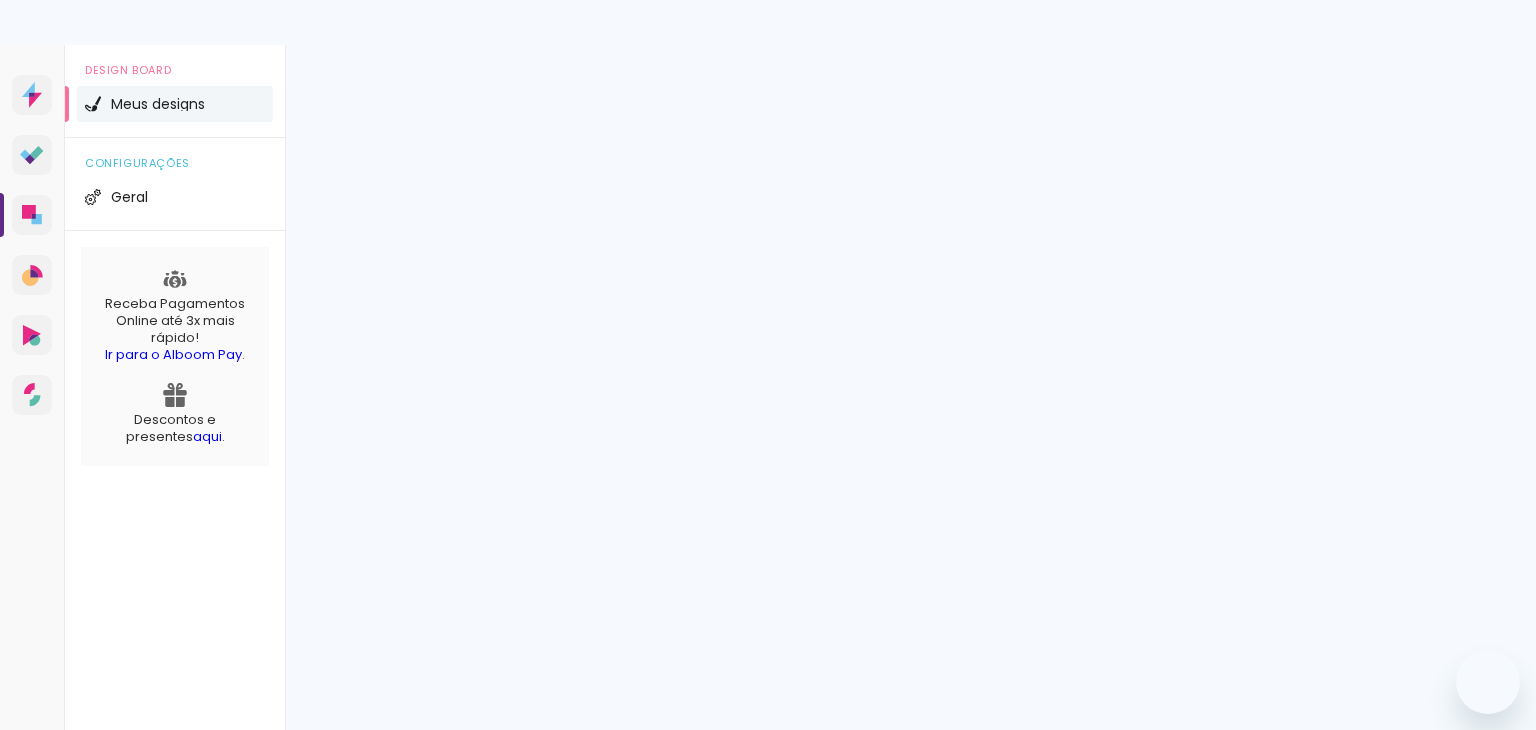 scroll, scrollTop: 0, scrollLeft: 0, axis: both 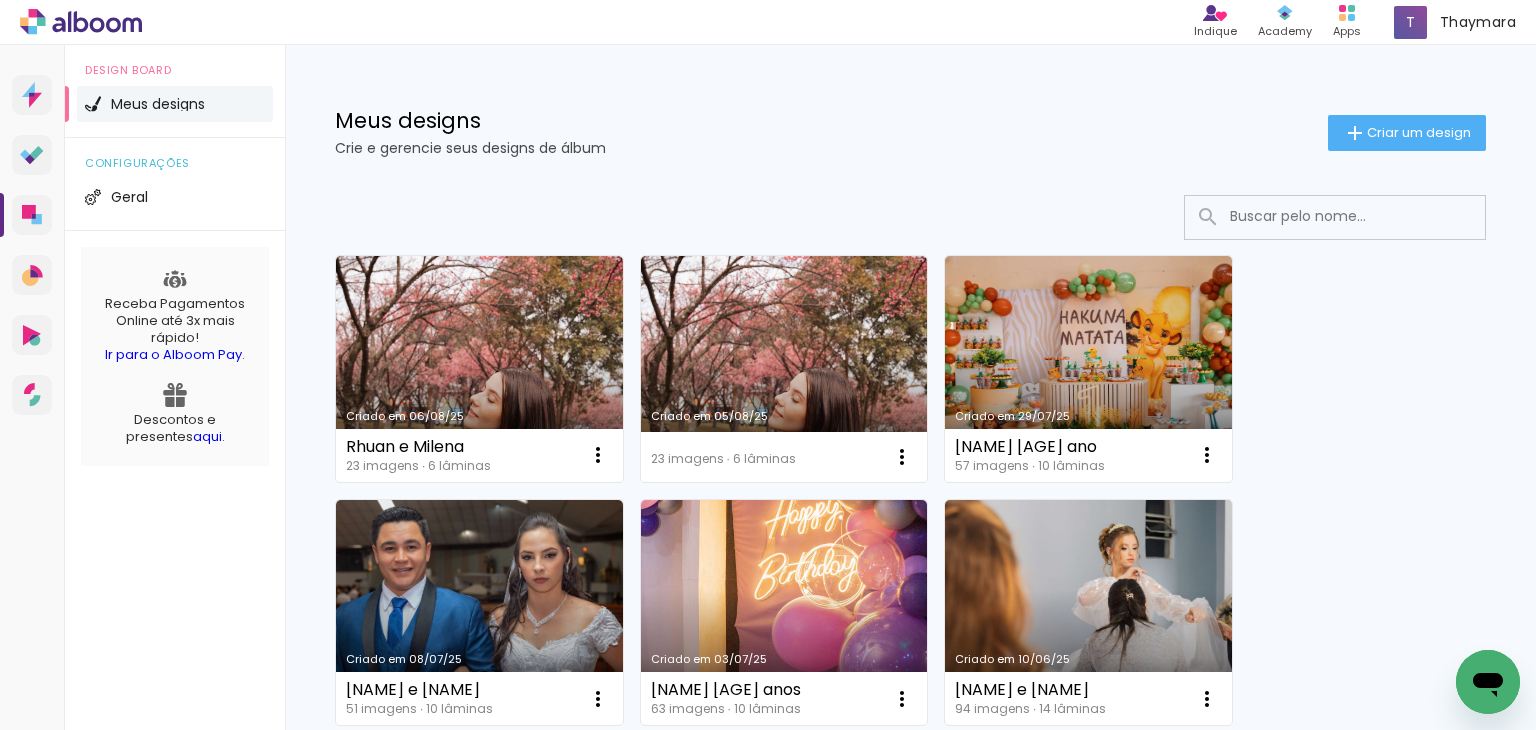 click 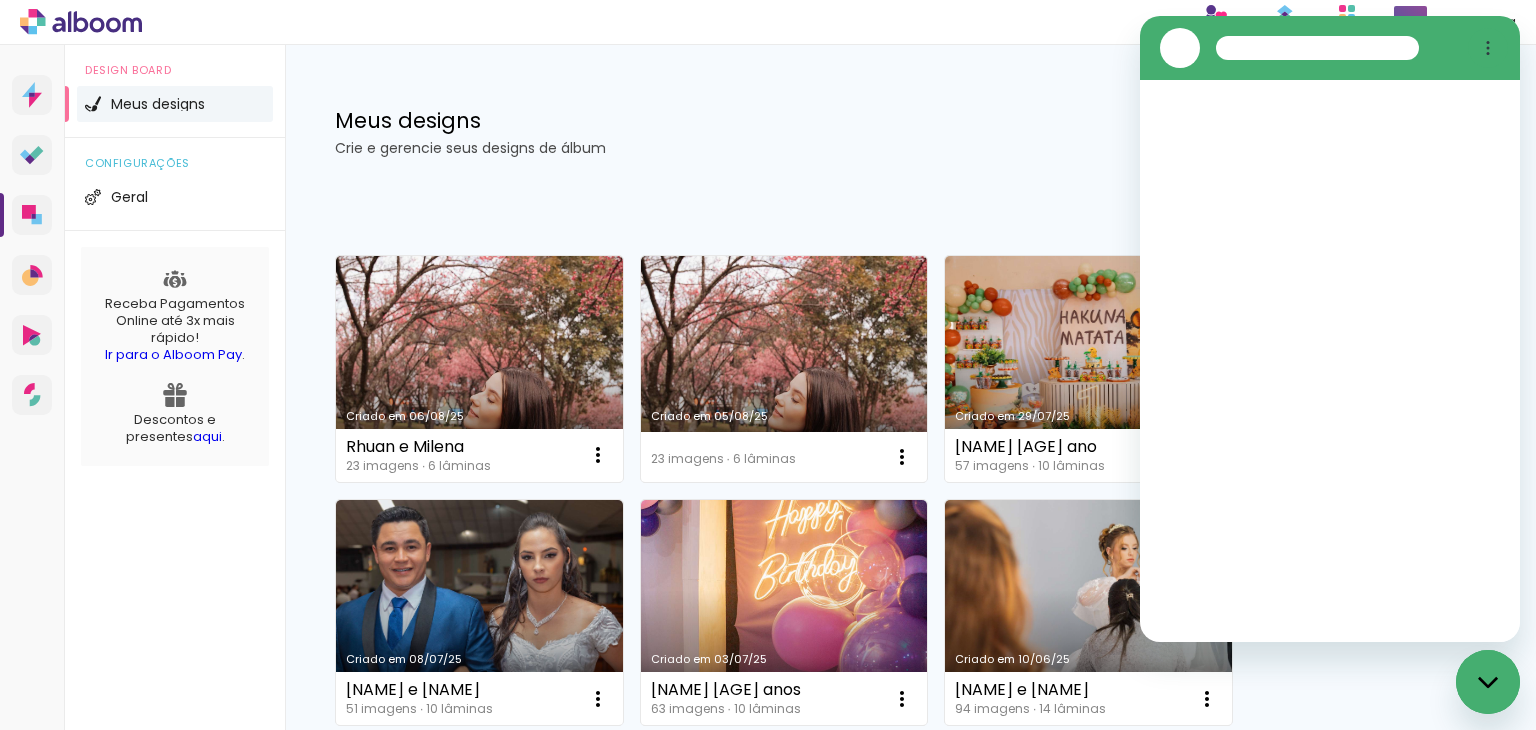 scroll, scrollTop: 0, scrollLeft: 0, axis: both 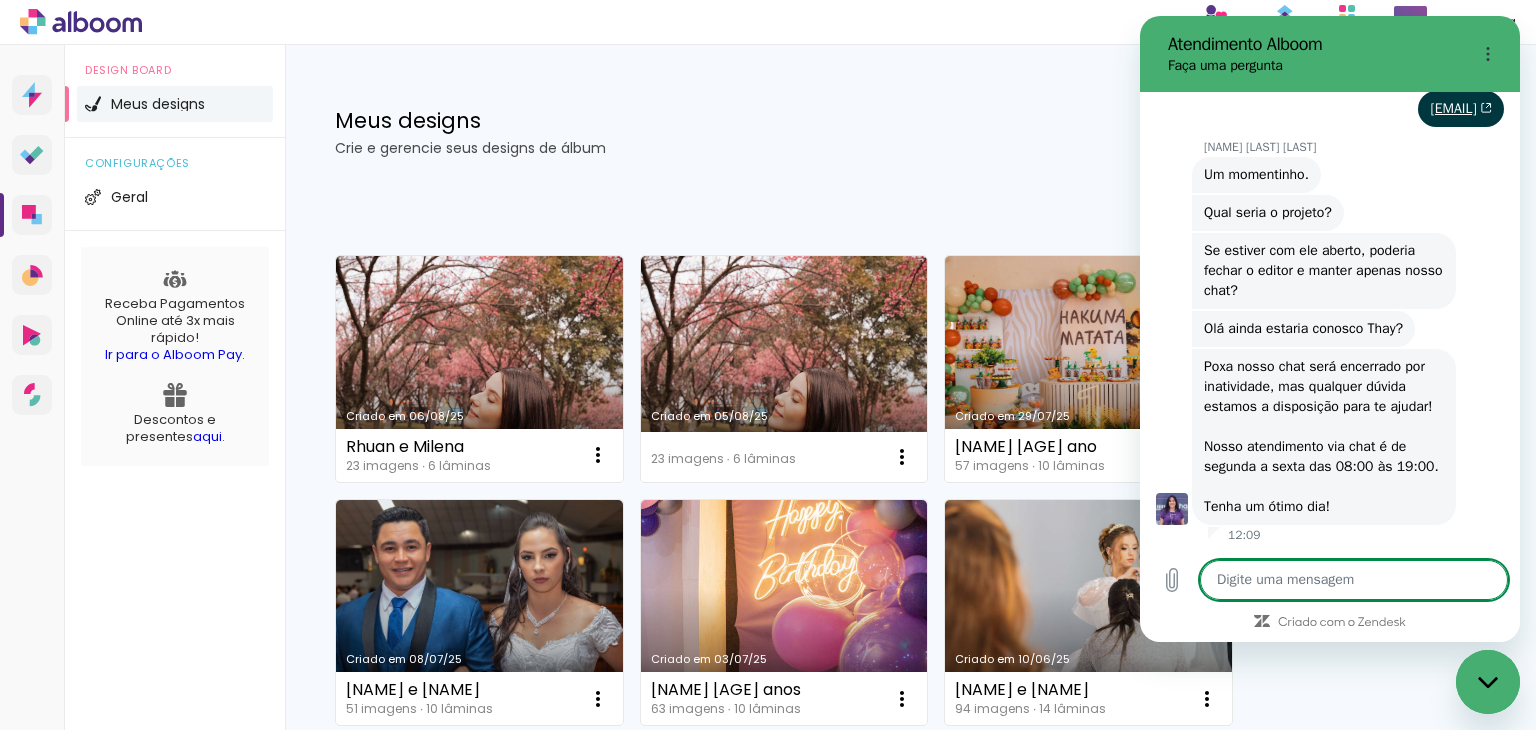type on "x" 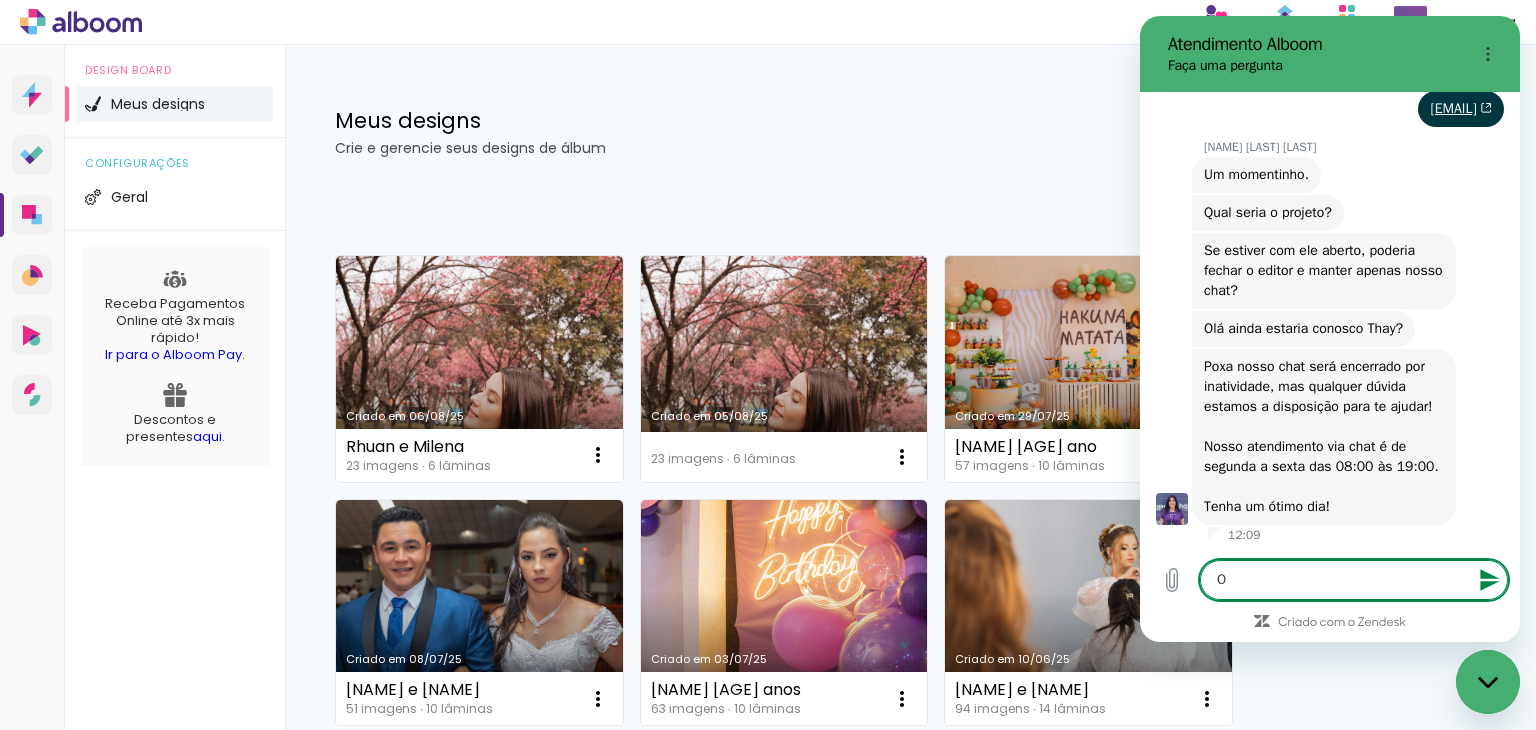 type on "Ol" 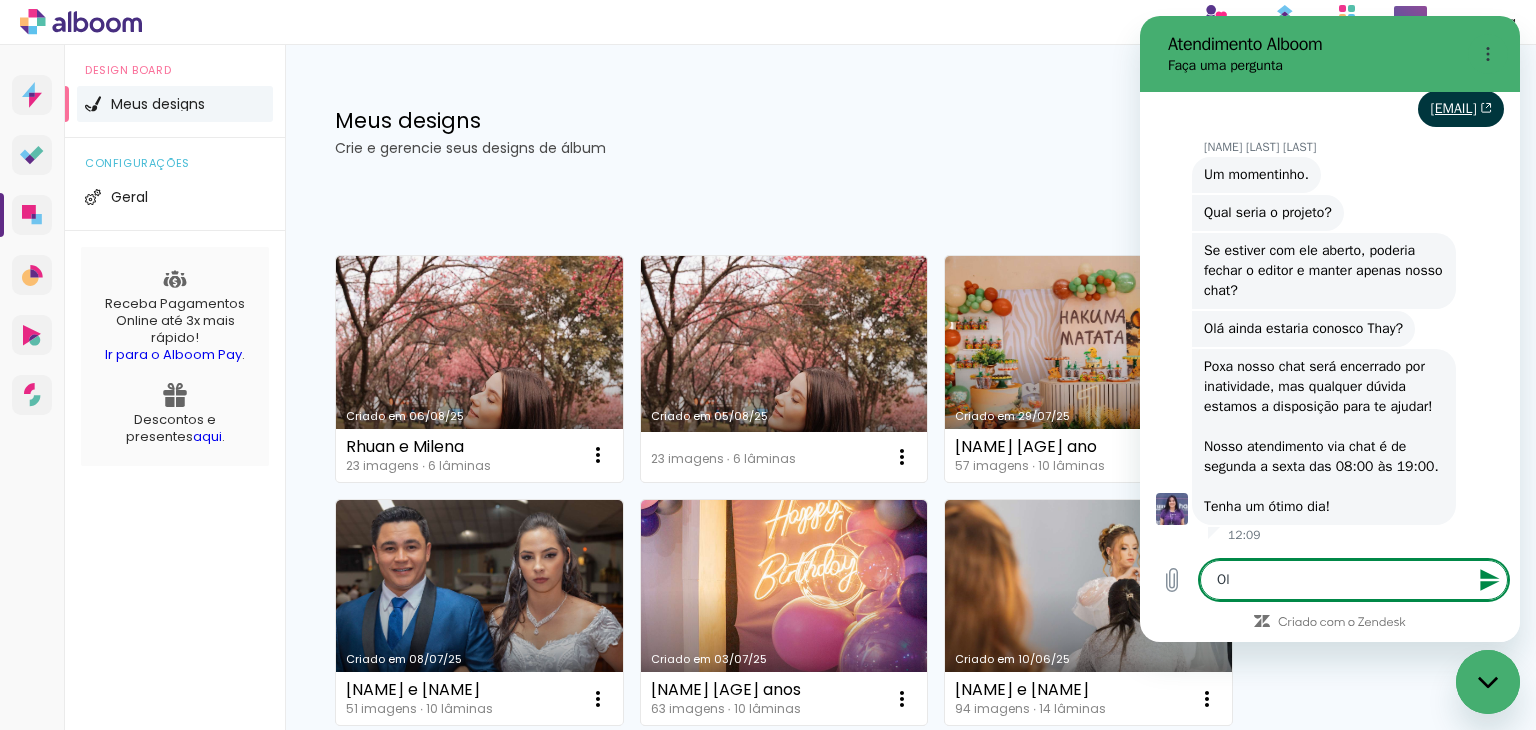 type on "x" 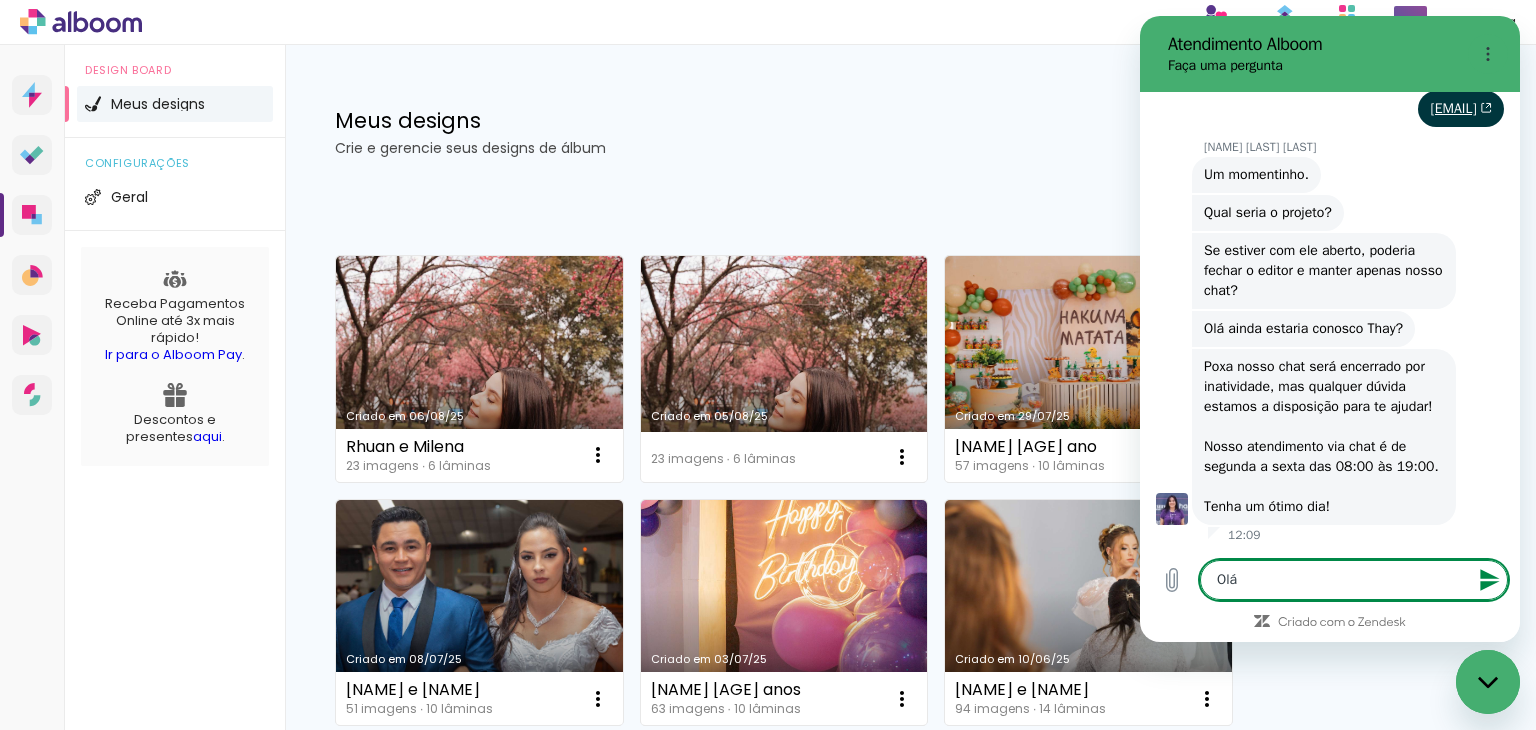 type 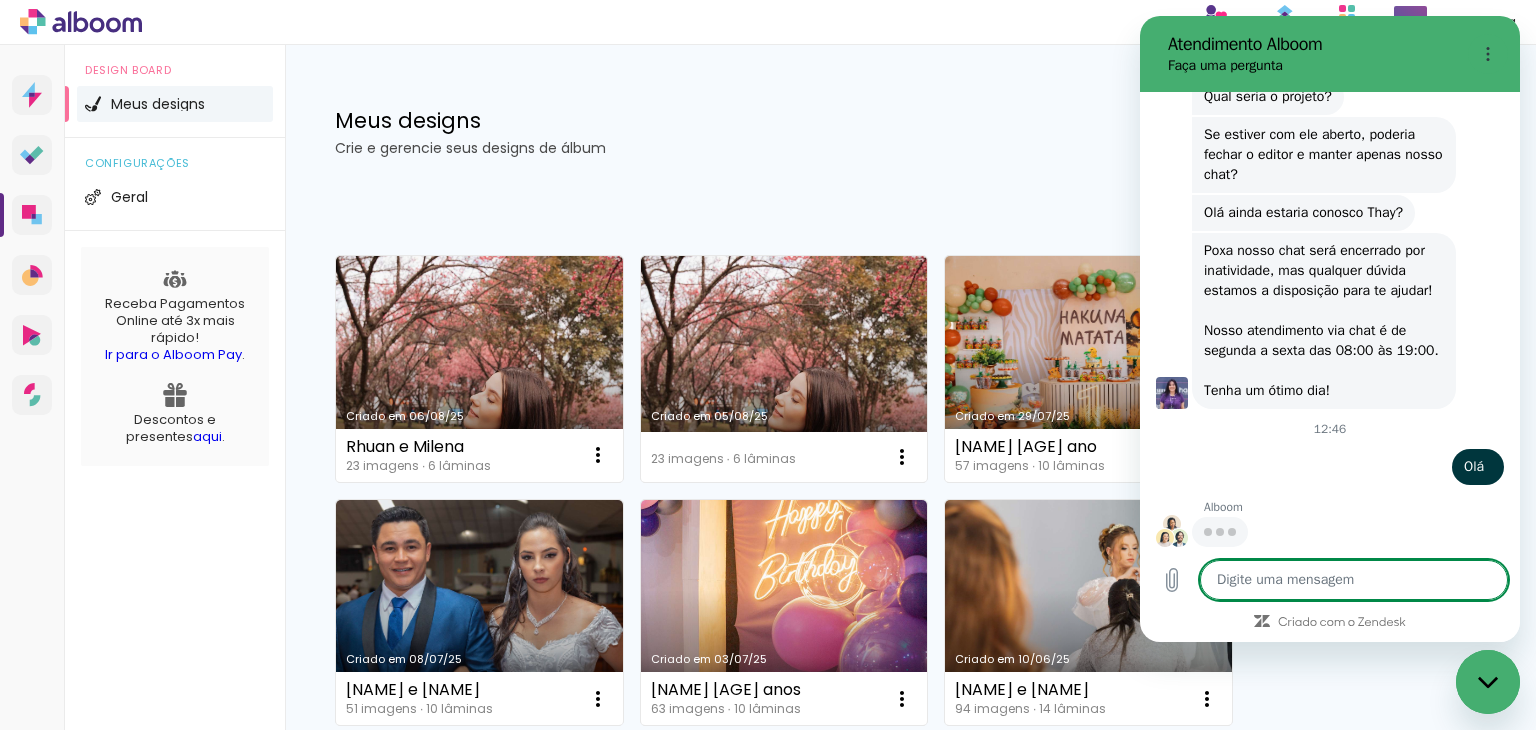 scroll, scrollTop: 2826, scrollLeft: 0, axis: vertical 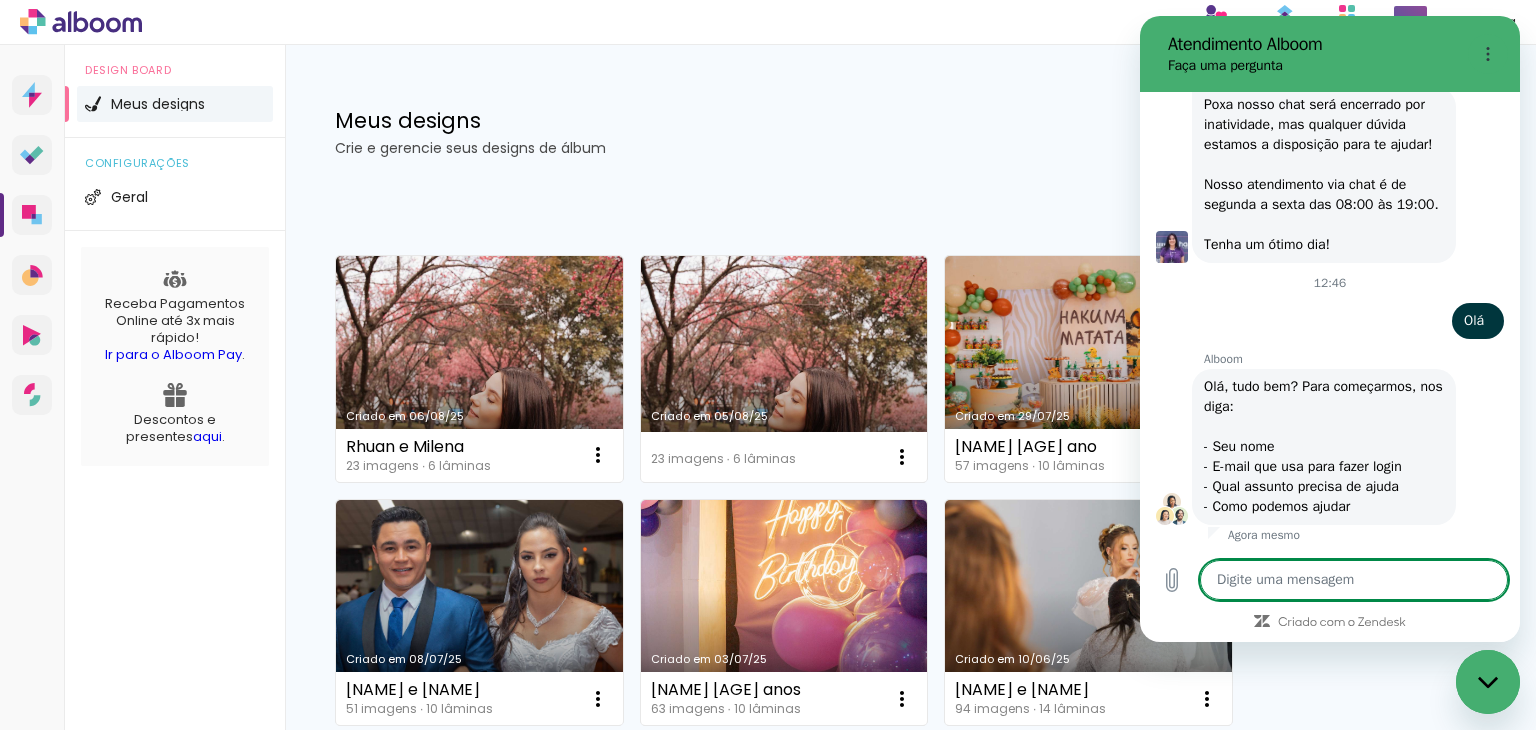 type on "x" 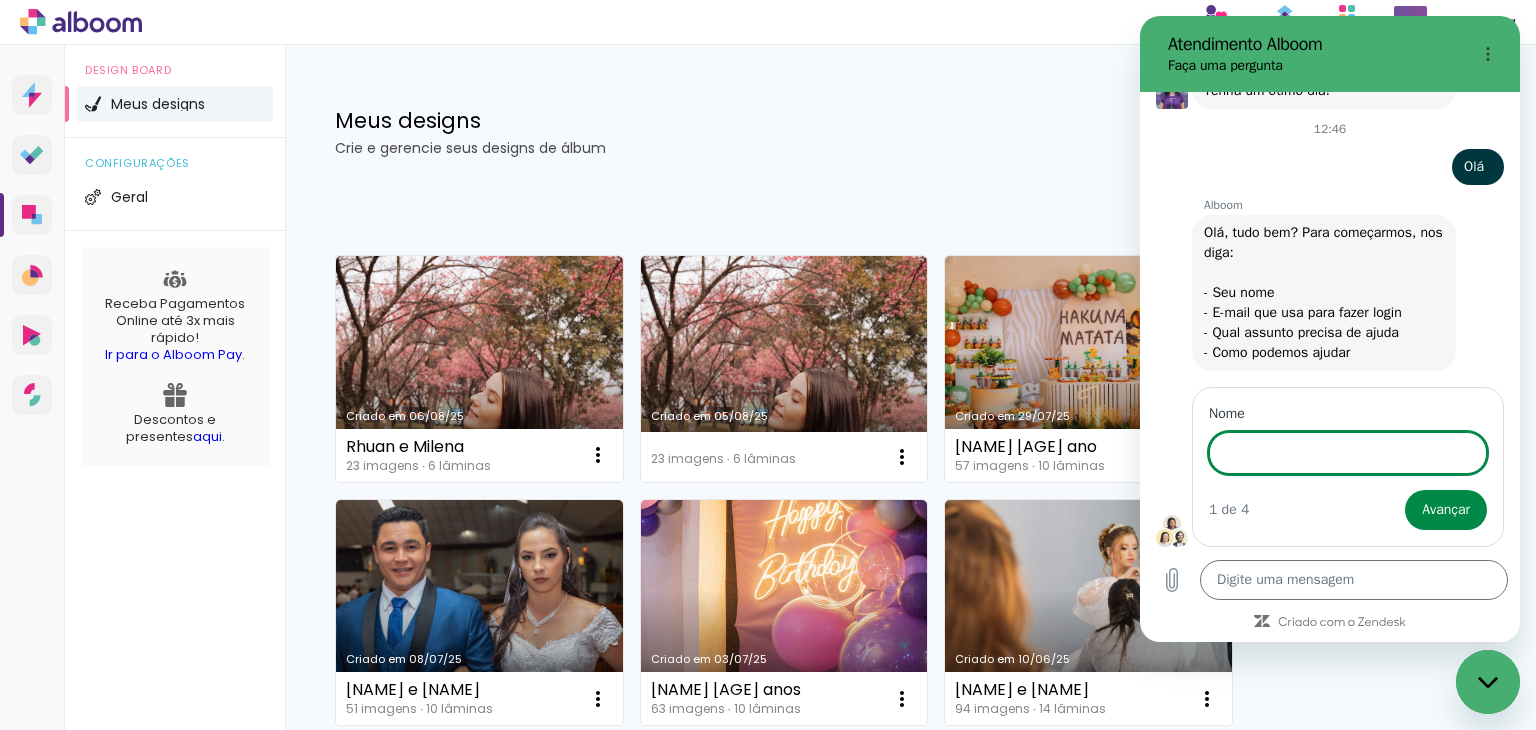 scroll, scrollTop: 3127, scrollLeft: 0, axis: vertical 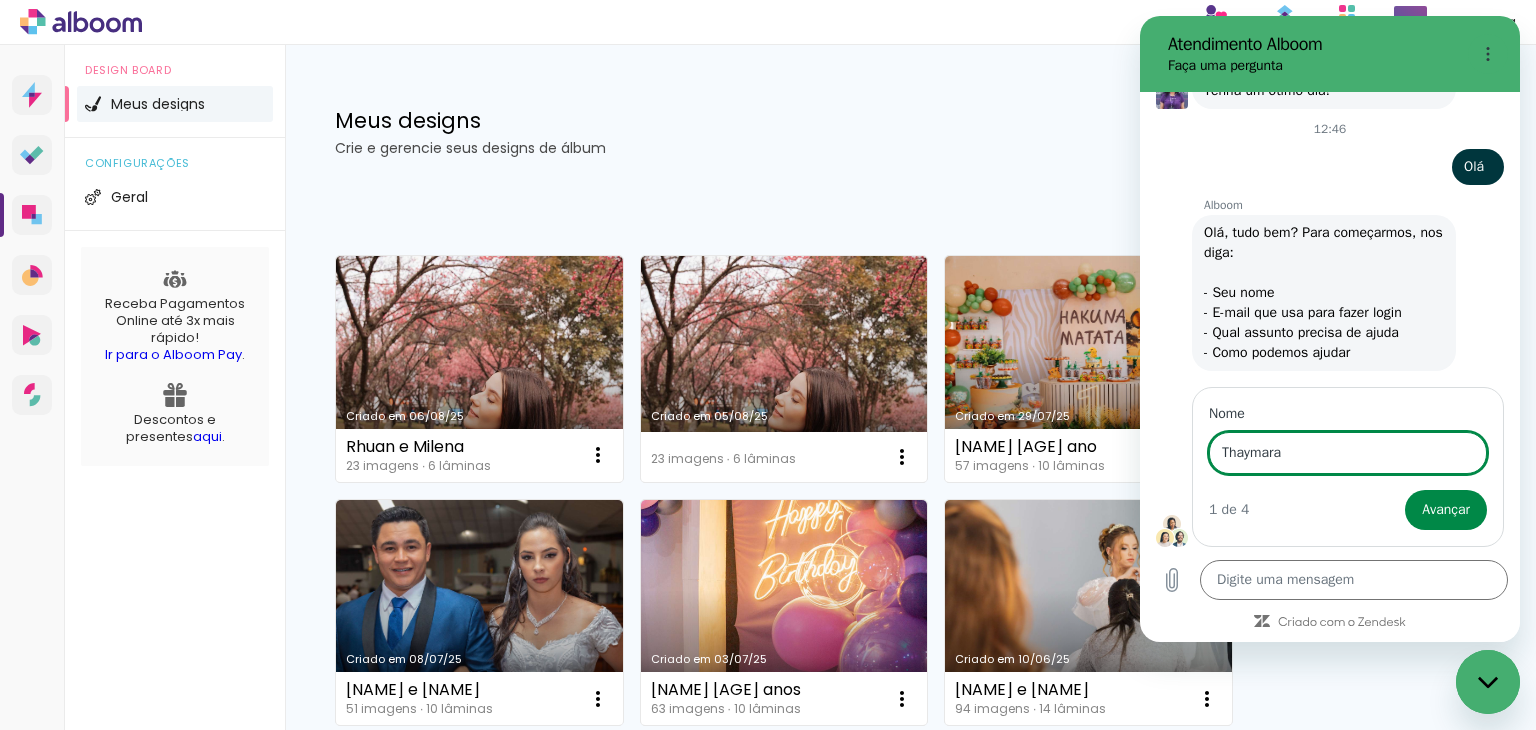 type on "Thaymara" 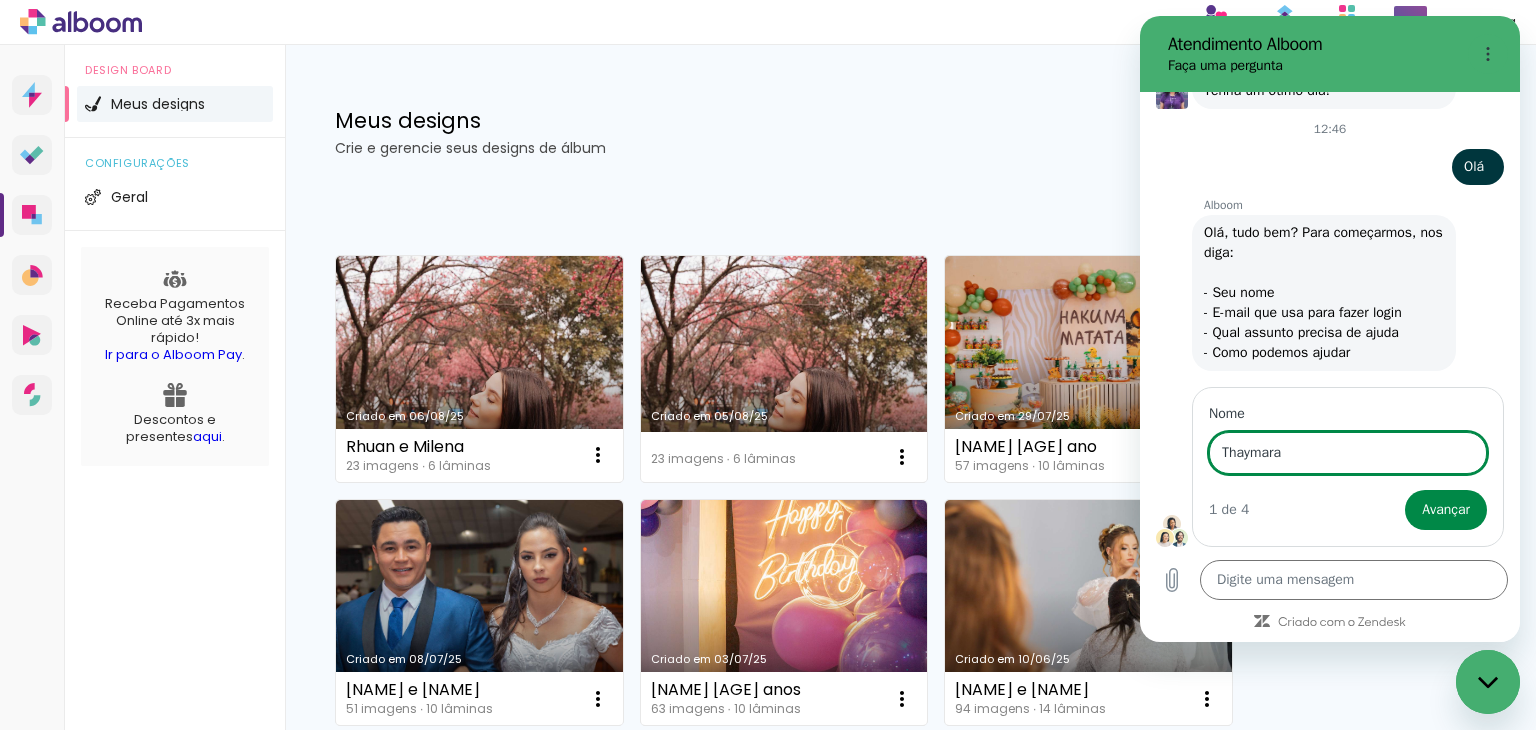 type on "x" 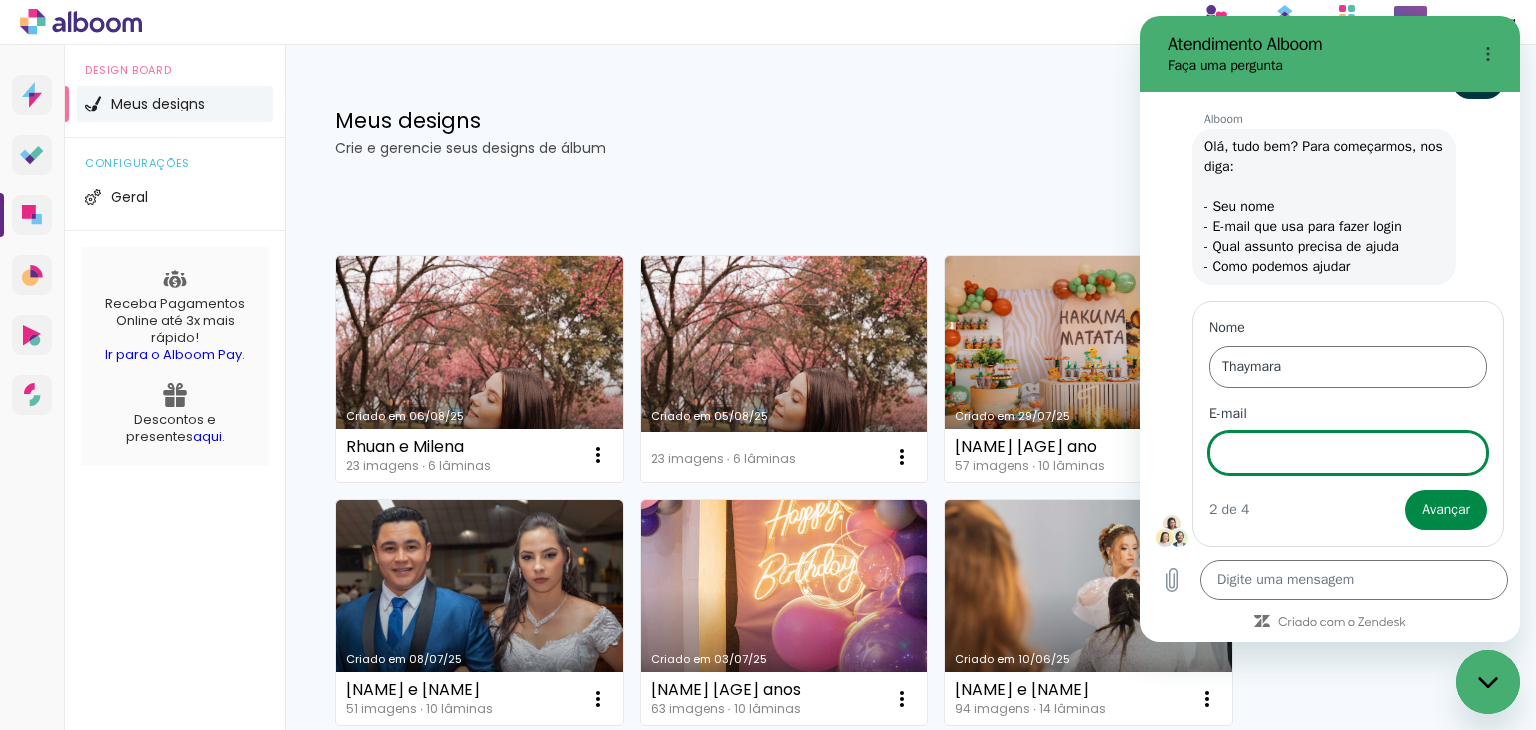 scroll, scrollTop: 3212, scrollLeft: 0, axis: vertical 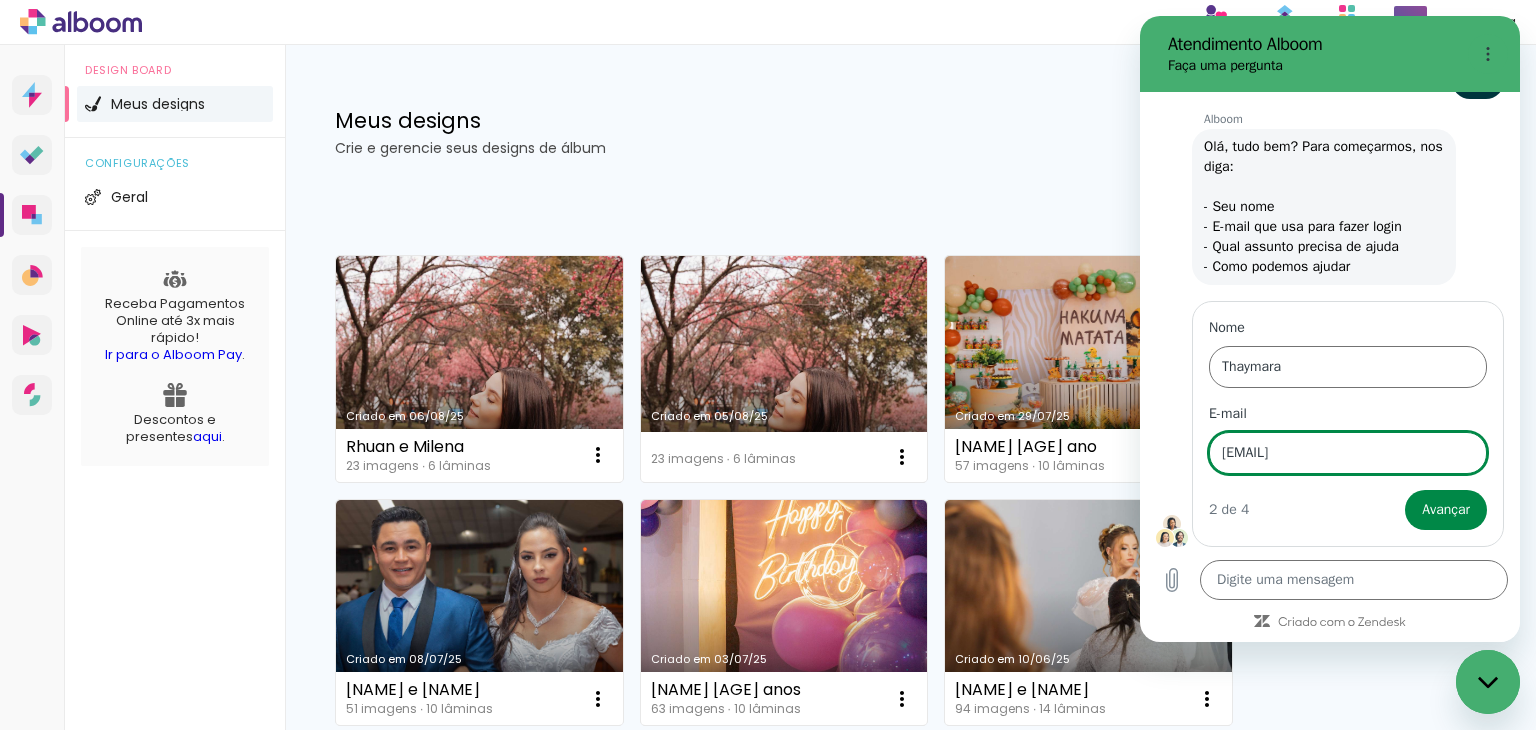 click on "[EMAIL]" at bounding box center (1348, 453) 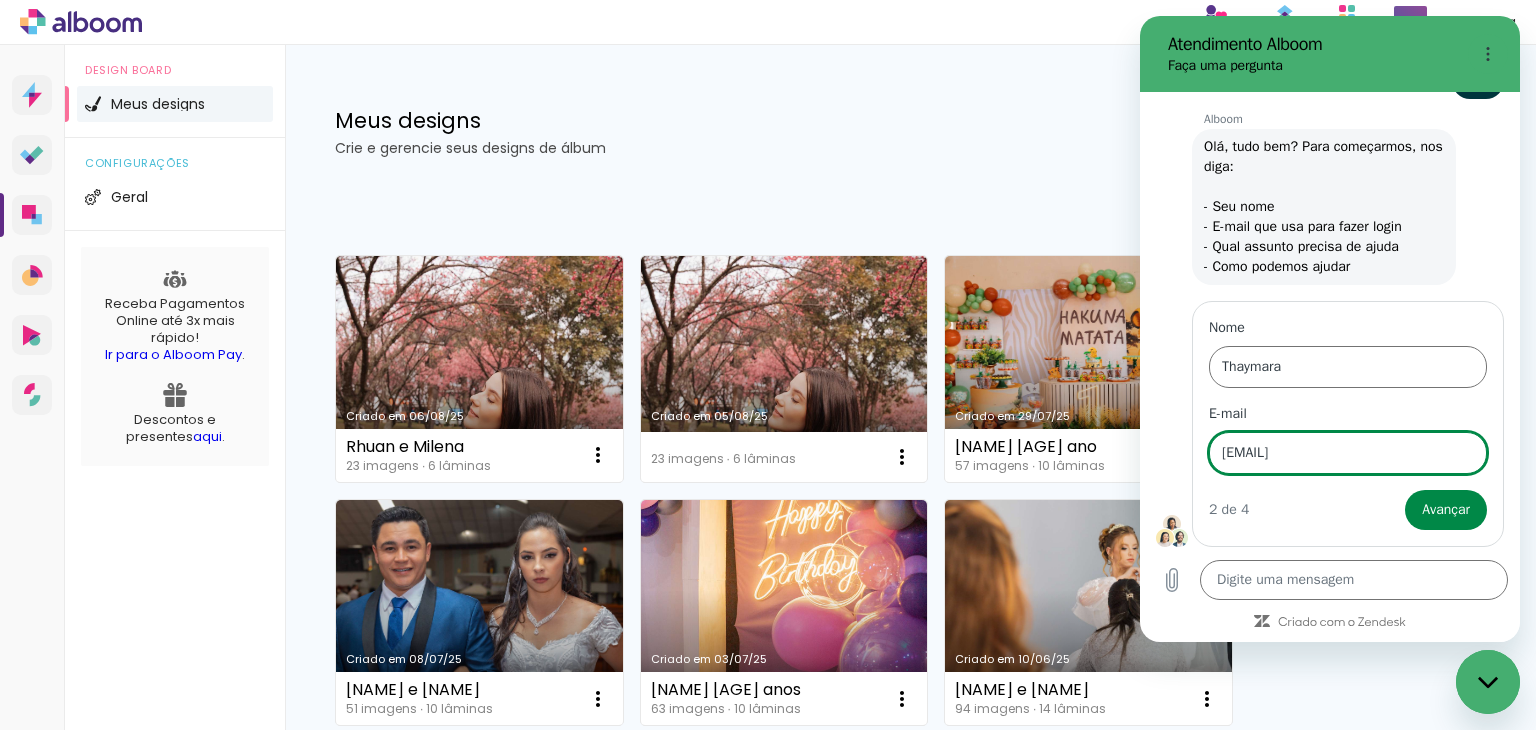 click on "thay.sartorifotografia@gmail.com" at bounding box center (1348, 453) 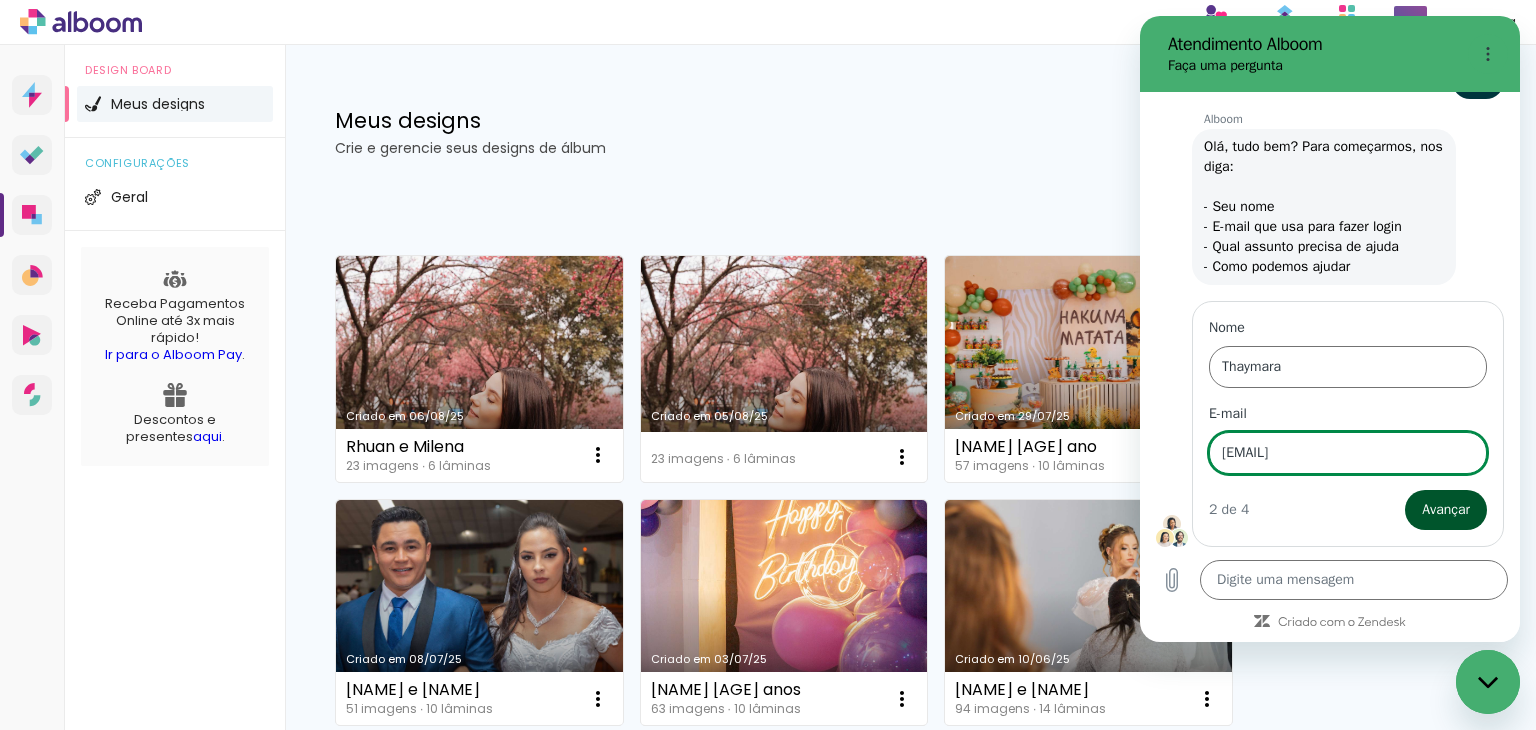 type on "[EMAIL]" 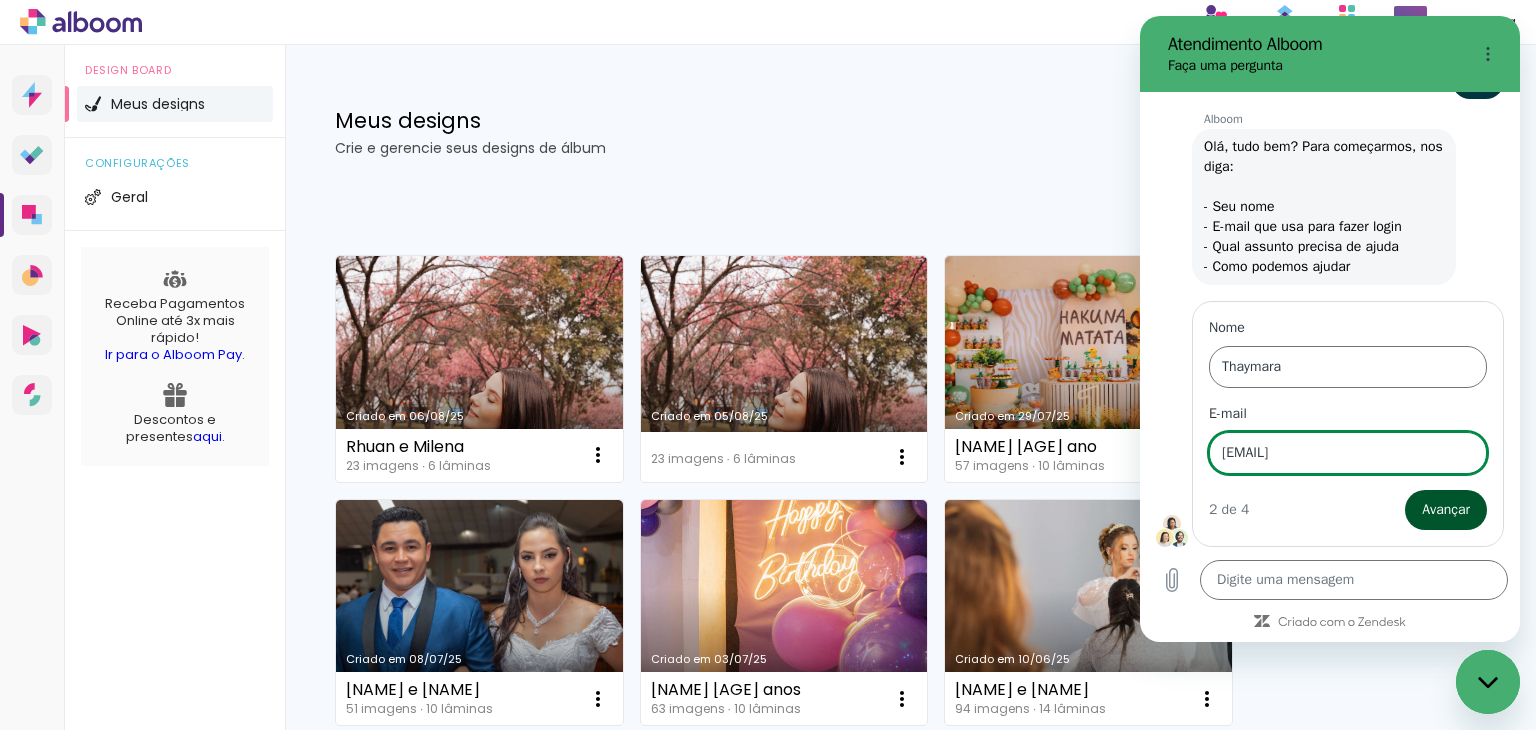 type on "x" 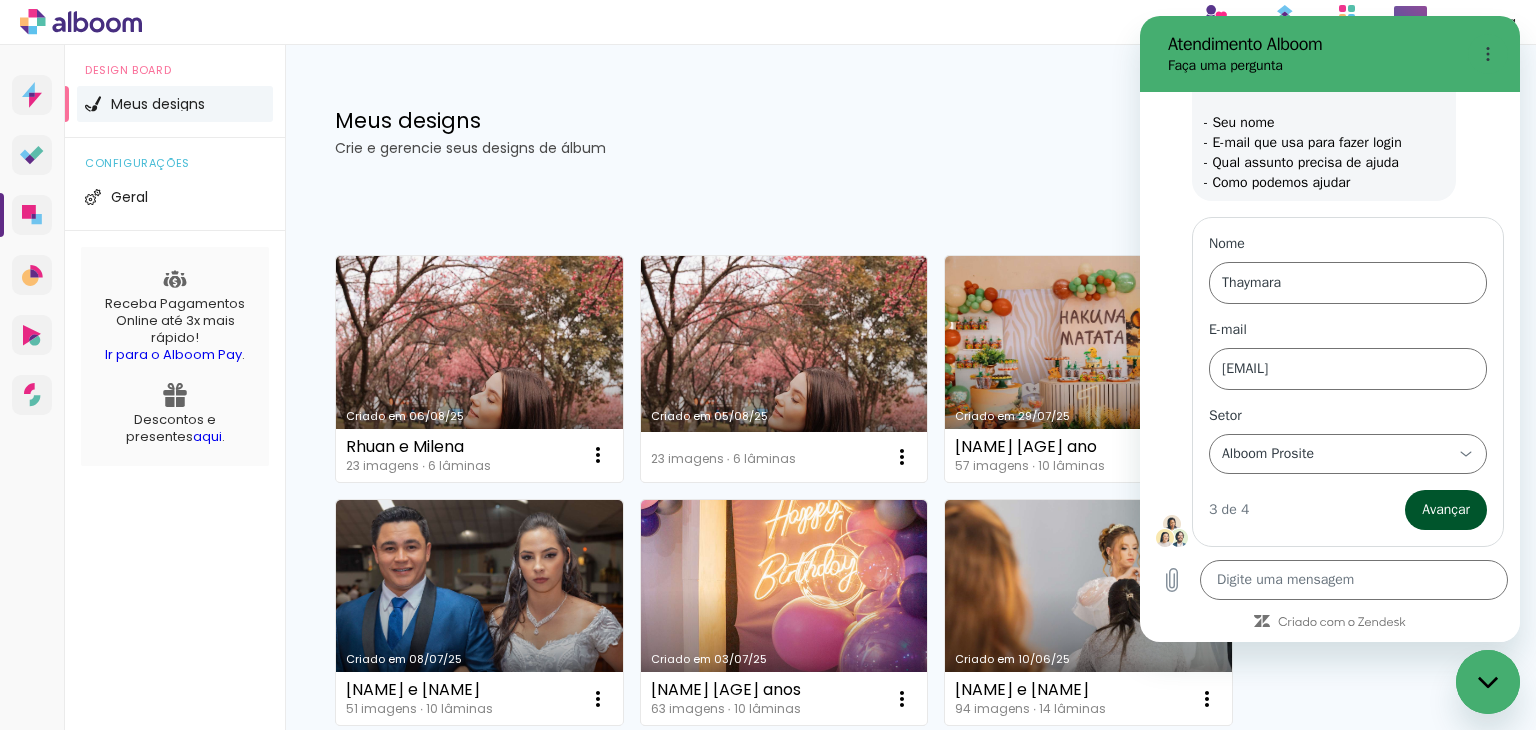 scroll, scrollTop: 3296, scrollLeft: 0, axis: vertical 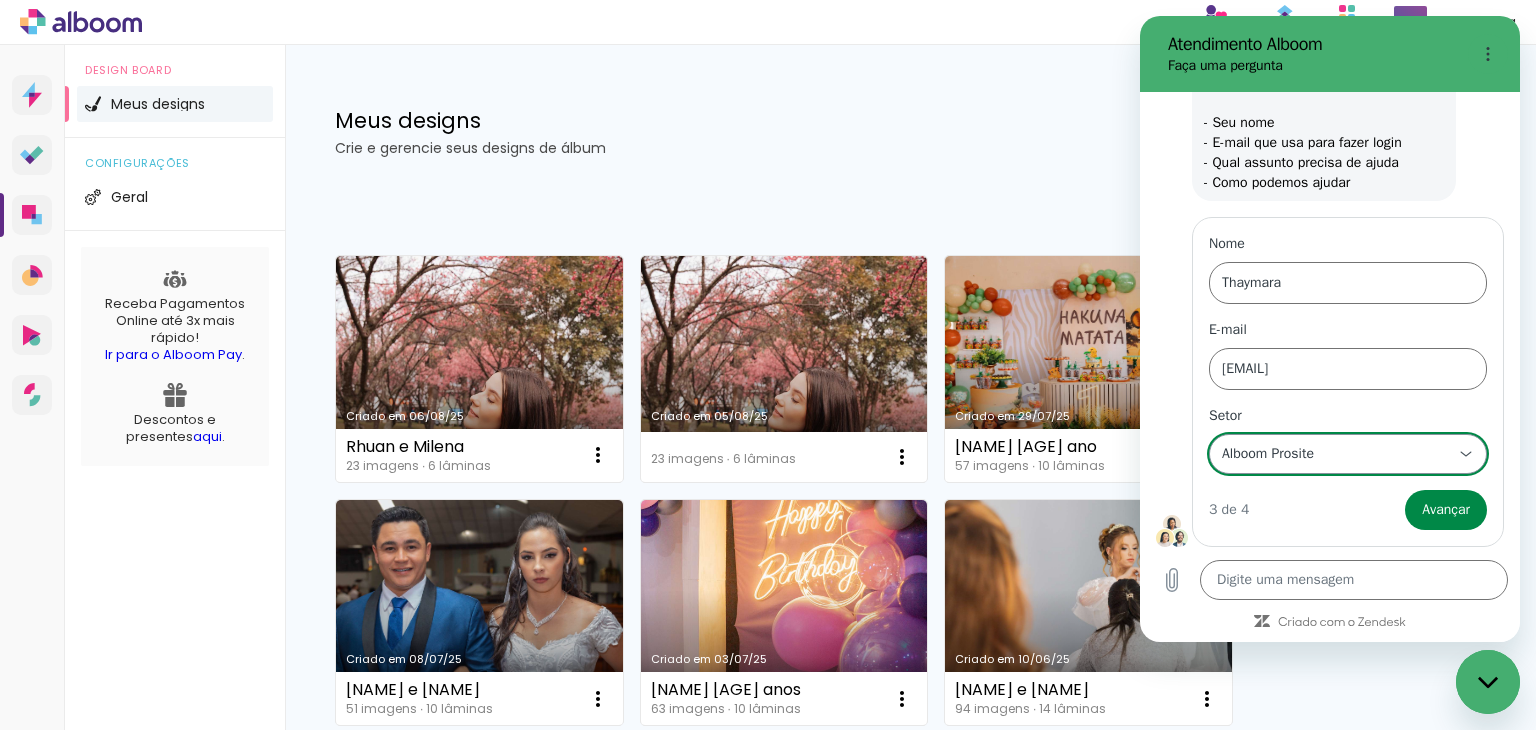 click on "Alboom Prosite Alboom Prosite" at bounding box center (1336, 454) 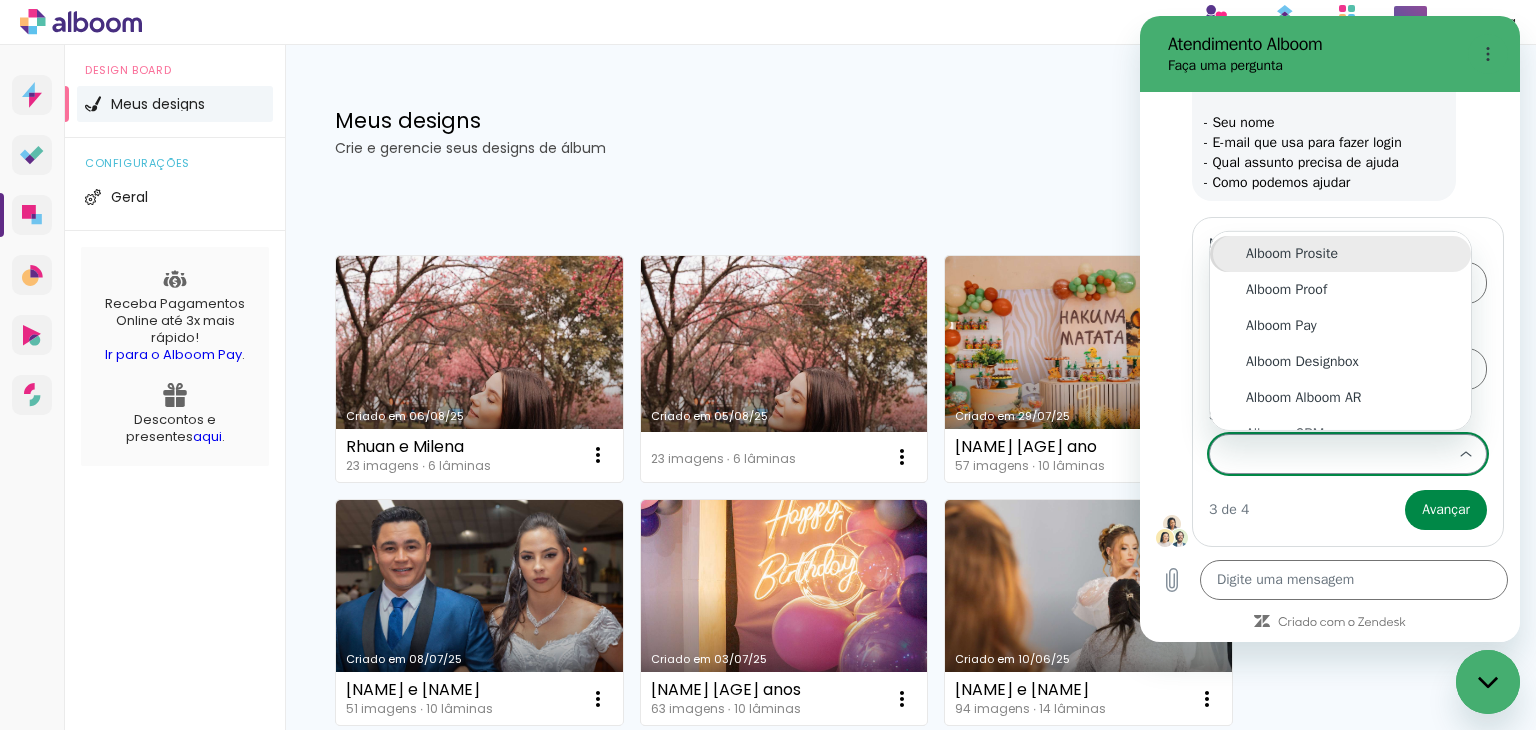 scroll, scrollTop: 0, scrollLeft: 0, axis: both 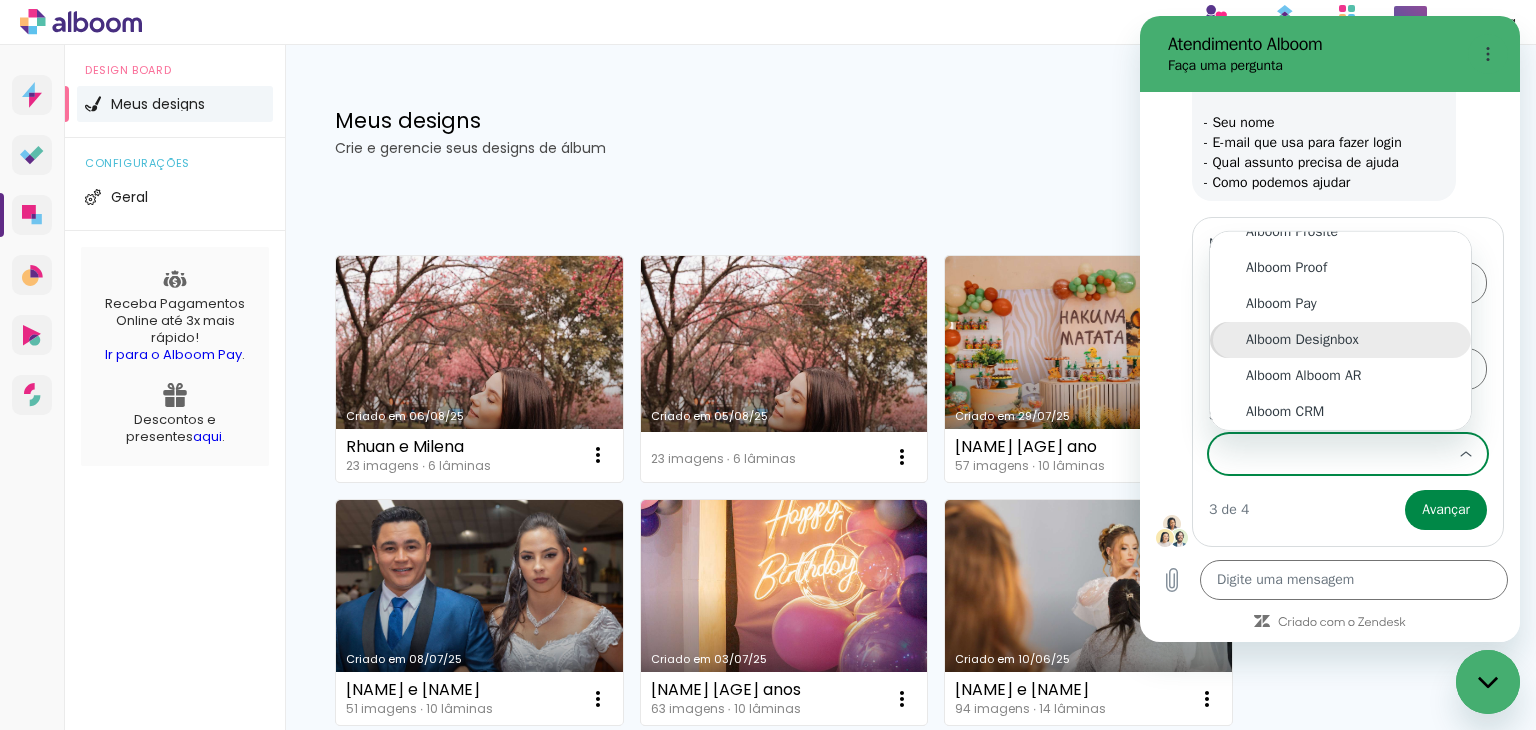click on "Alboom Designbox" at bounding box center (1340, 340) 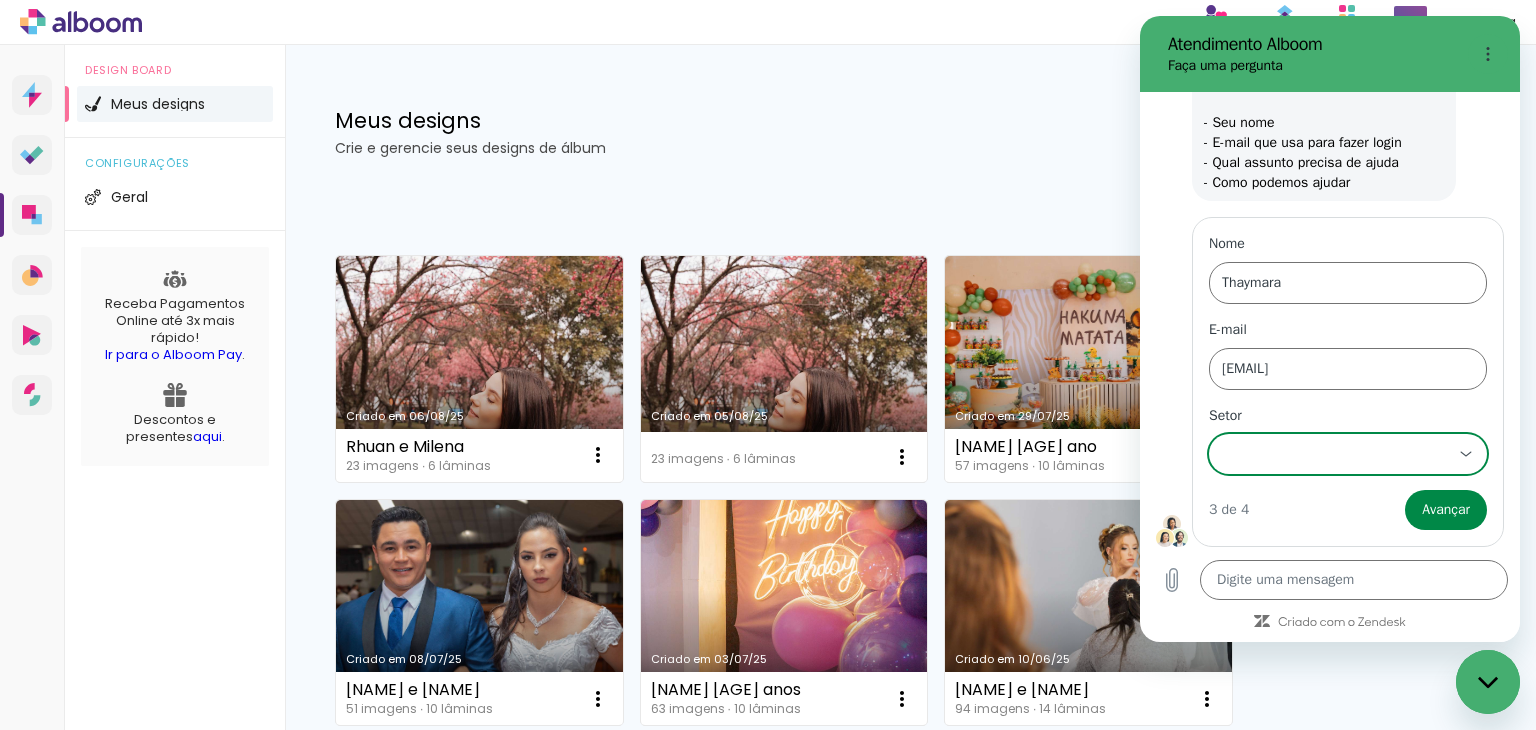 type on "Alboom Designbox" 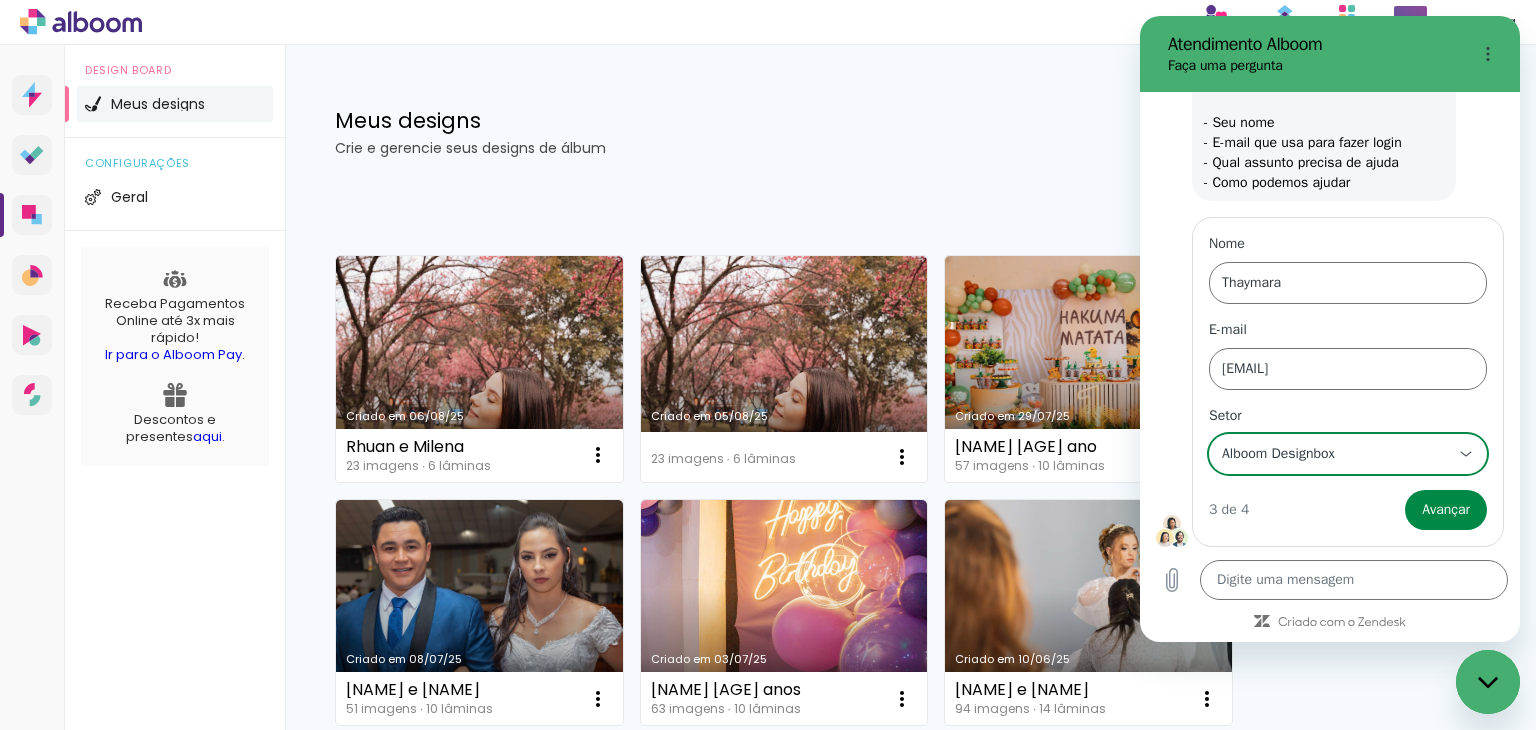 scroll, scrollTop: 0, scrollLeft: 0, axis: both 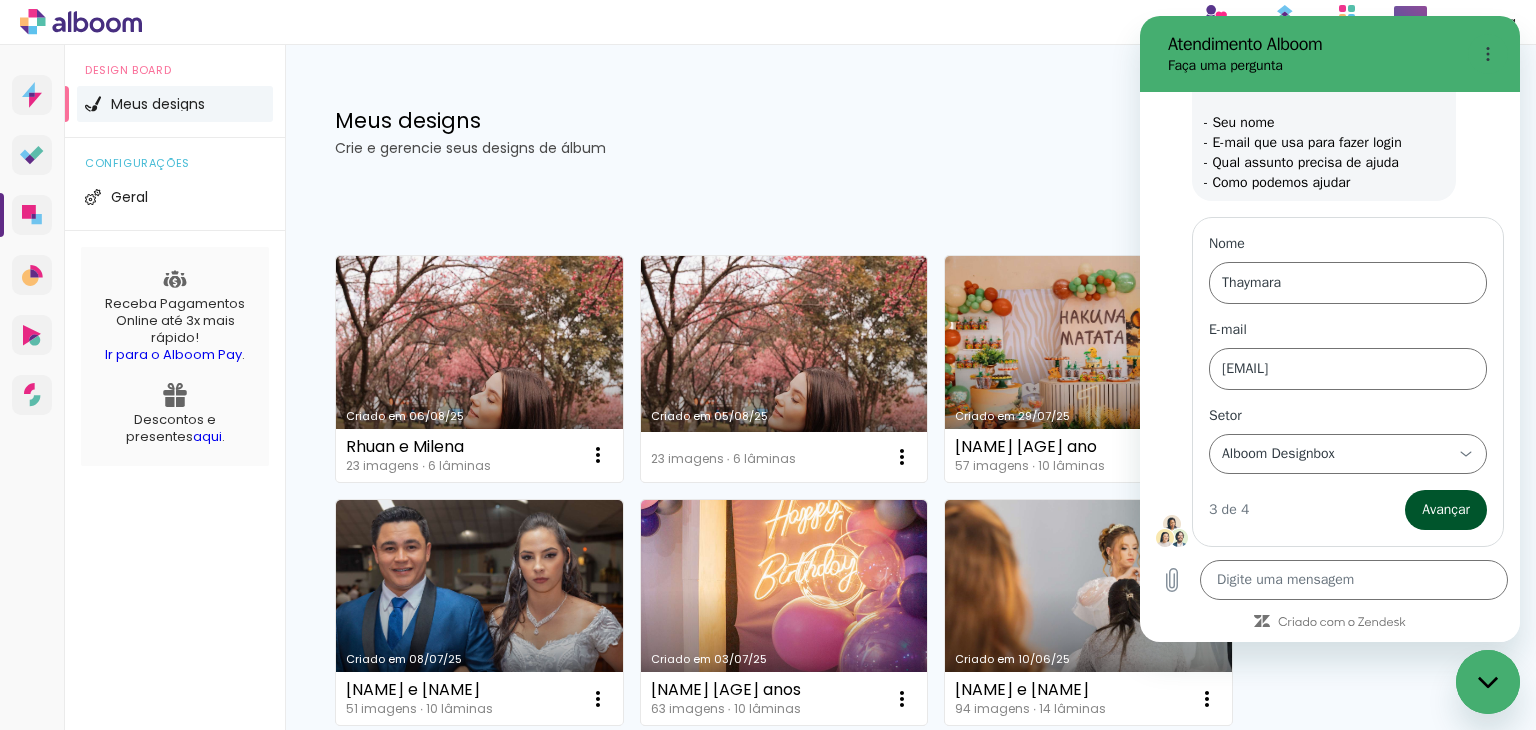 click on "Avançar" at bounding box center [1446, 510] 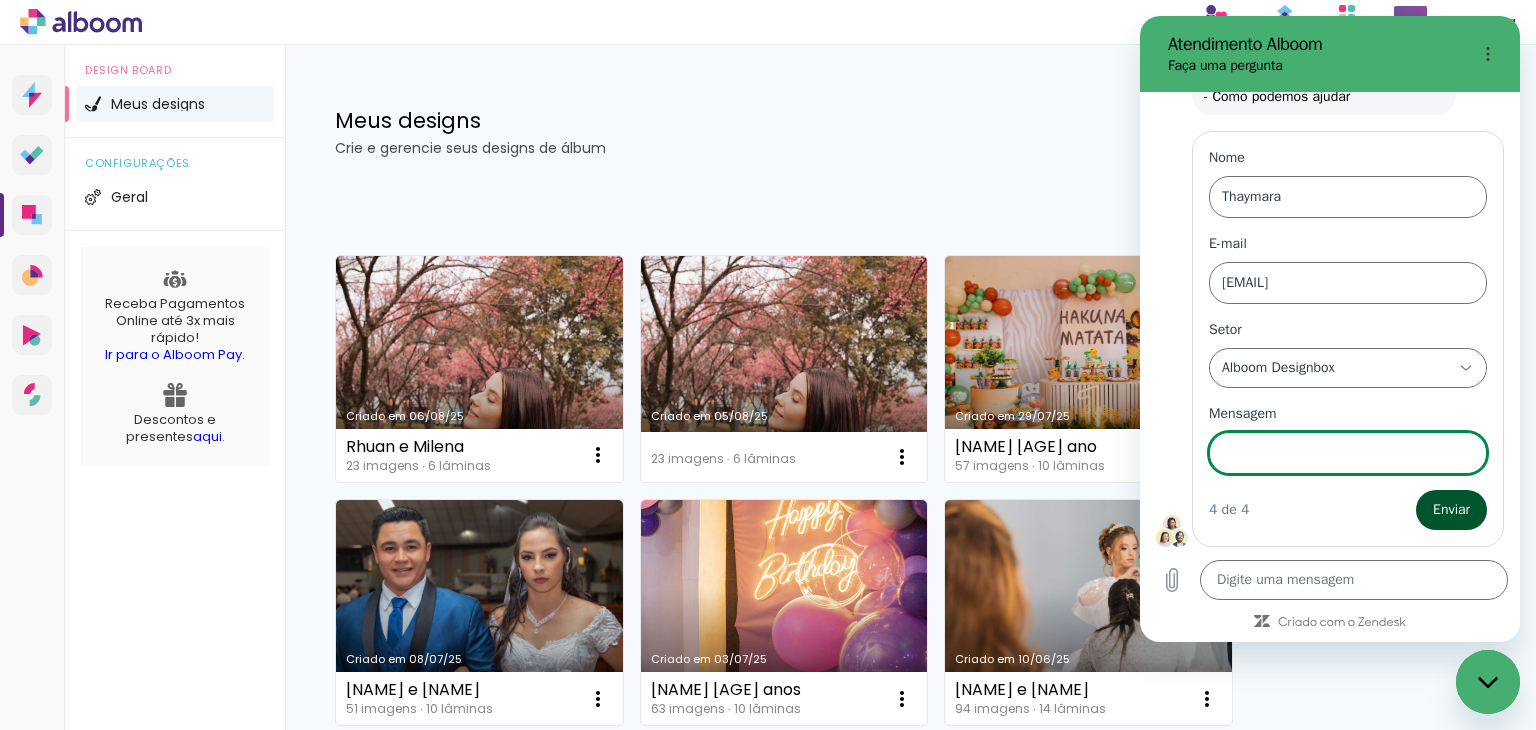 scroll, scrollTop: 3382, scrollLeft: 0, axis: vertical 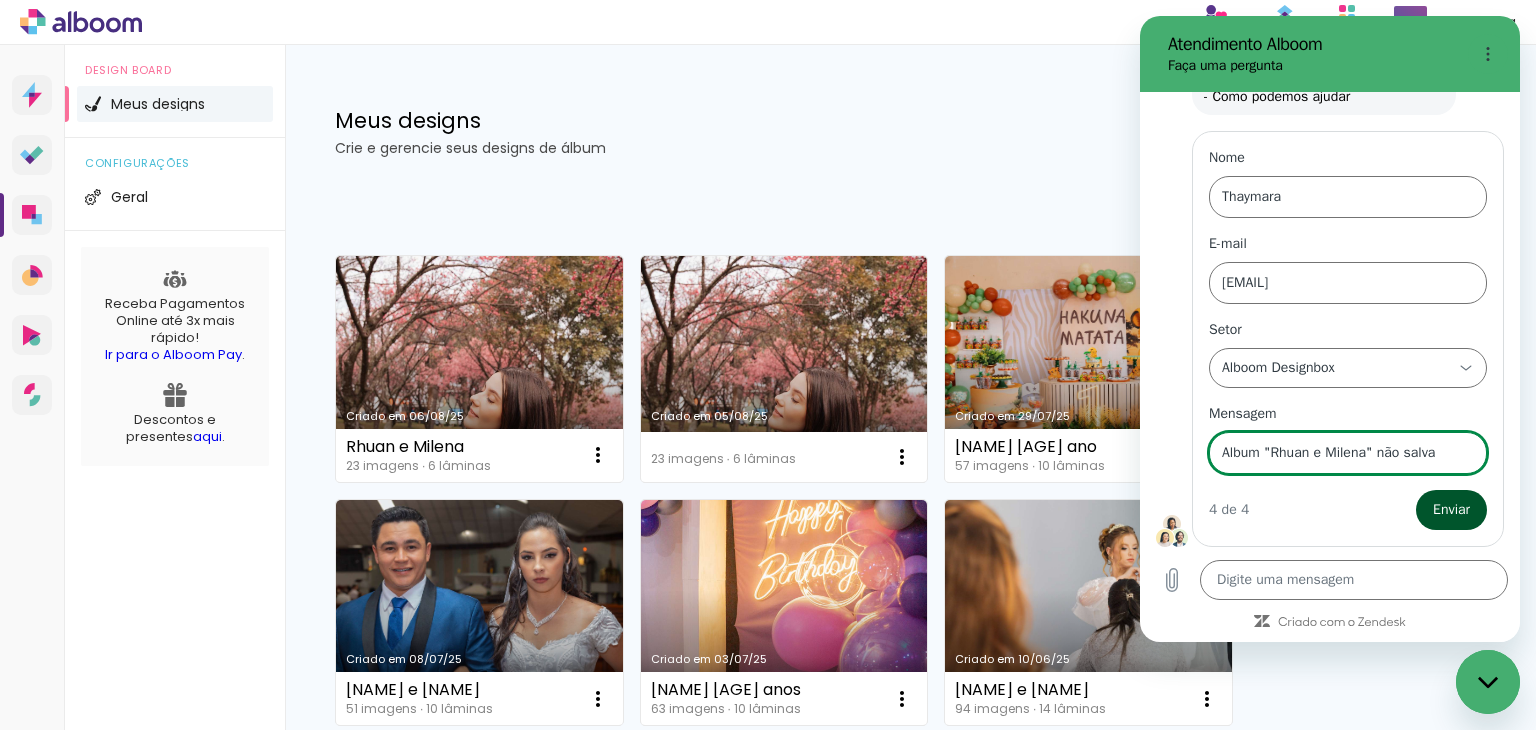 type on "Album "Rhuan e Milena" não salva" 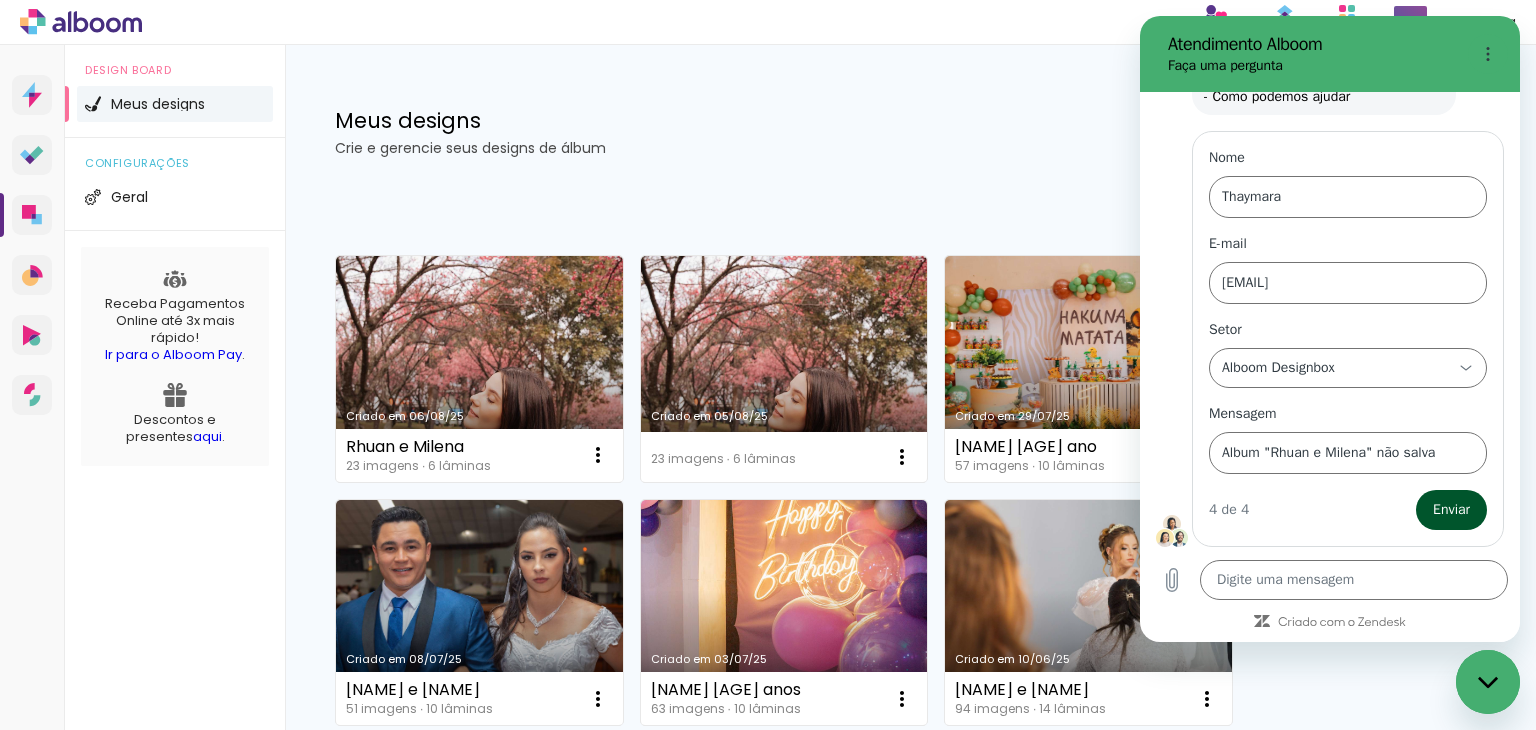 click on "Enviar" at bounding box center [1451, 510] 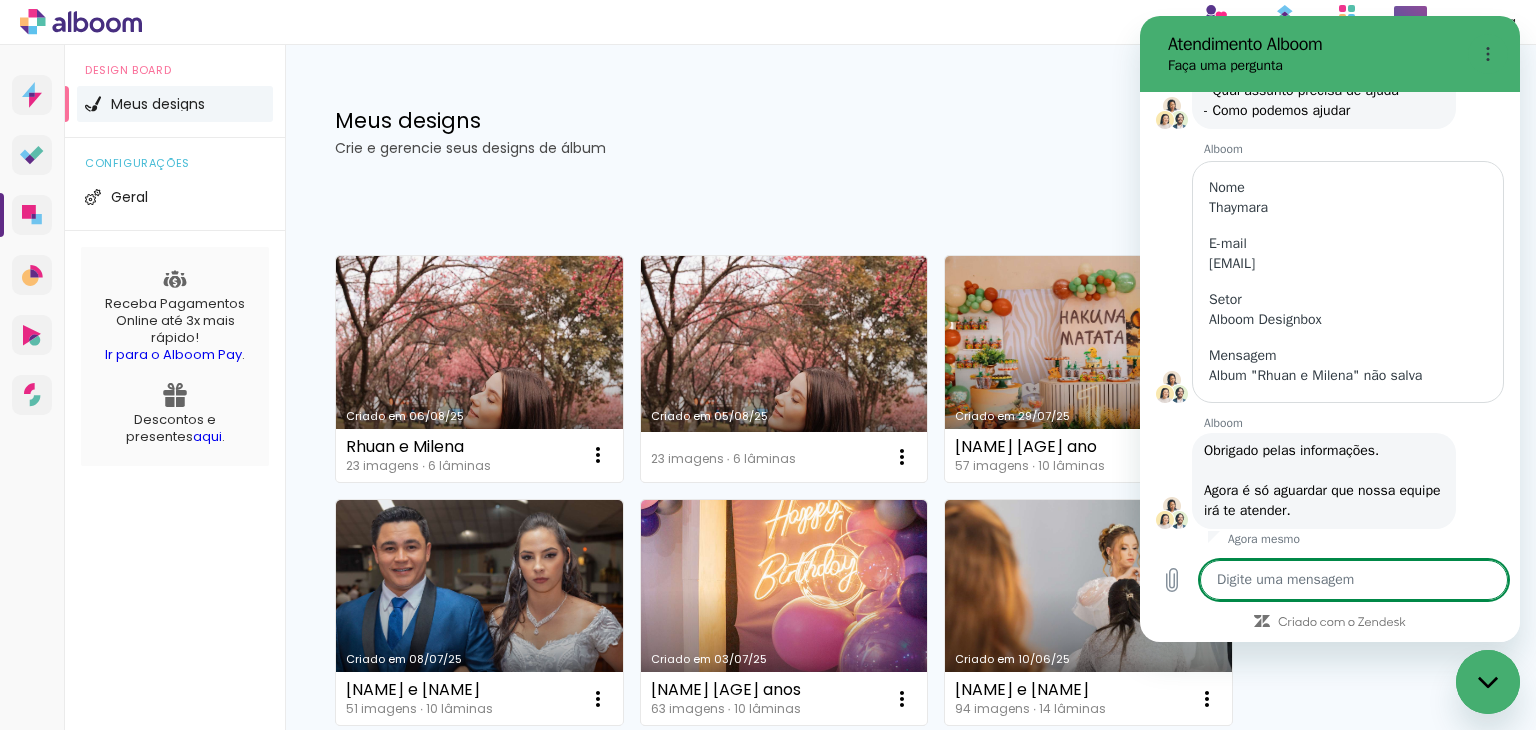 scroll, scrollTop: 3373, scrollLeft: 0, axis: vertical 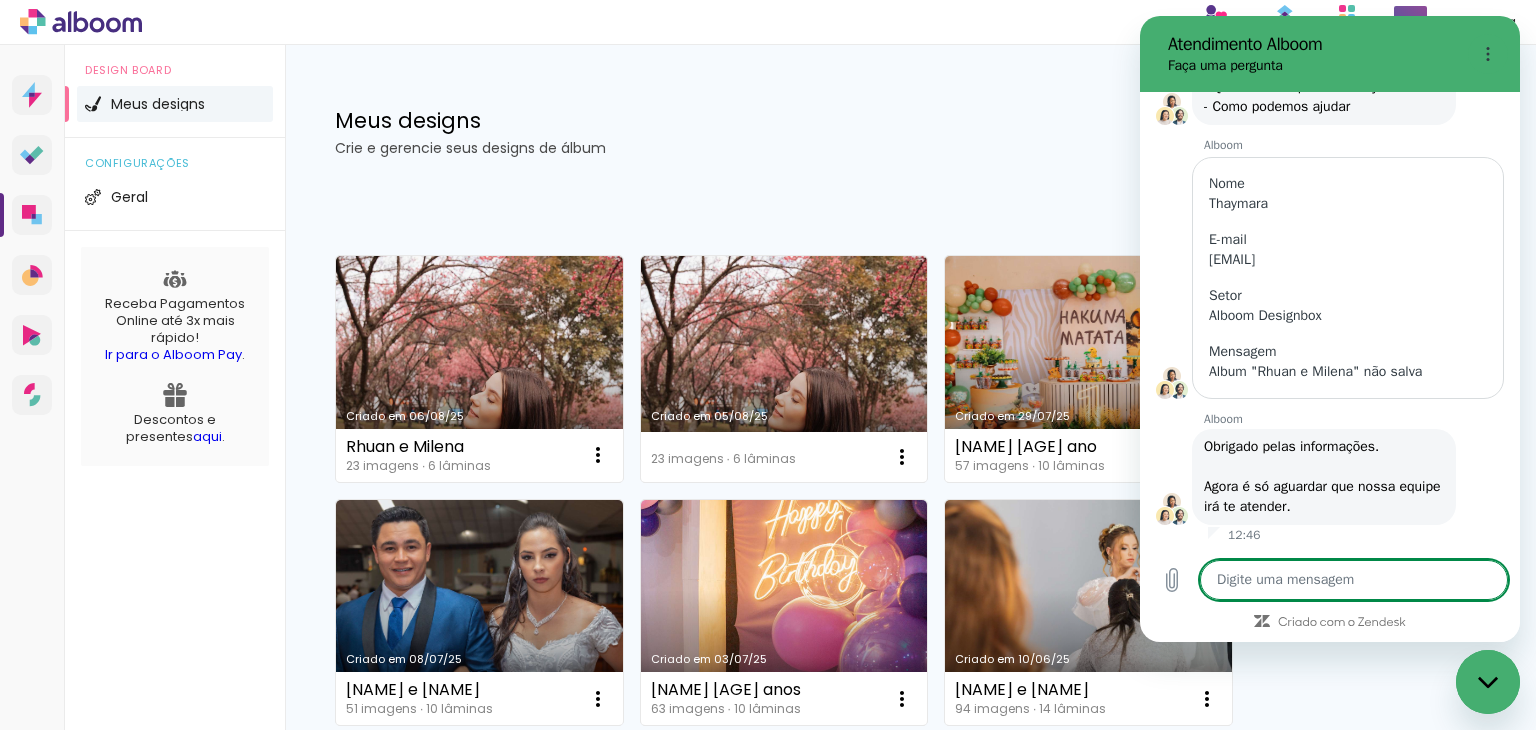 type on "x" 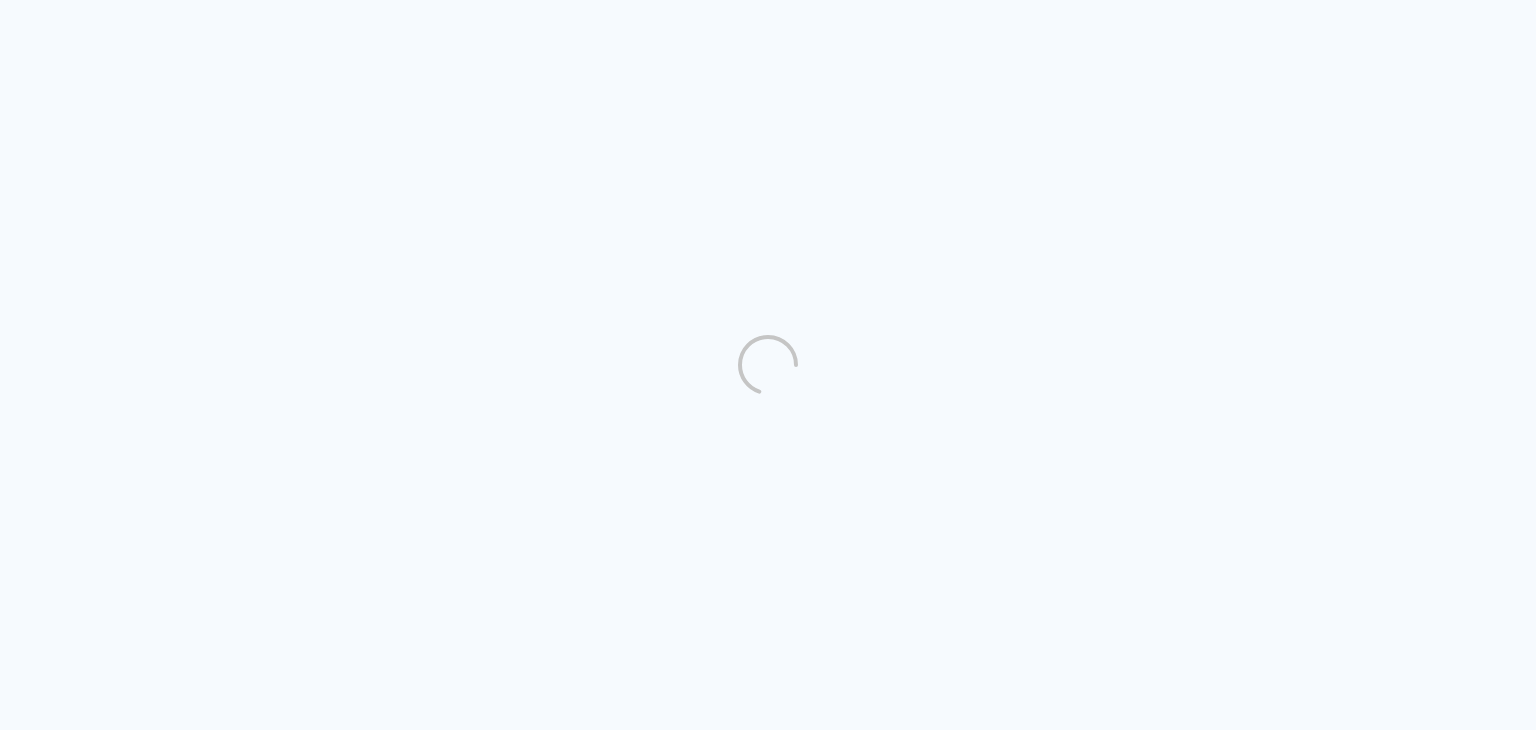 scroll, scrollTop: 0, scrollLeft: 0, axis: both 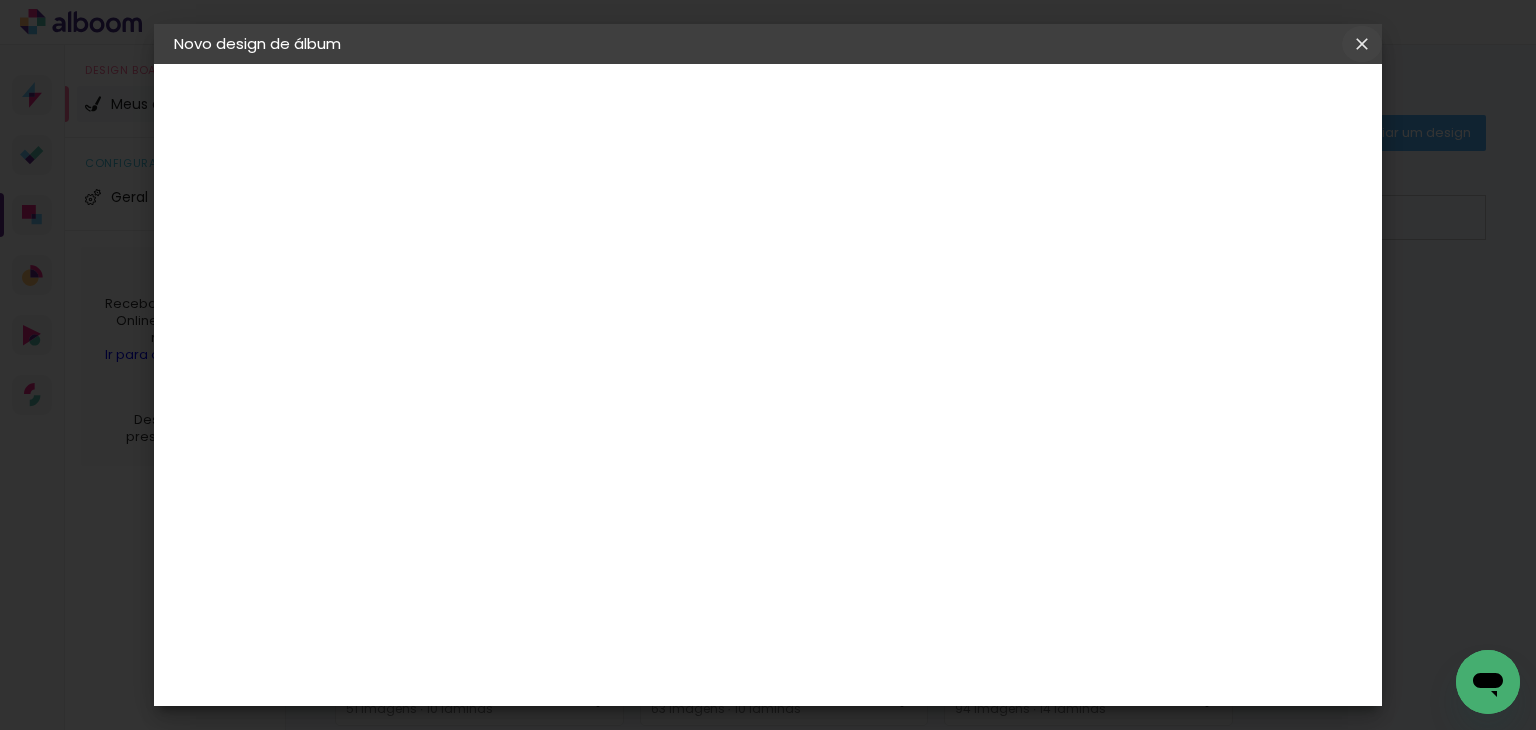 click at bounding box center (0, 0) 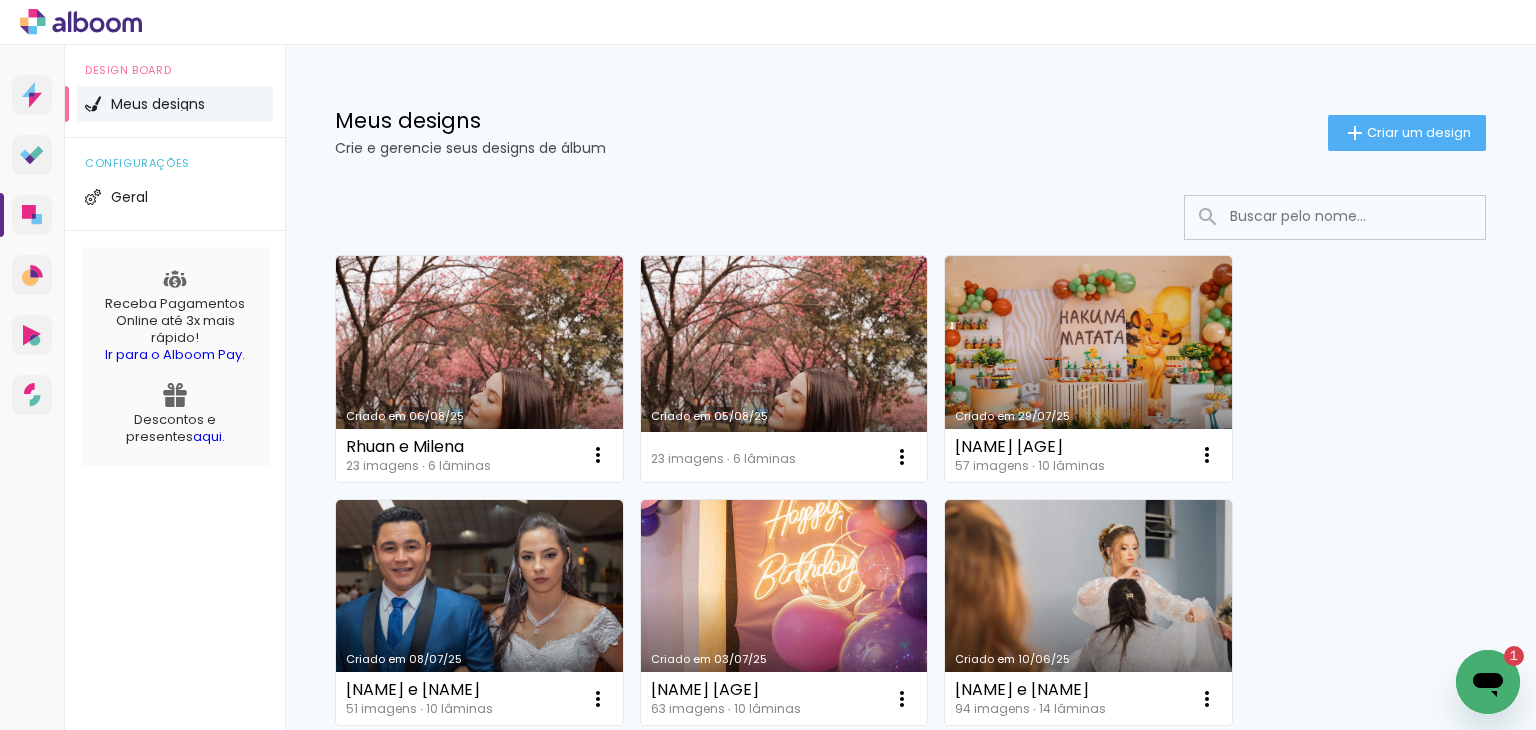 scroll, scrollTop: 0, scrollLeft: 0, axis: both 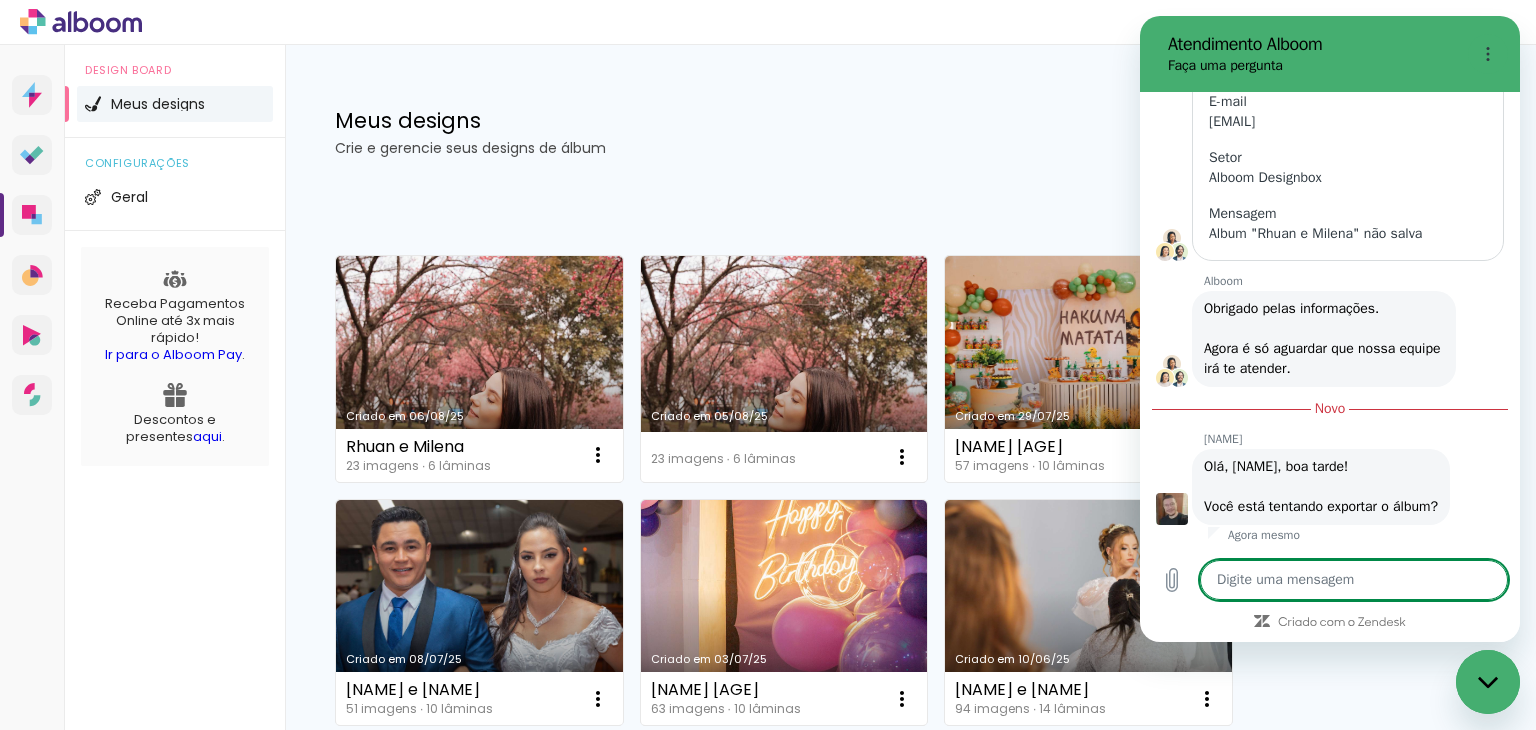 type on "x" 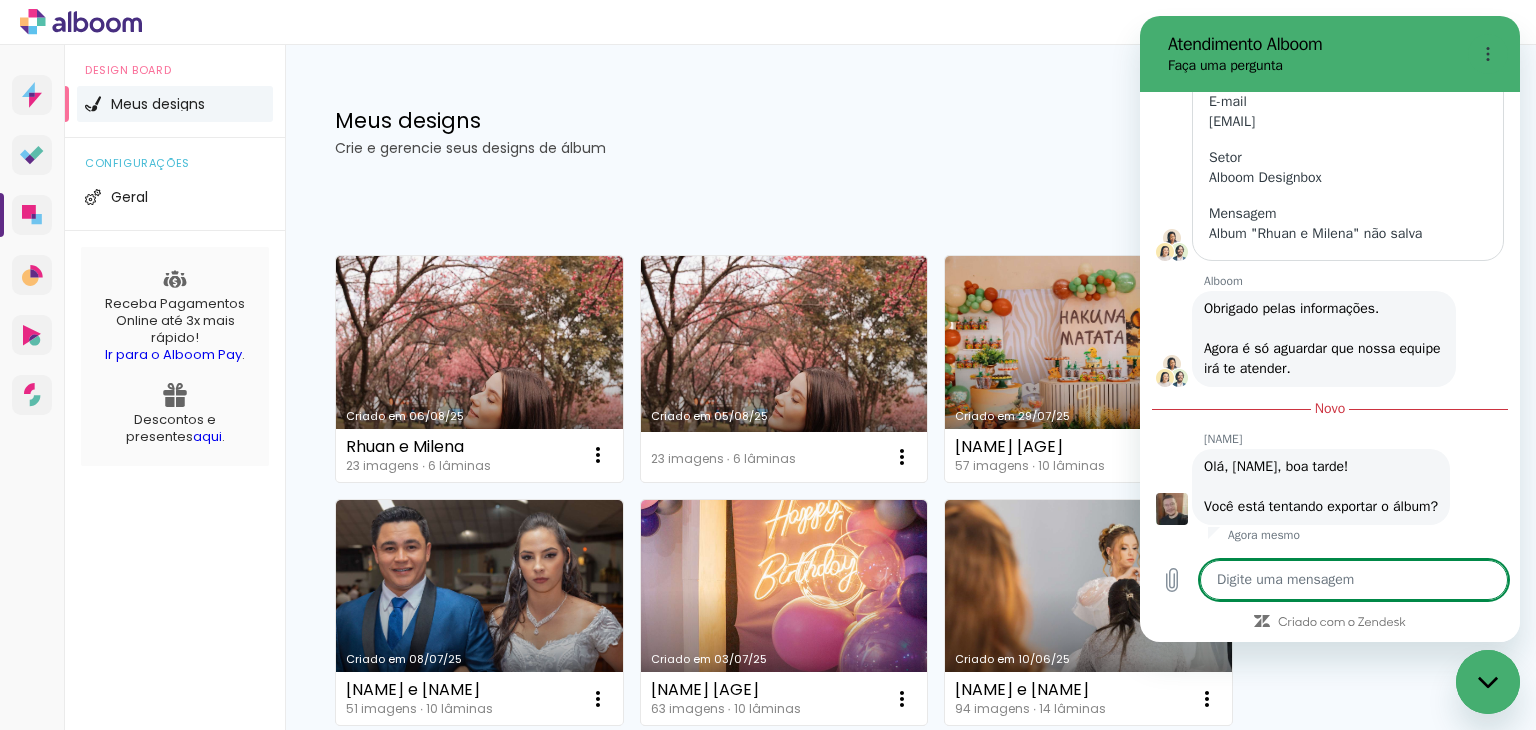 scroll, scrollTop: 3532, scrollLeft: 0, axis: vertical 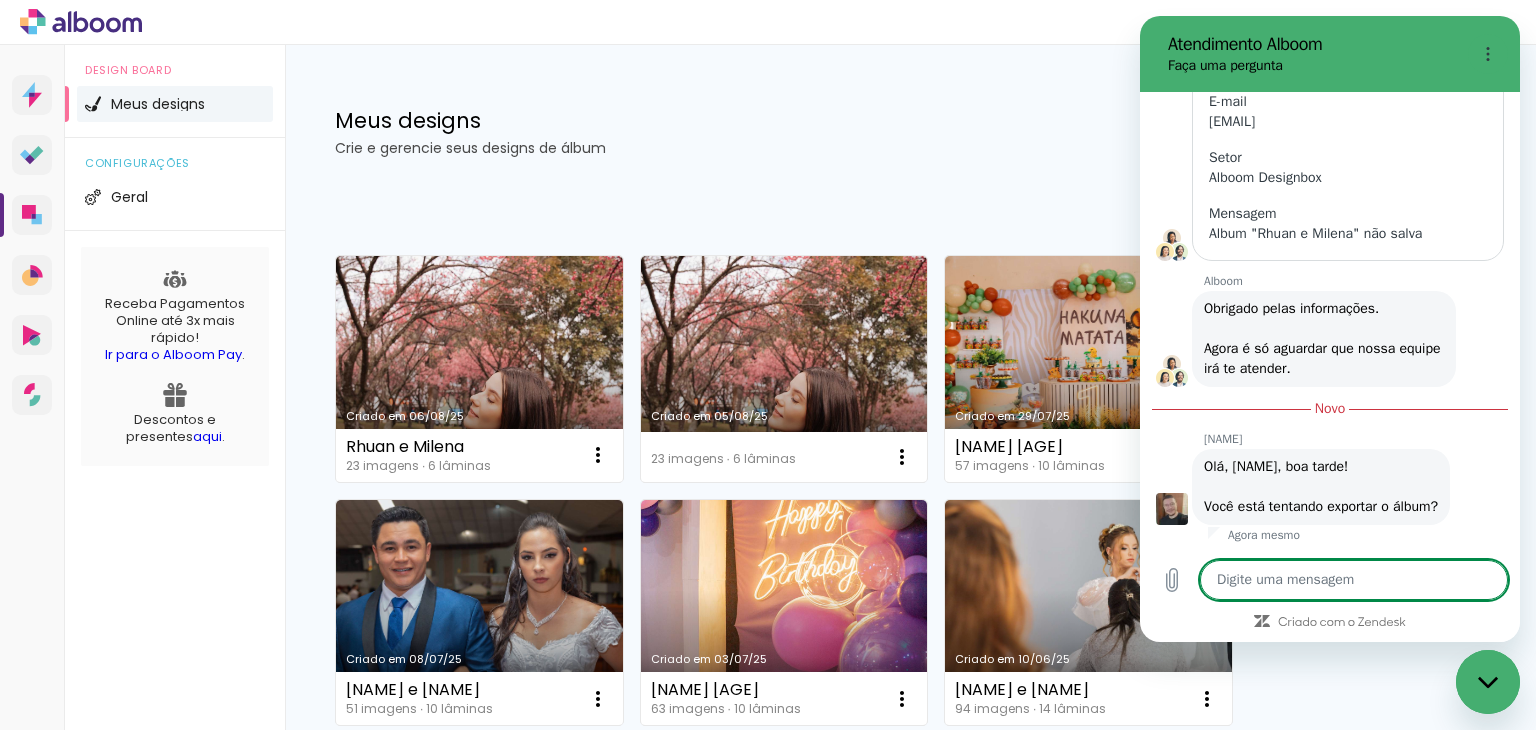 type on "O" 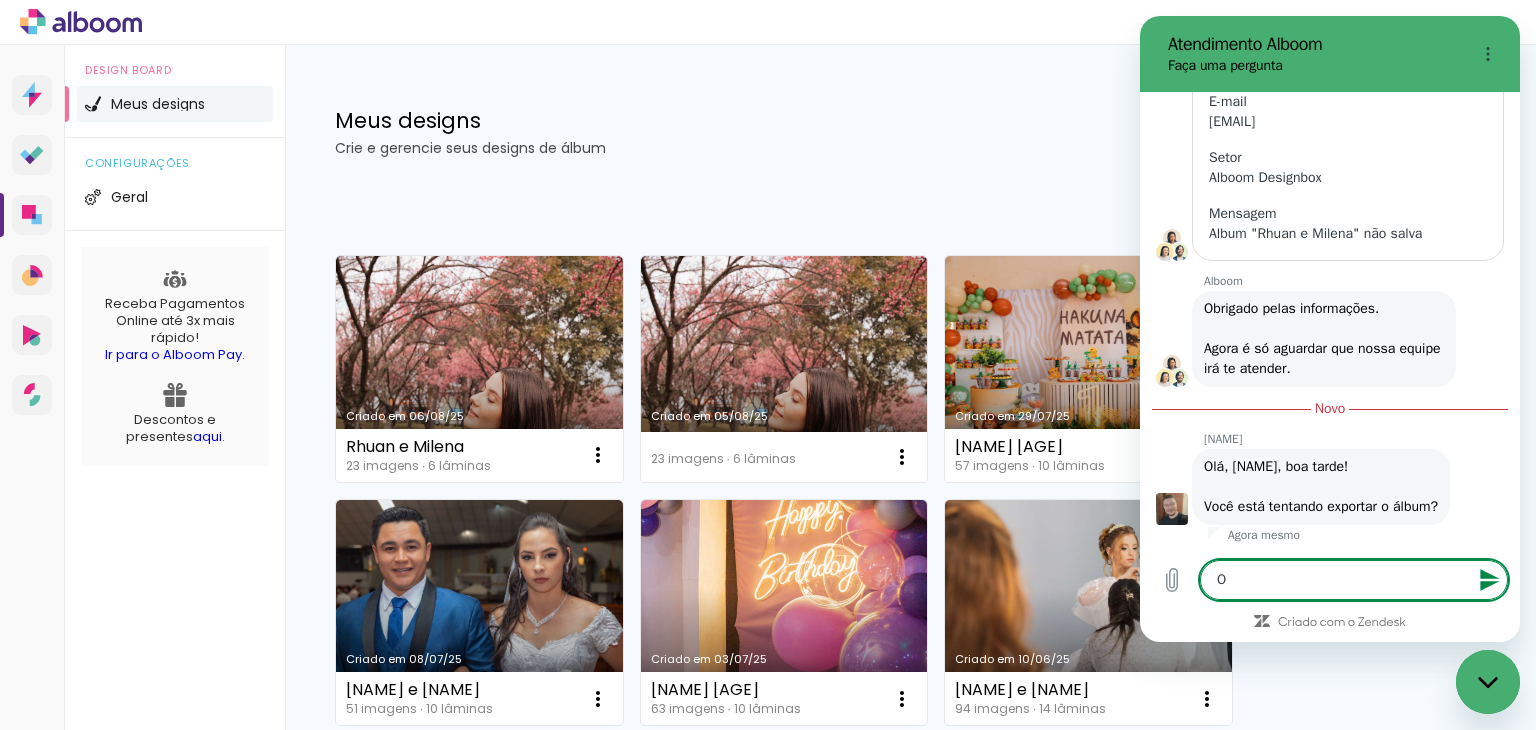 type on "Ol" 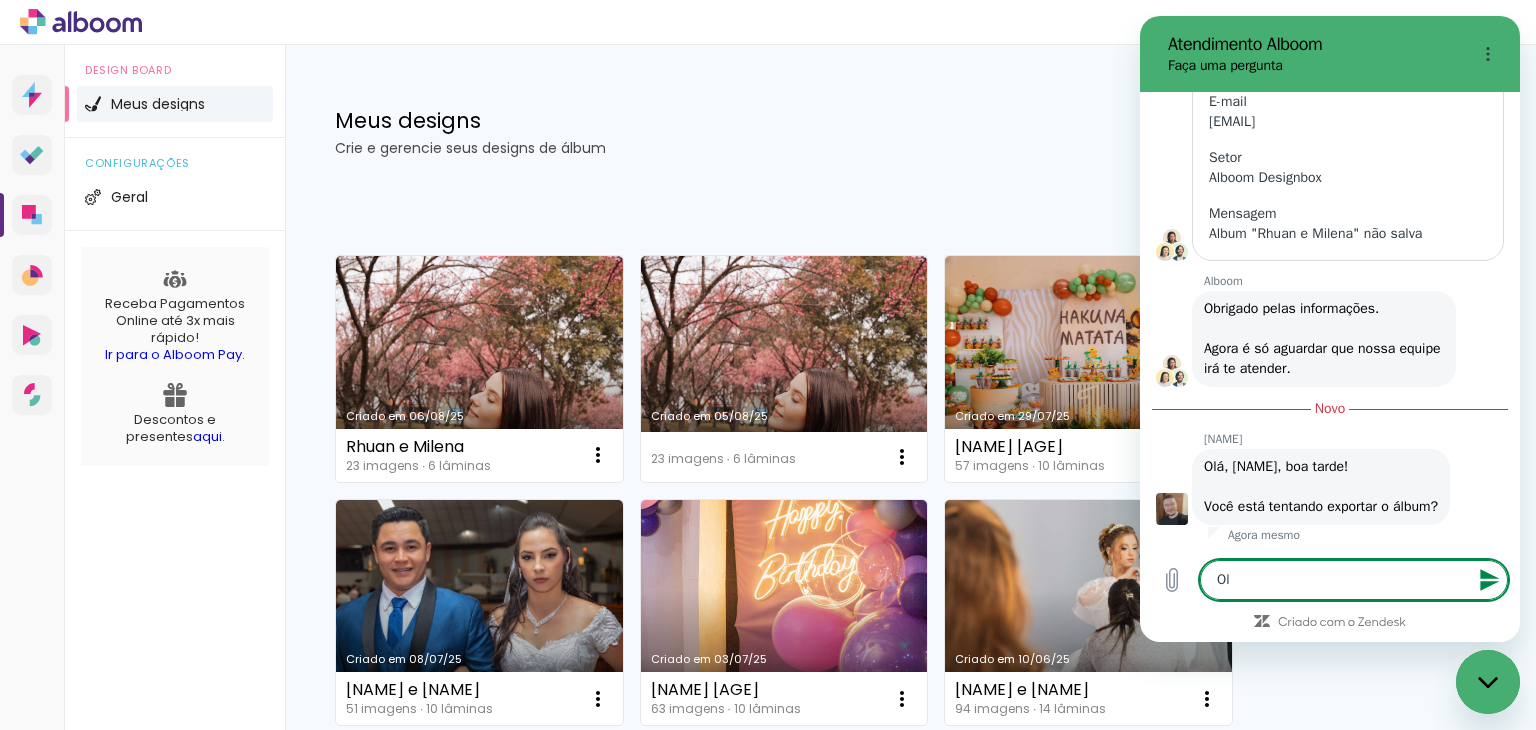 type on "Olá" 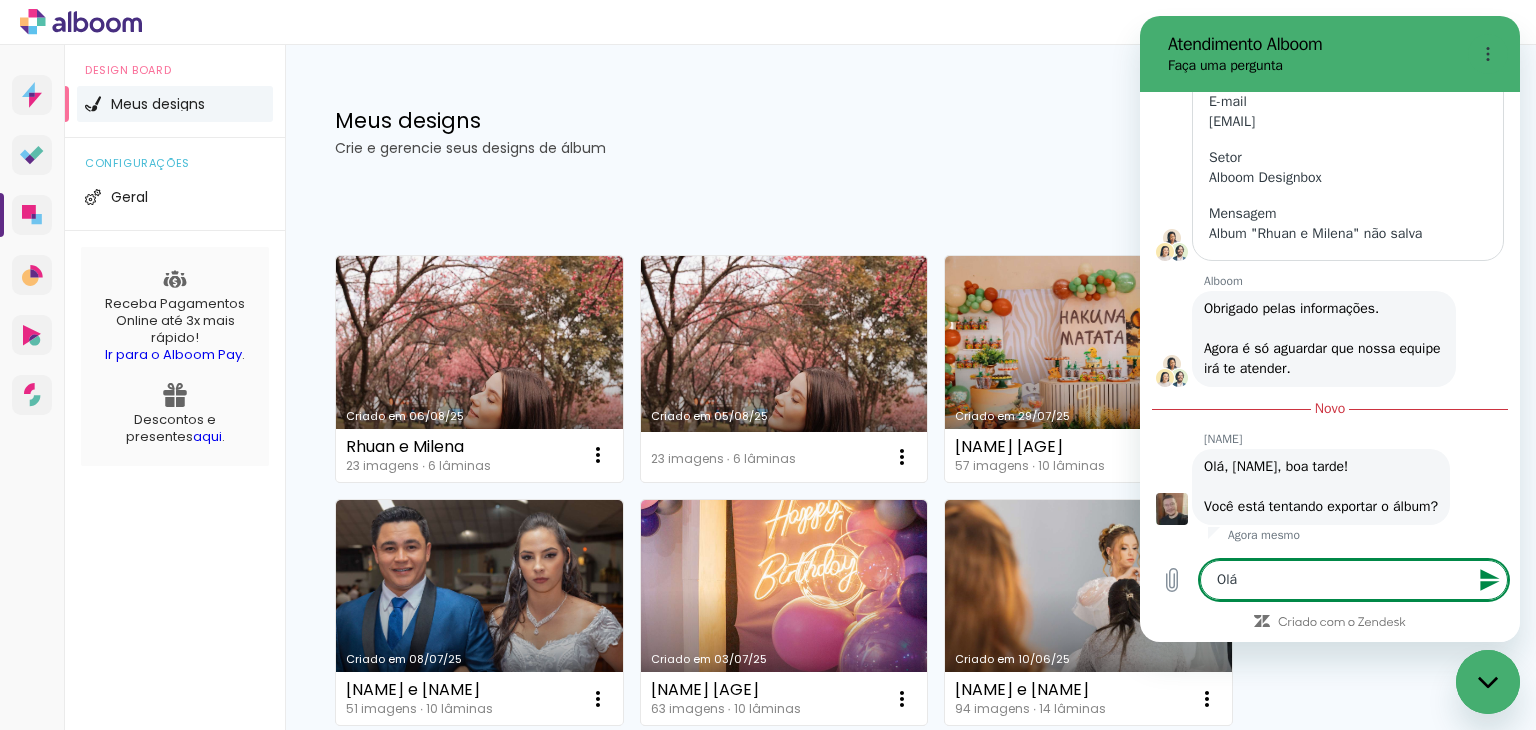 type on "Olá," 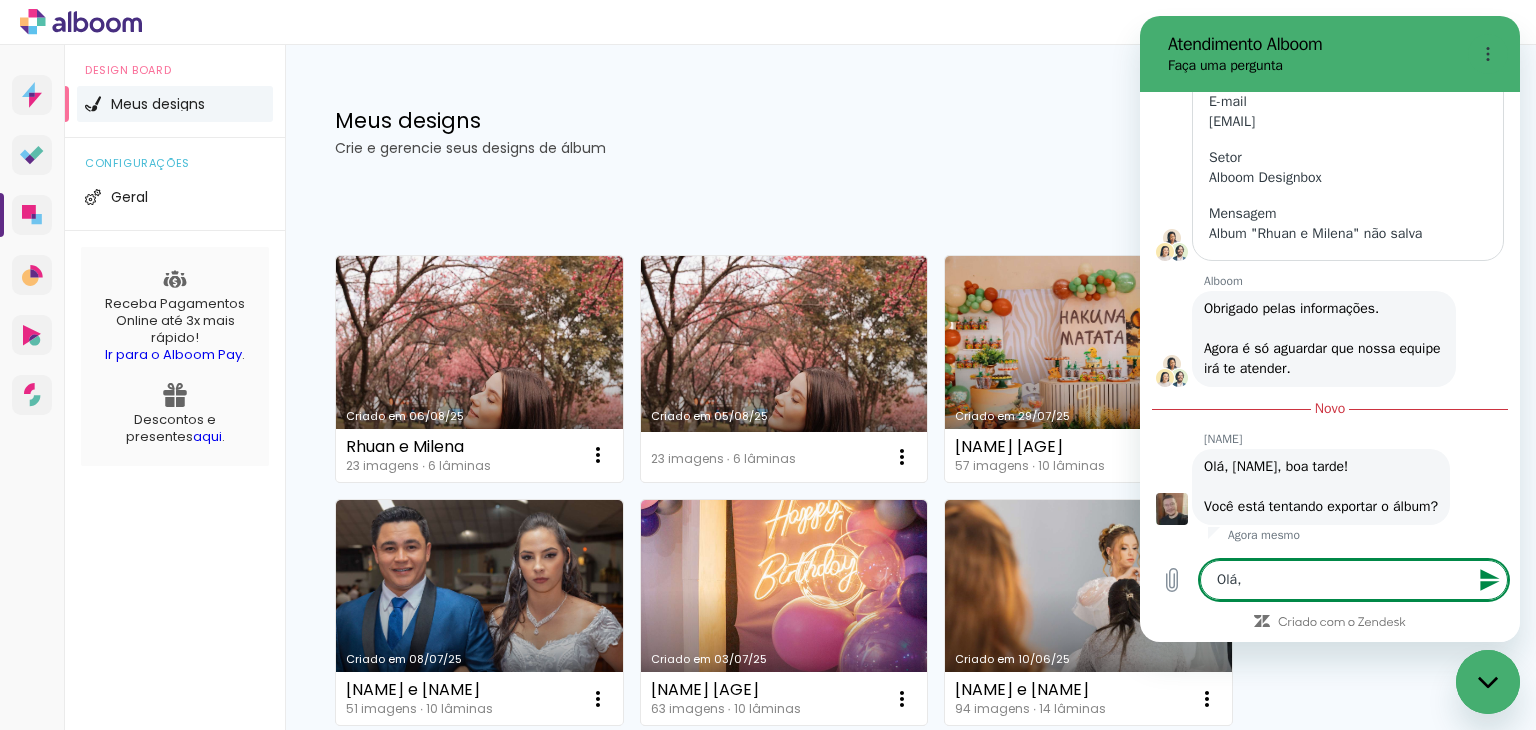 type on "Olá," 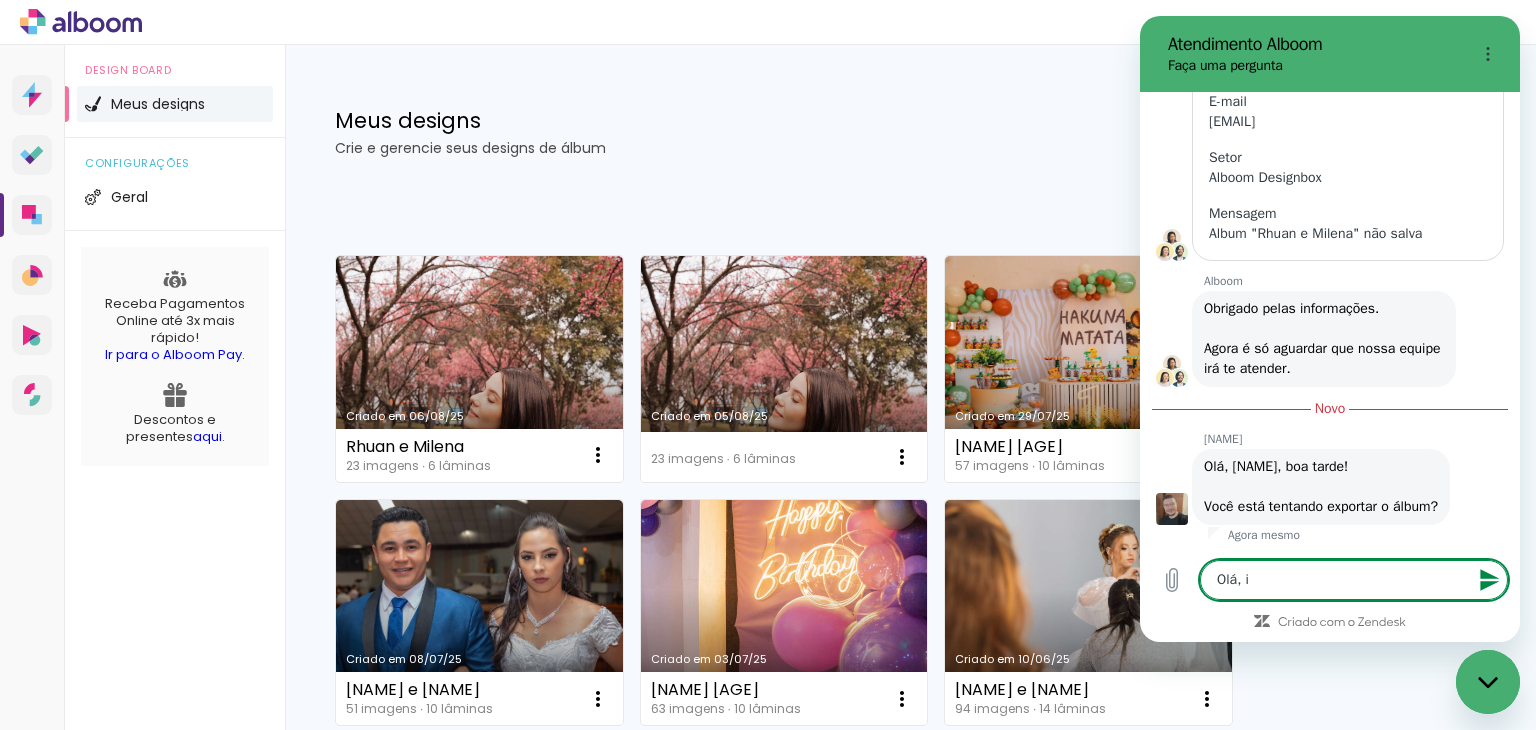 type on "Olá, is" 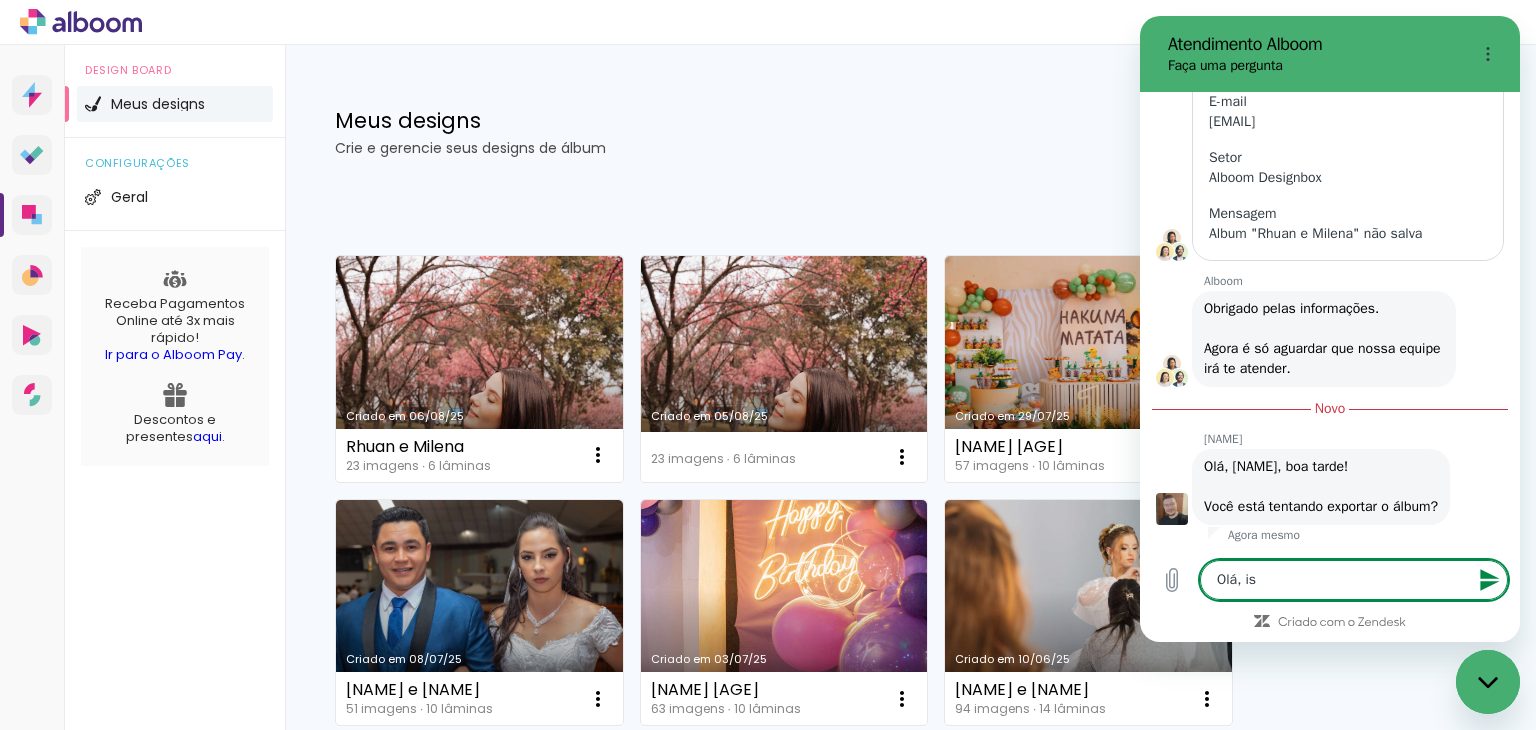 type on "Olá, iss" 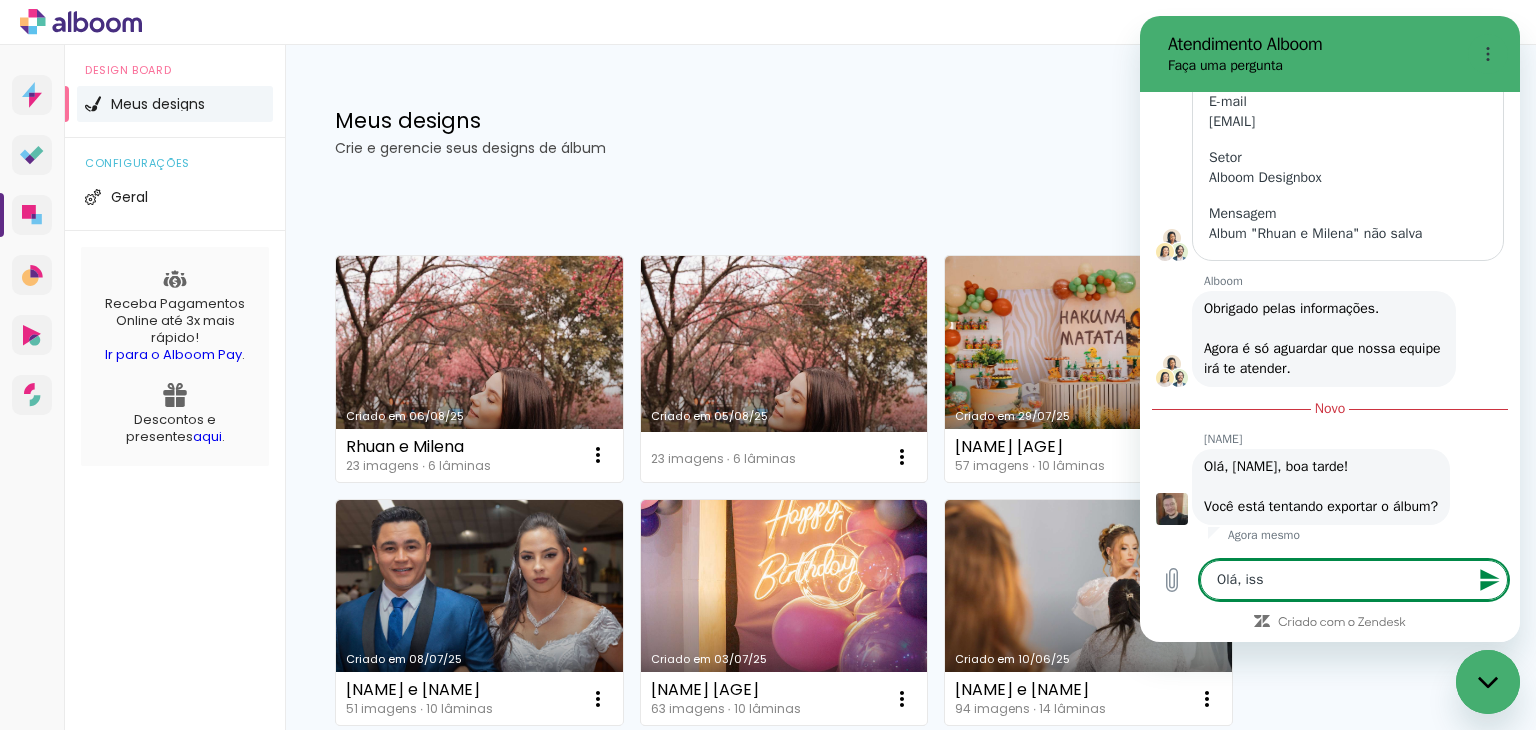 type on "Olá, isso" 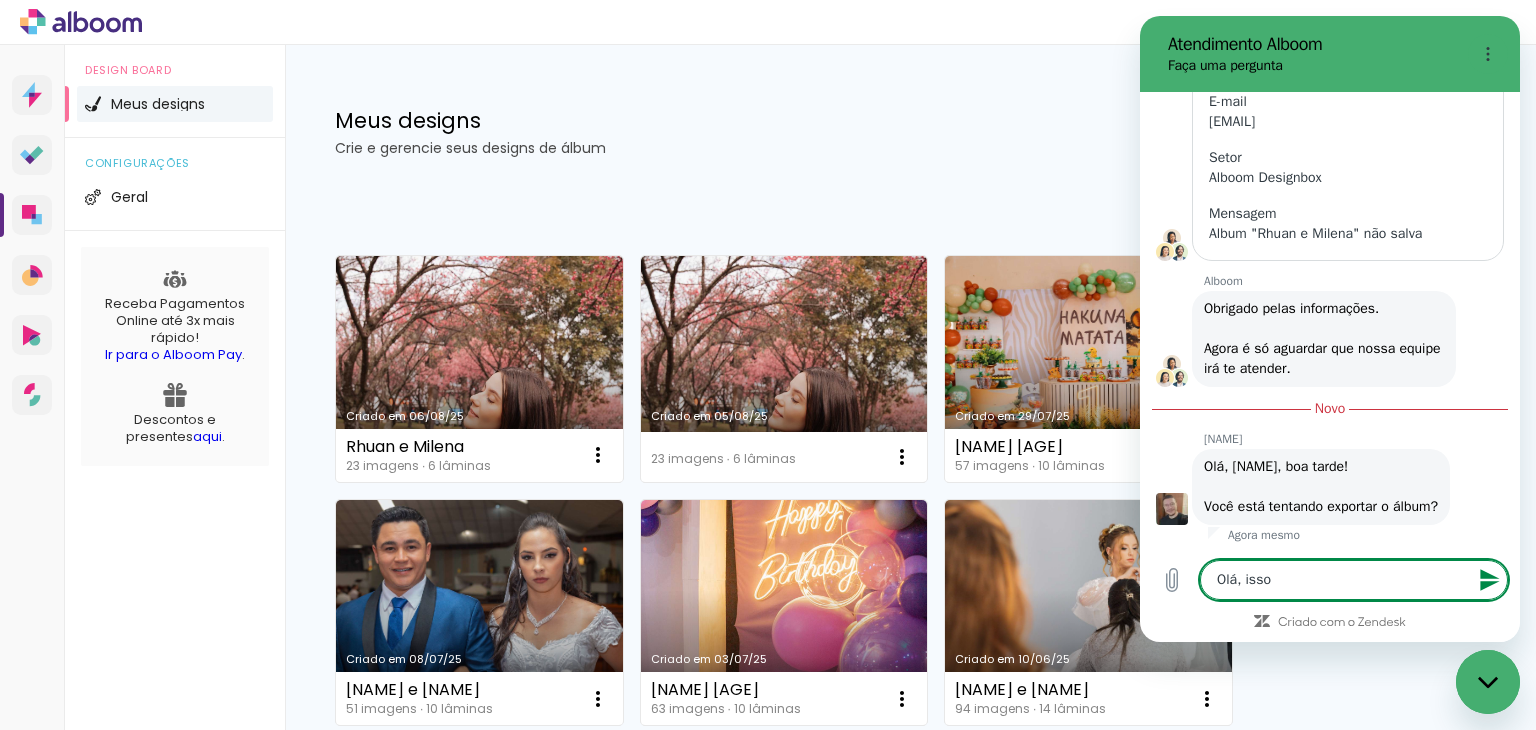 type on "Olá, isso" 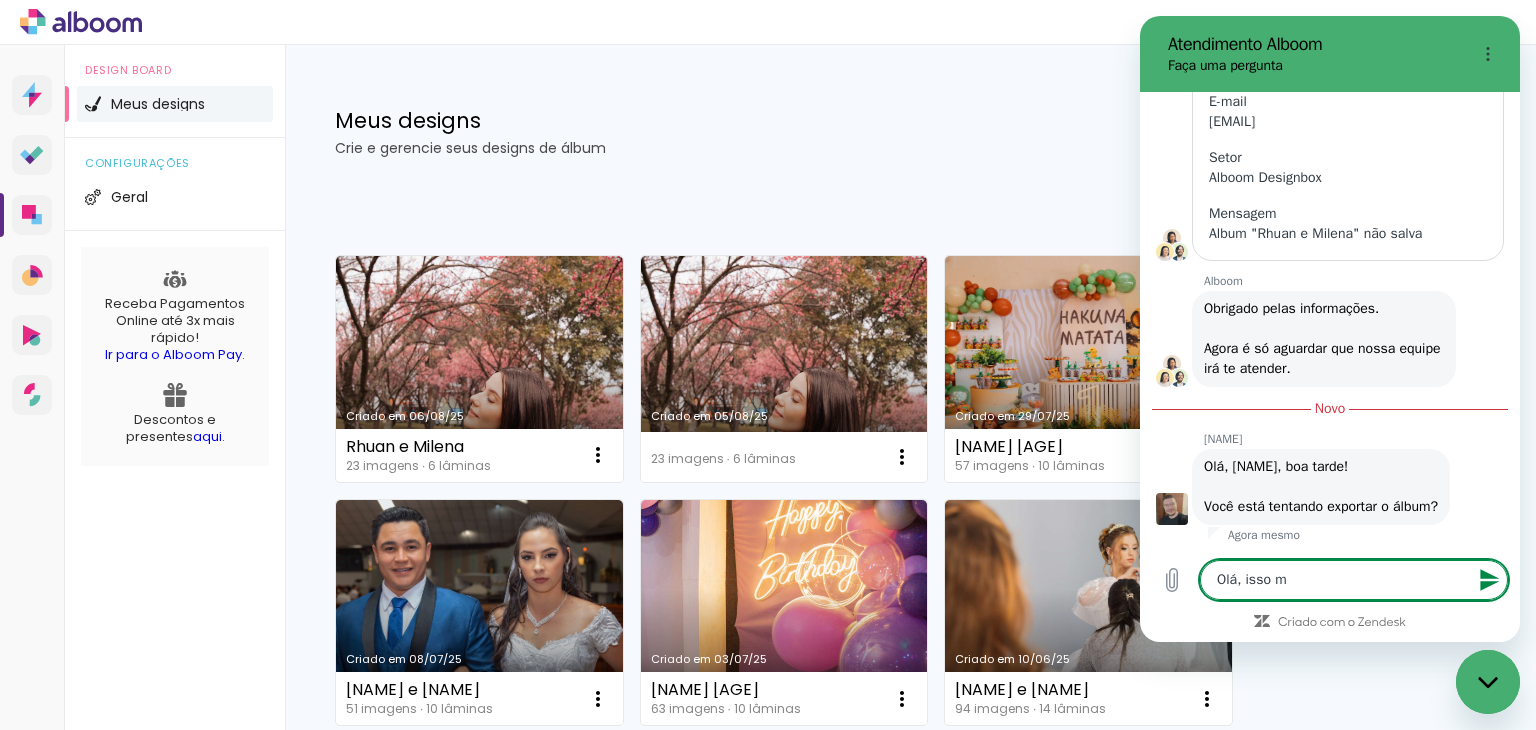 type on "x" 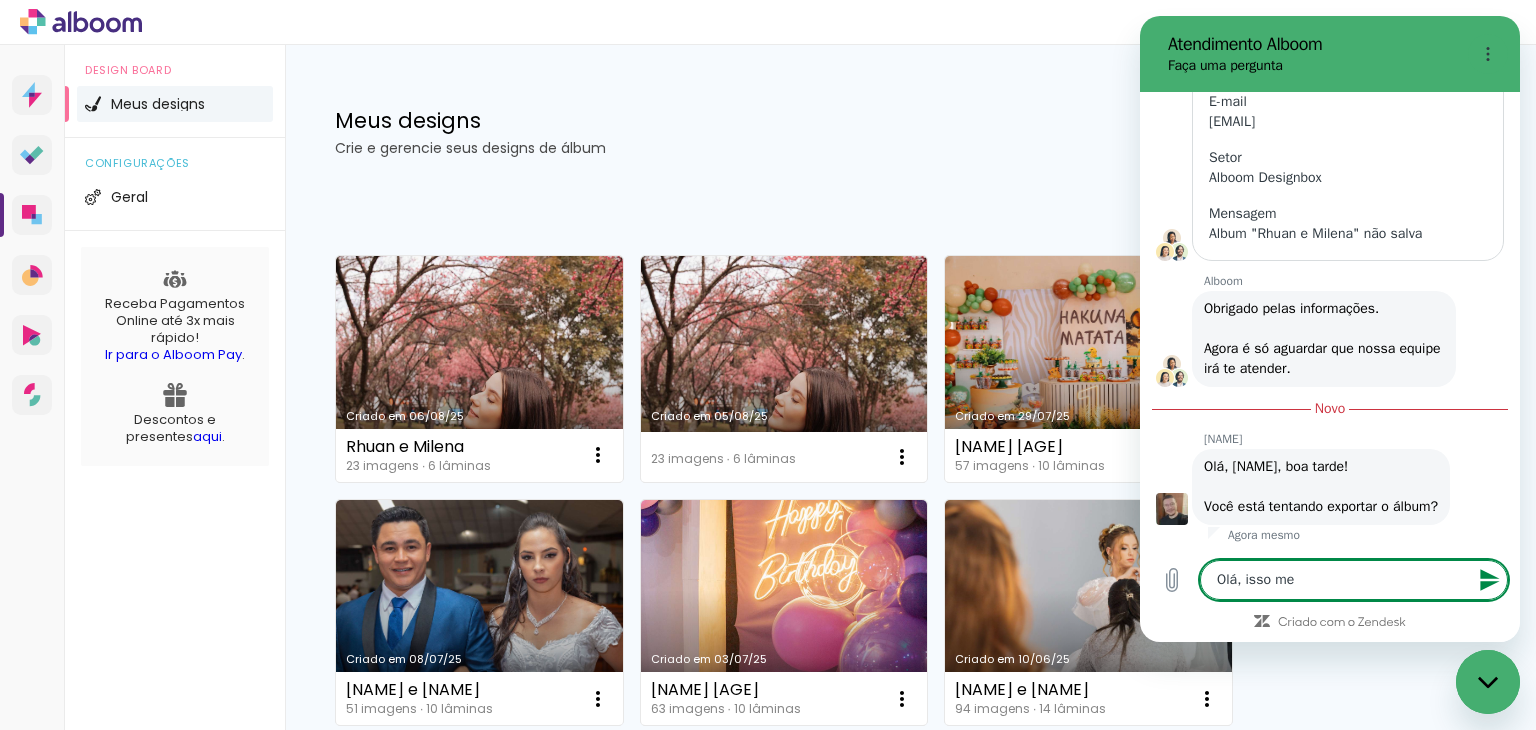 type on "Olá, isso mes" 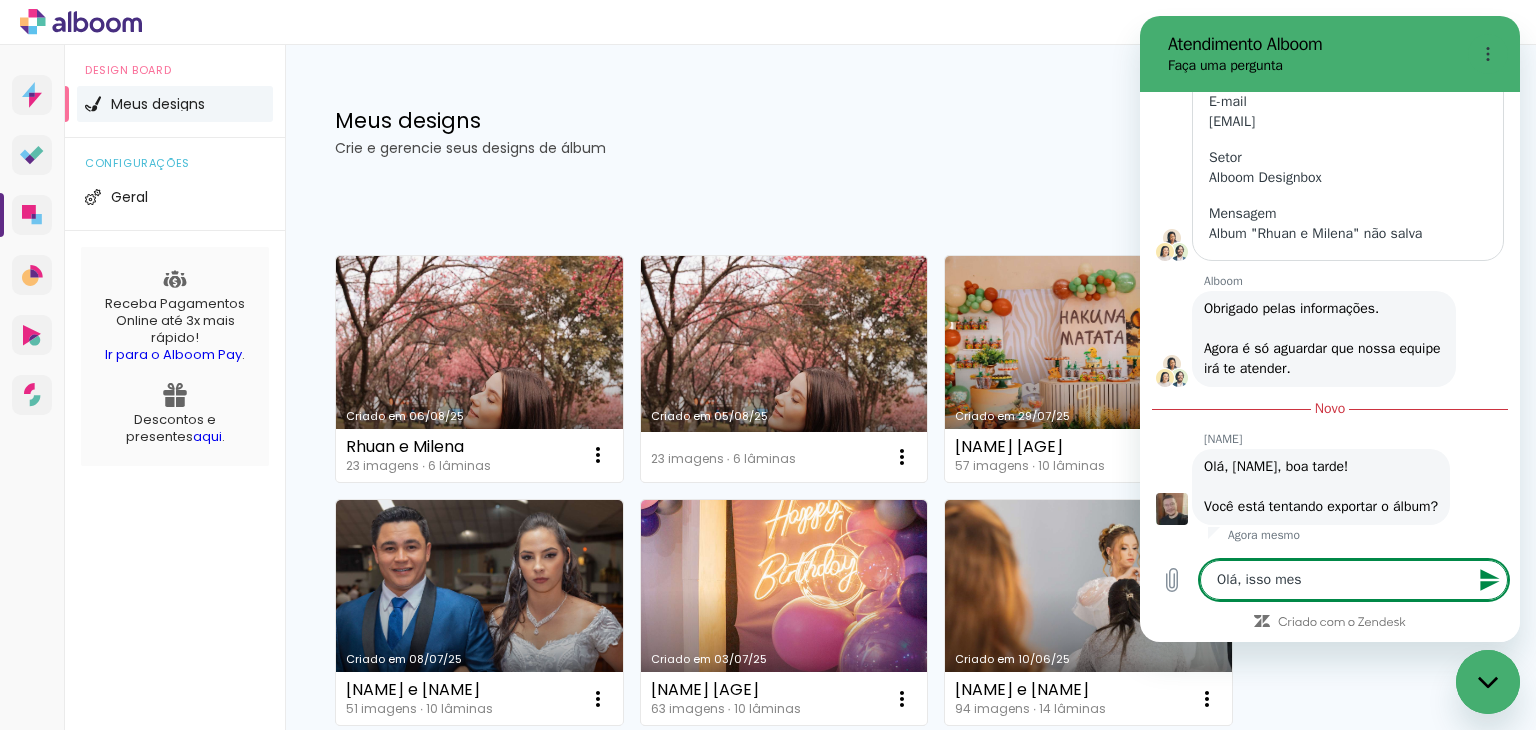 type on "Olá, isso mesm" 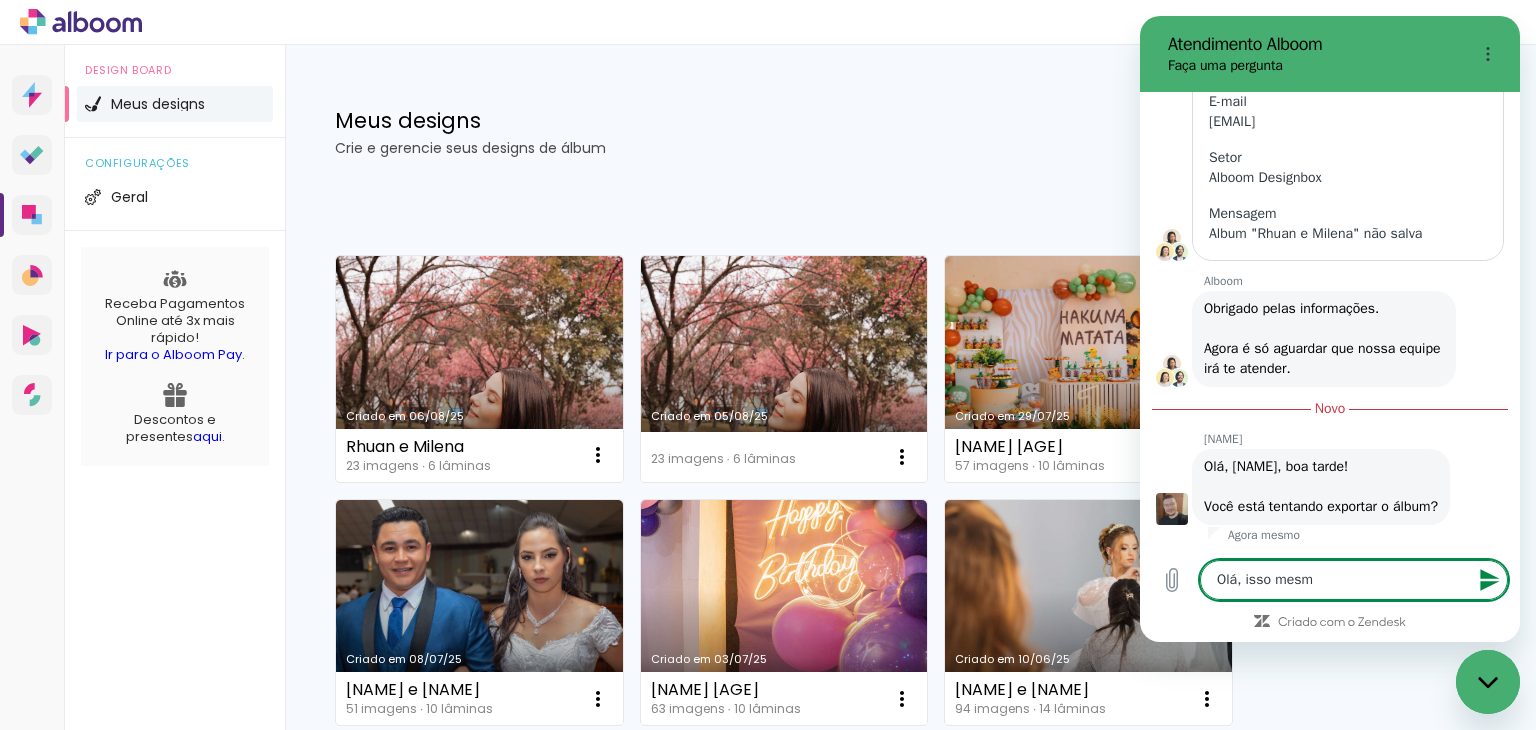 type on "Olá, isso mesmo" 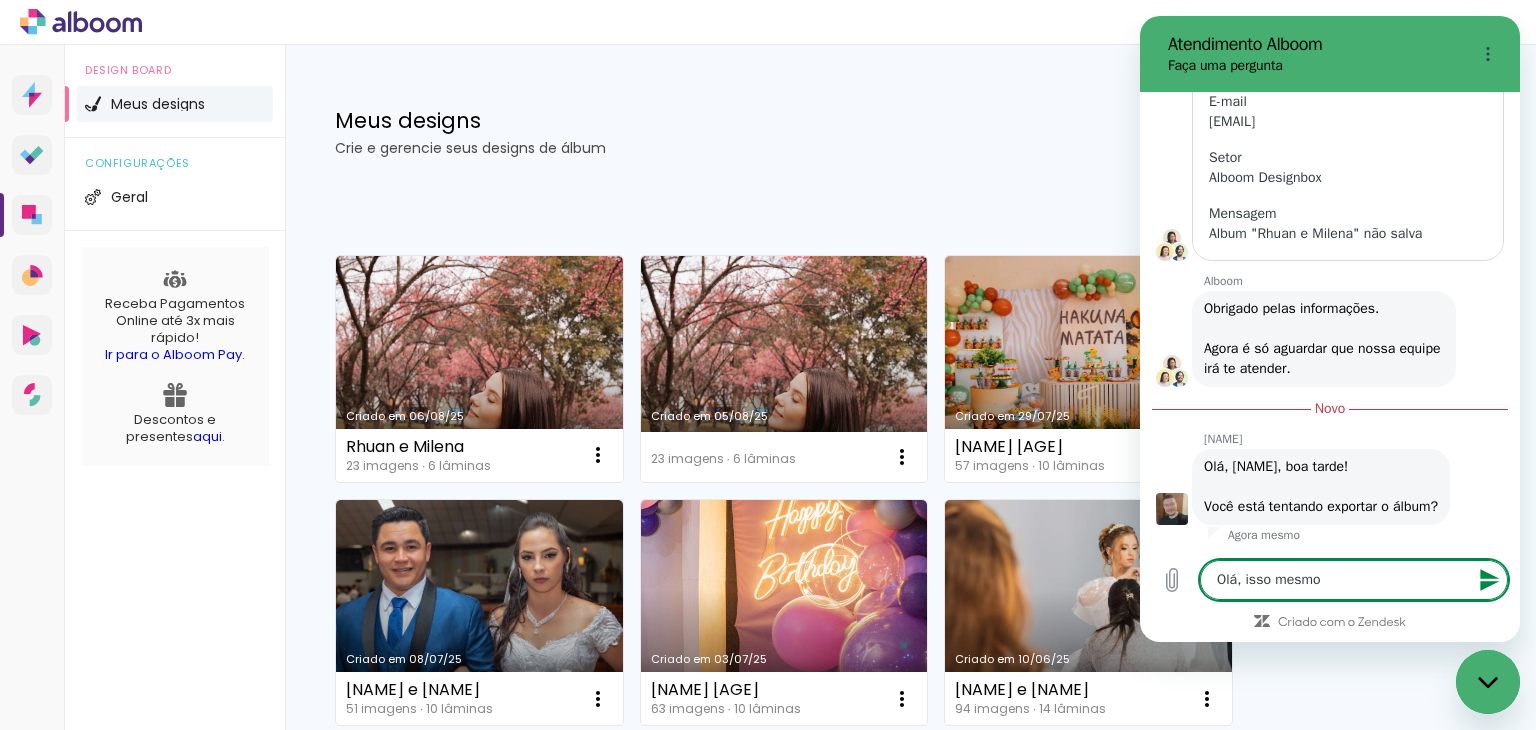 type on "x" 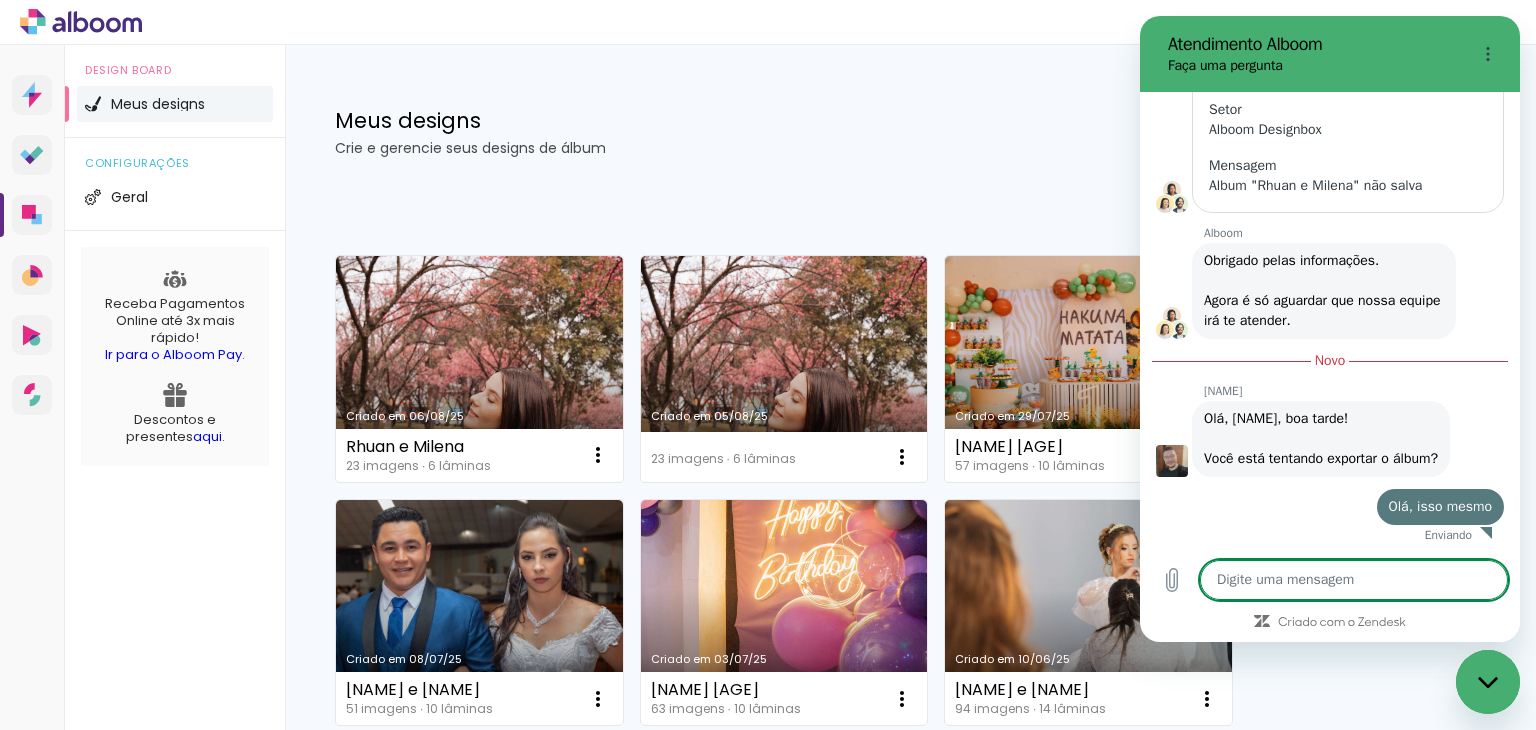 scroll, scrollTop: 3580, scrollLeft: 0, axis: vertical 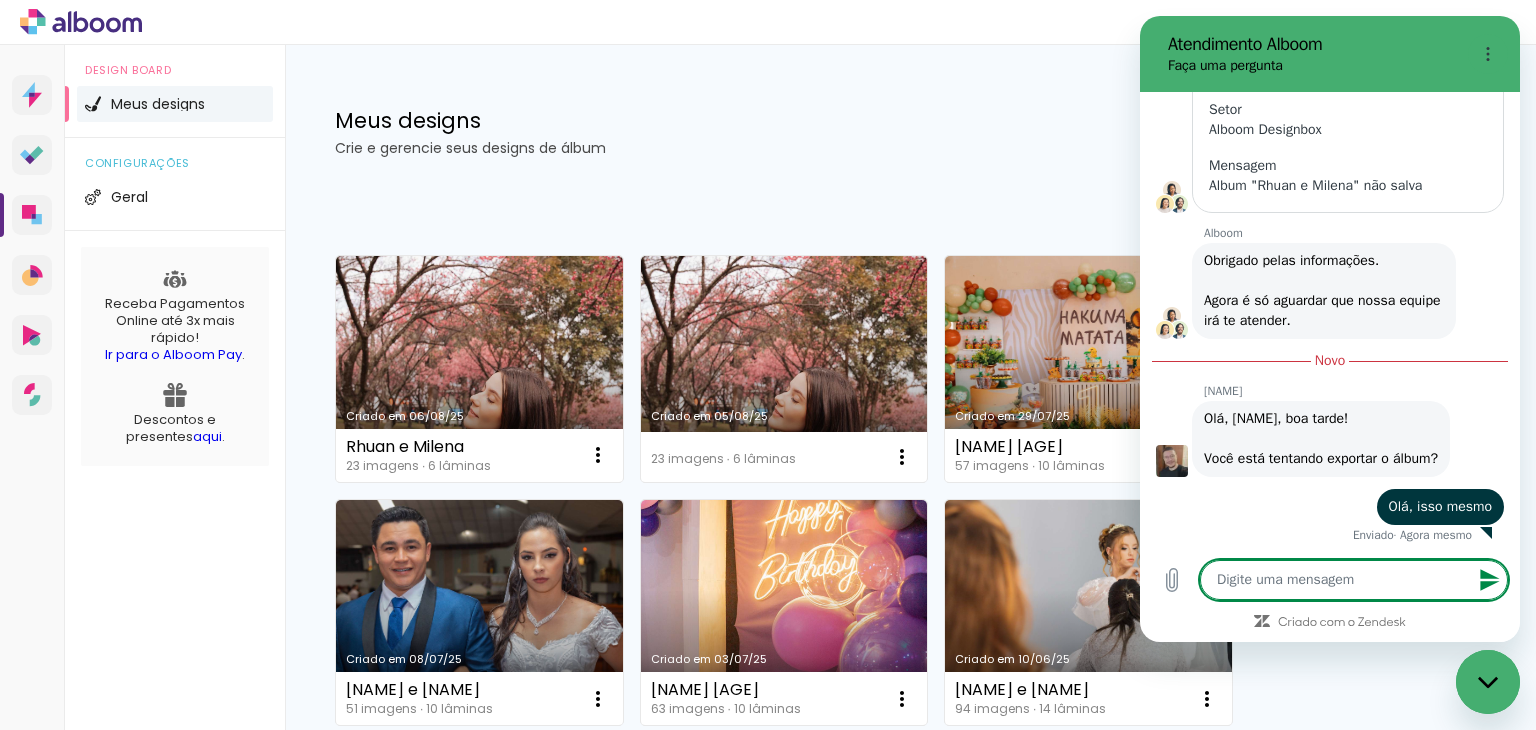type on "T" 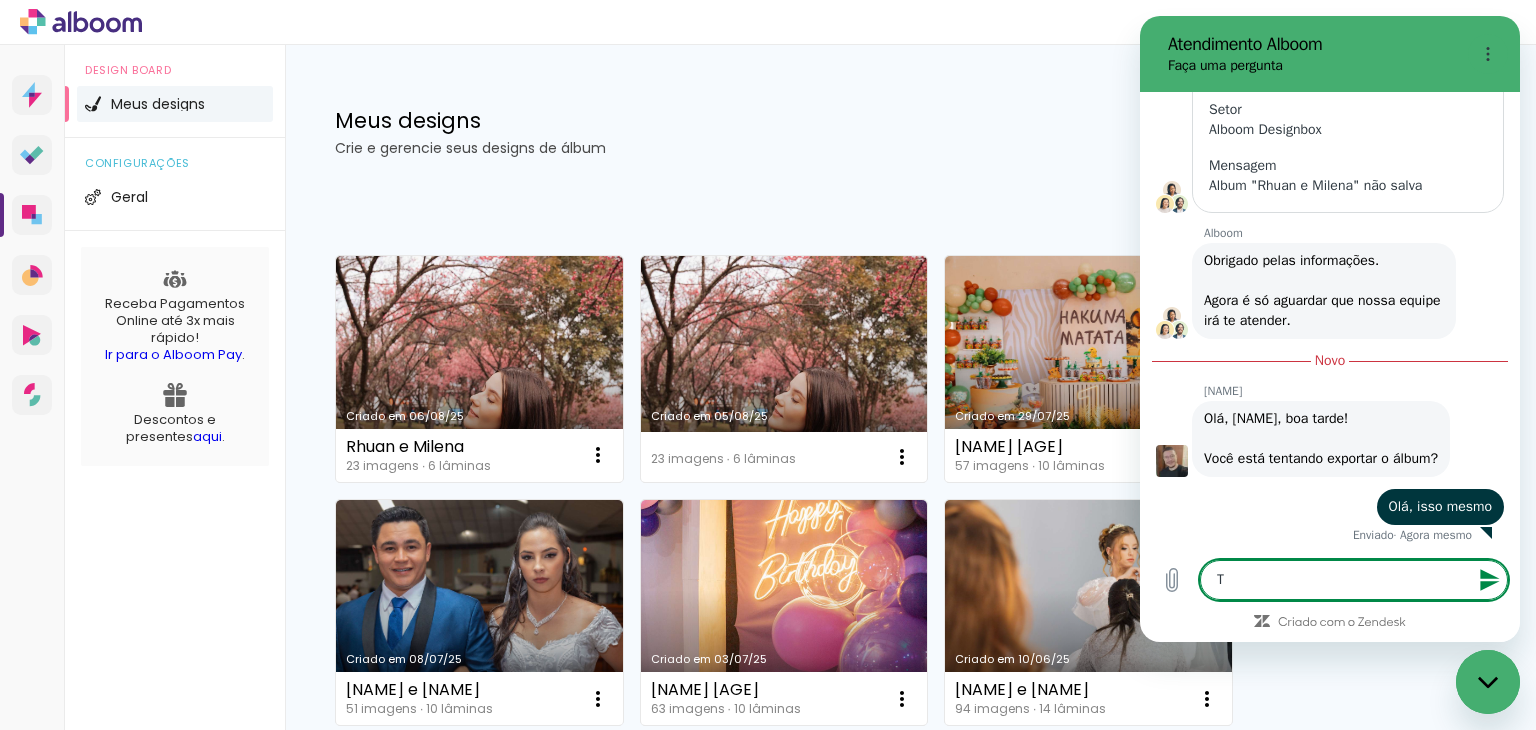 type on "Te" 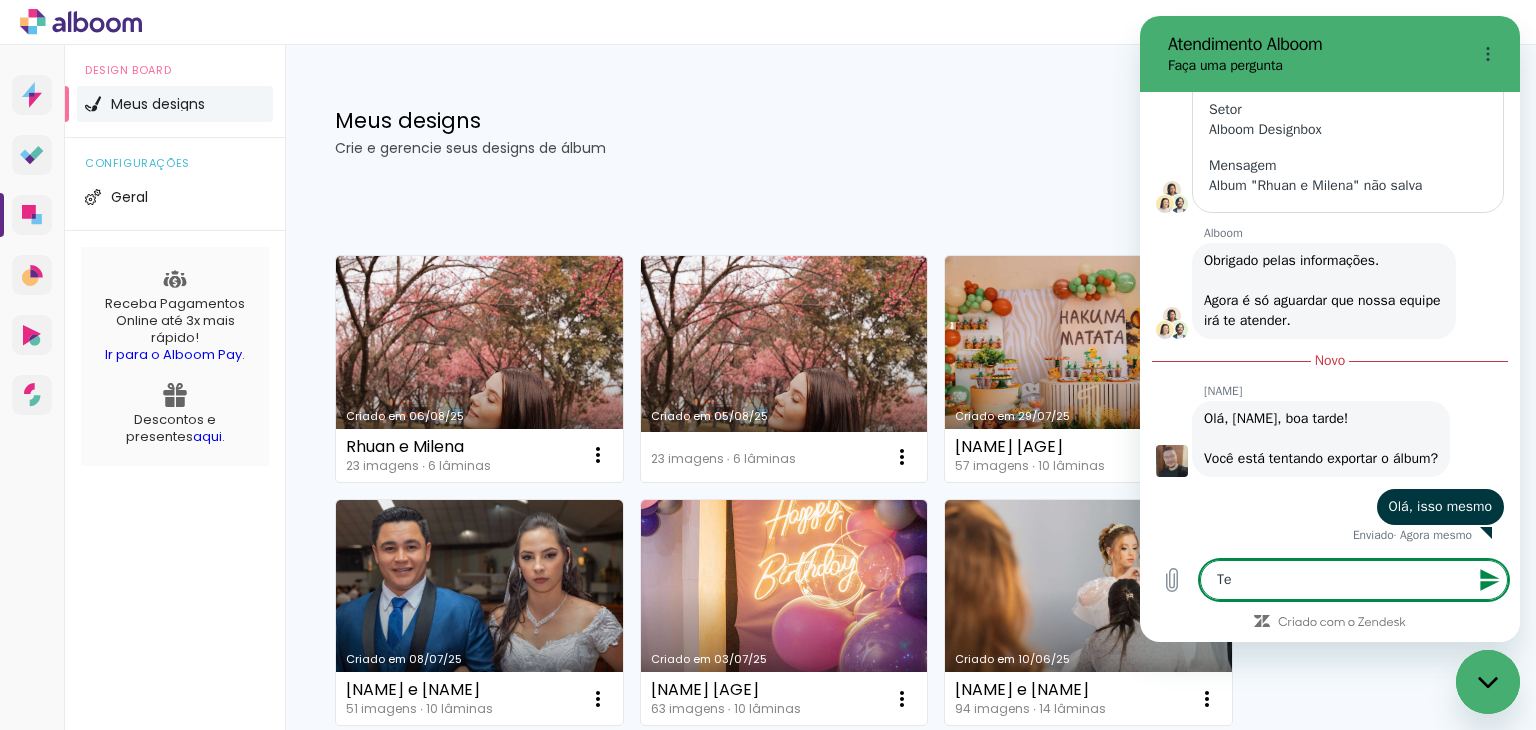 type on "Ten" 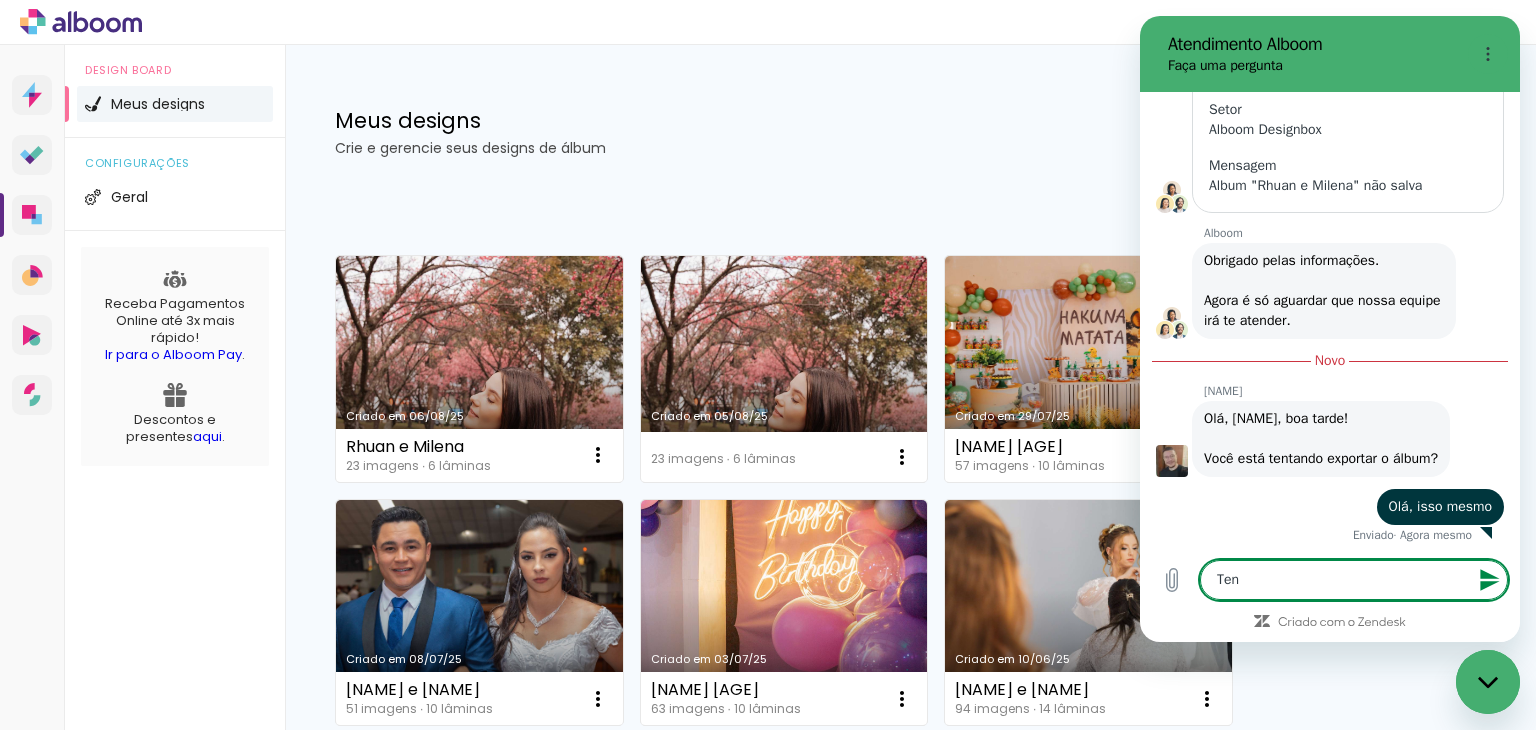 type on "Tent" 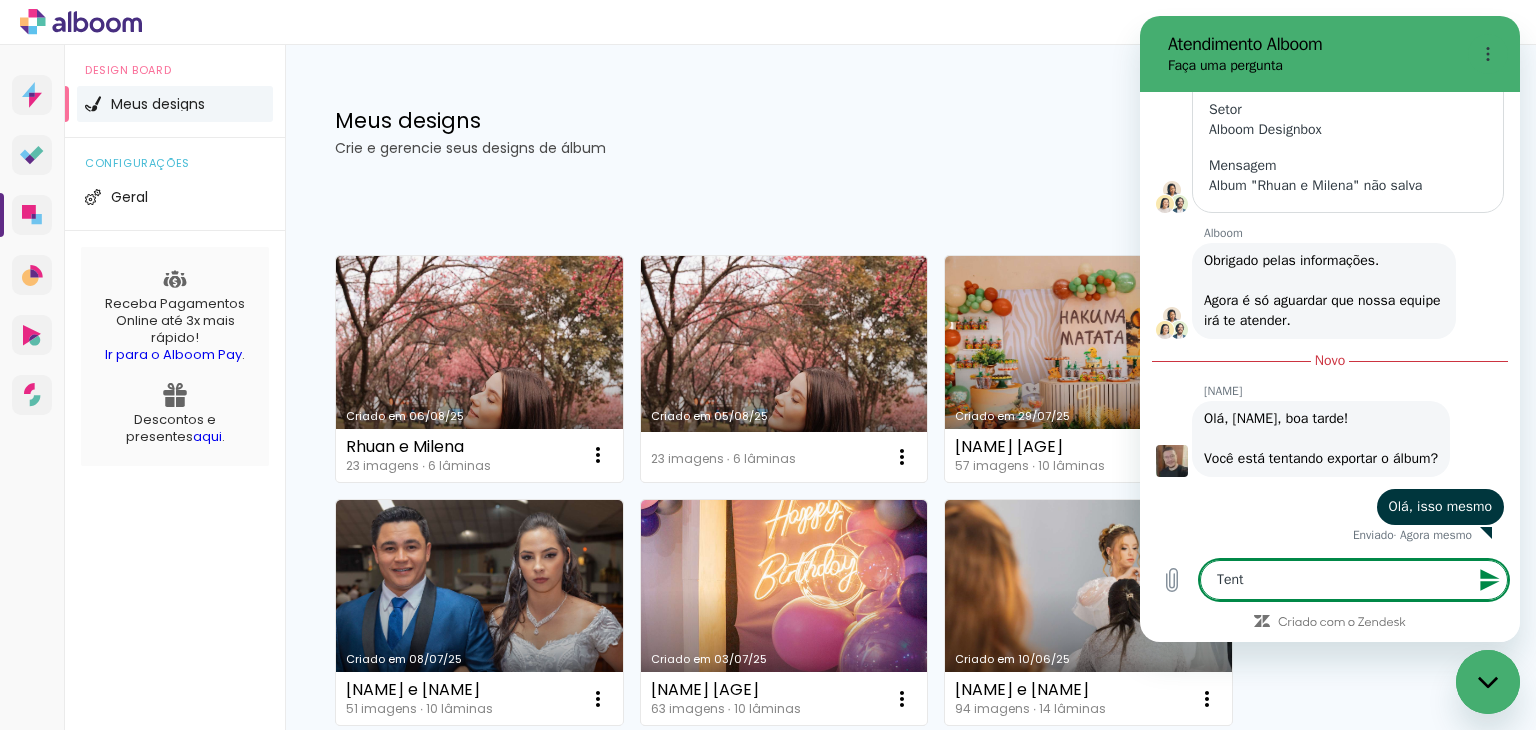 type on "Tenta" 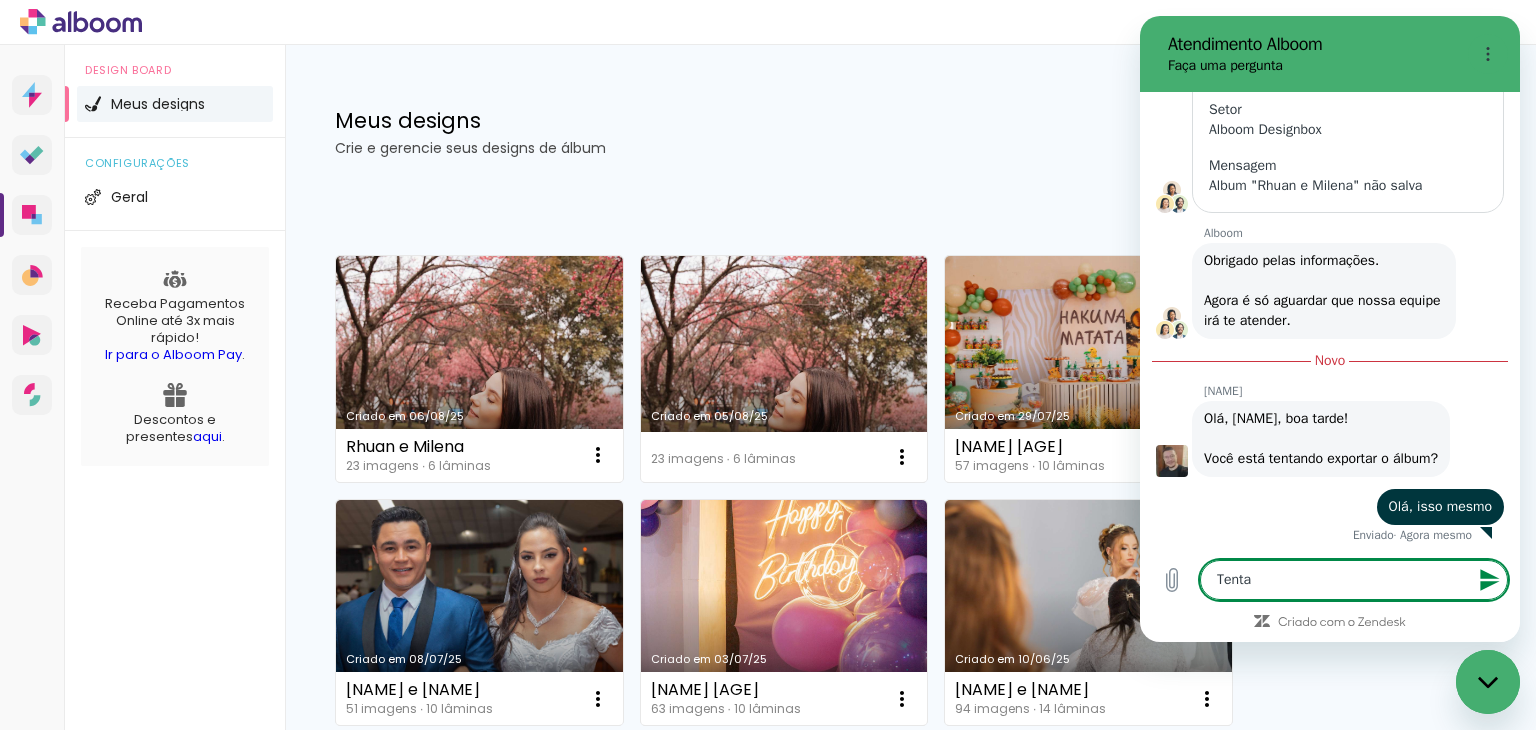 type on "Tentan" 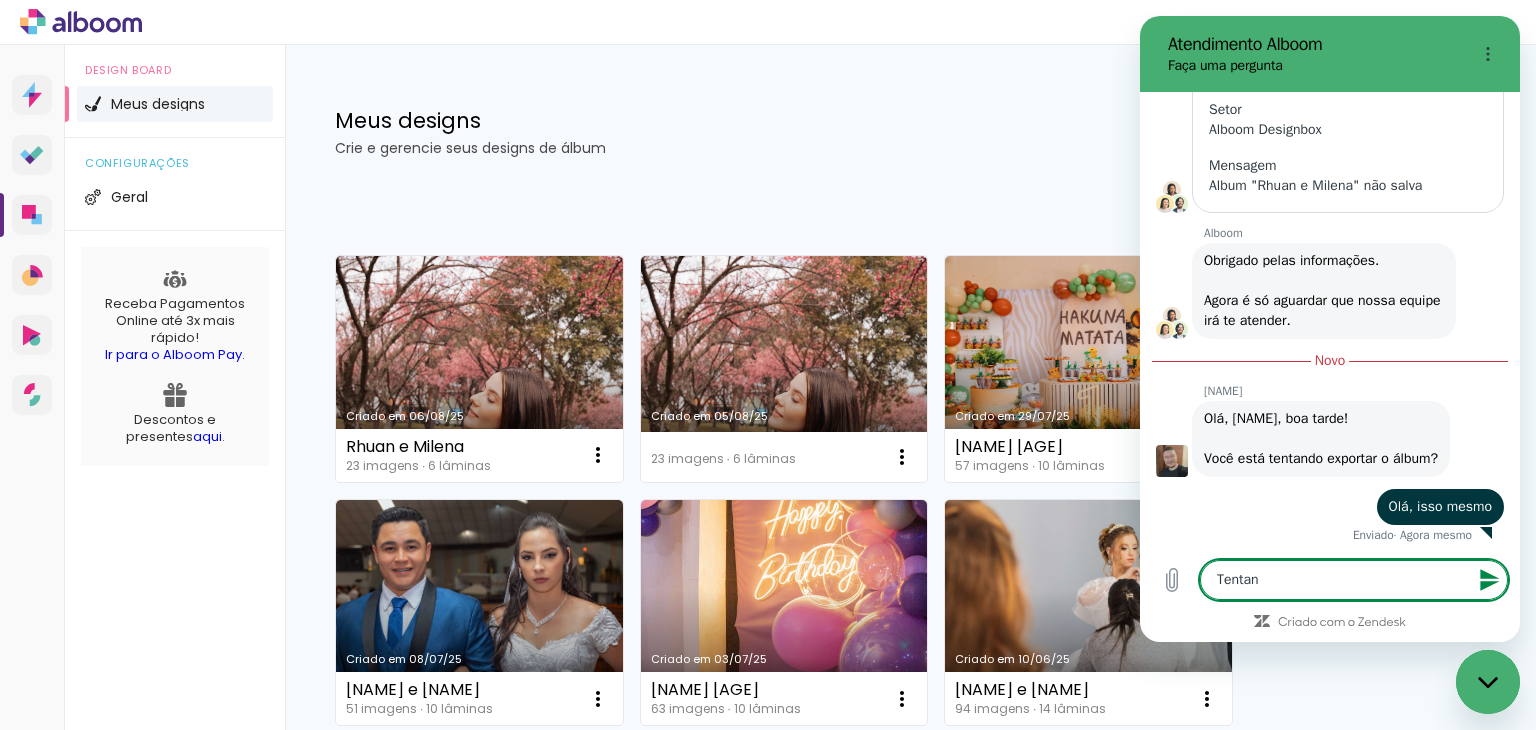 type on "Tentant" 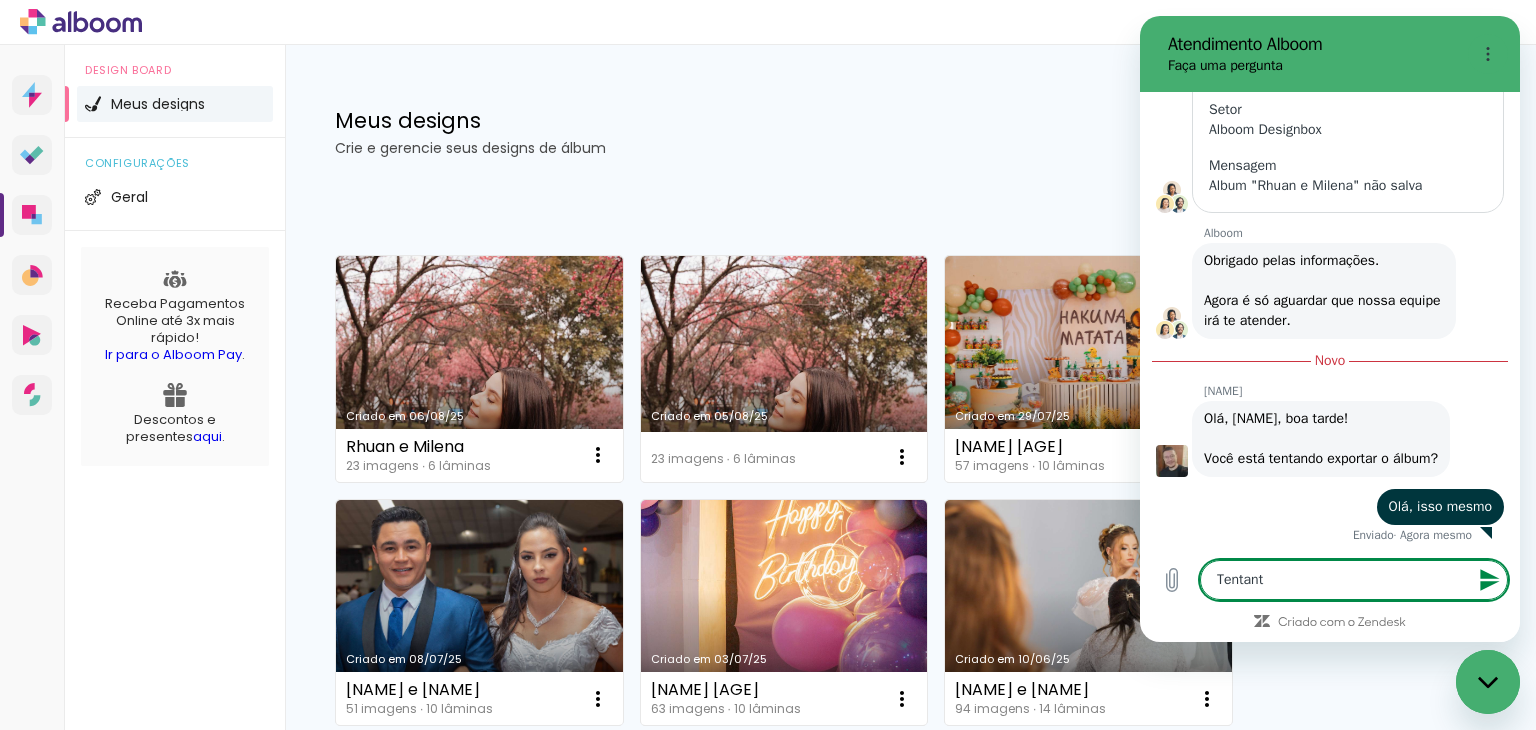 type on "Tentan" 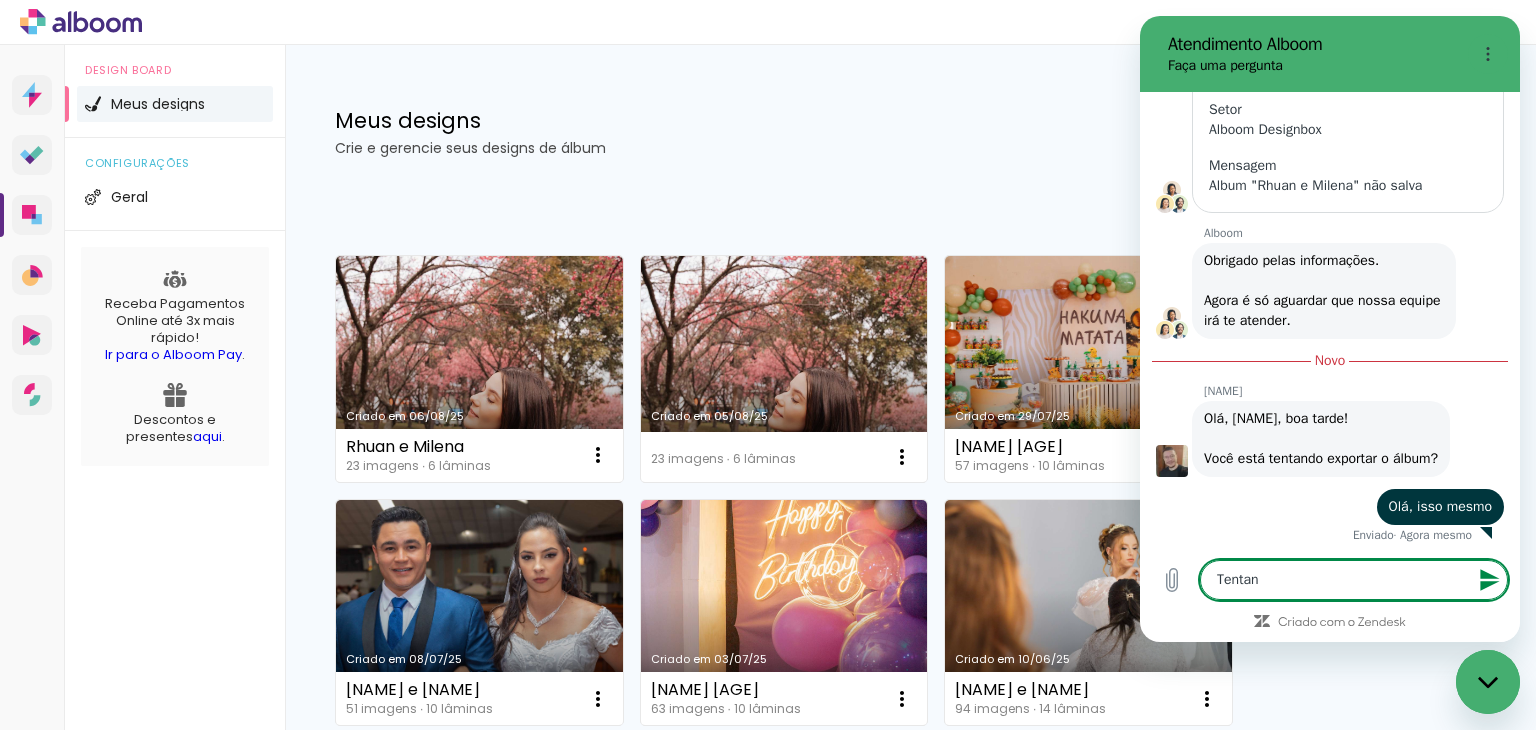 type on "Tentand" 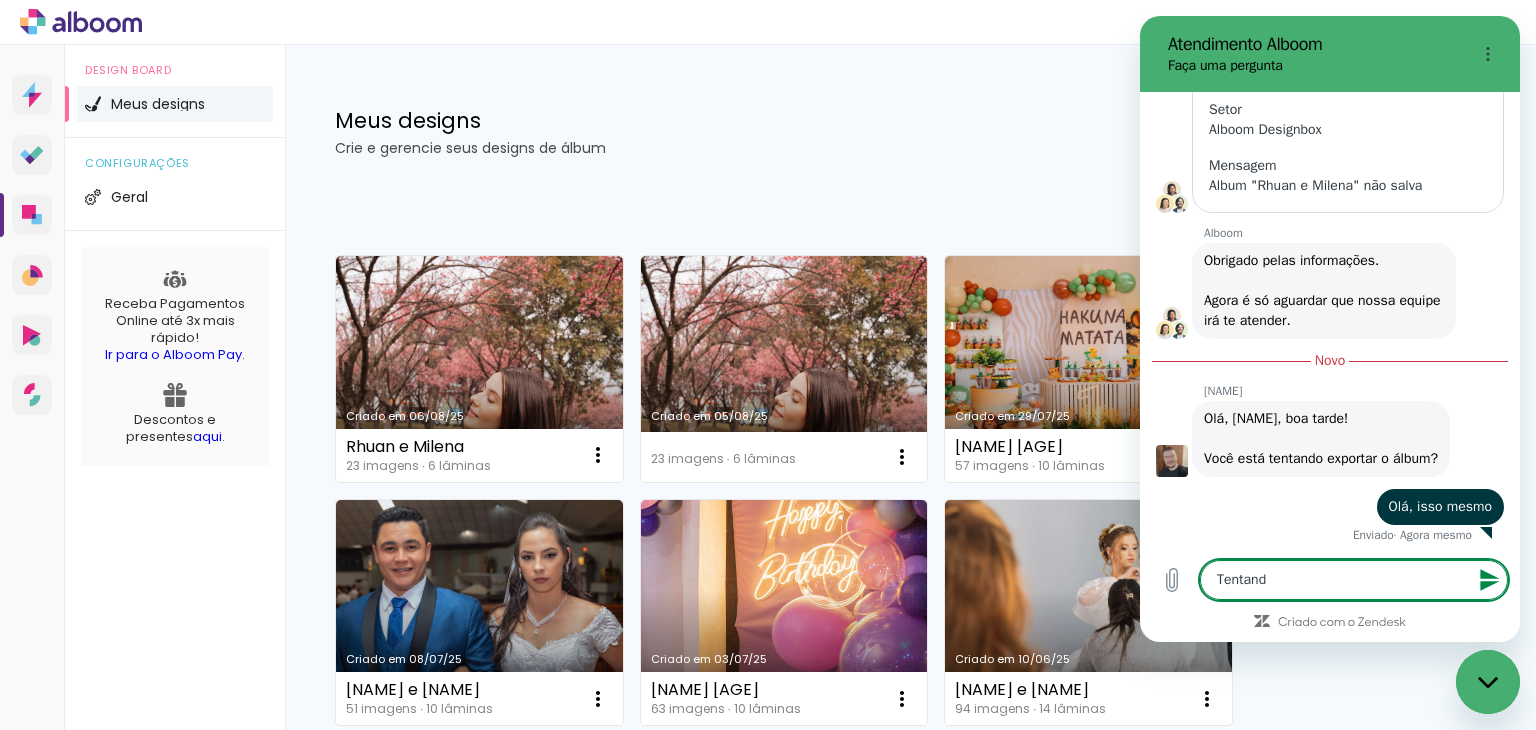 type on "Tentando" 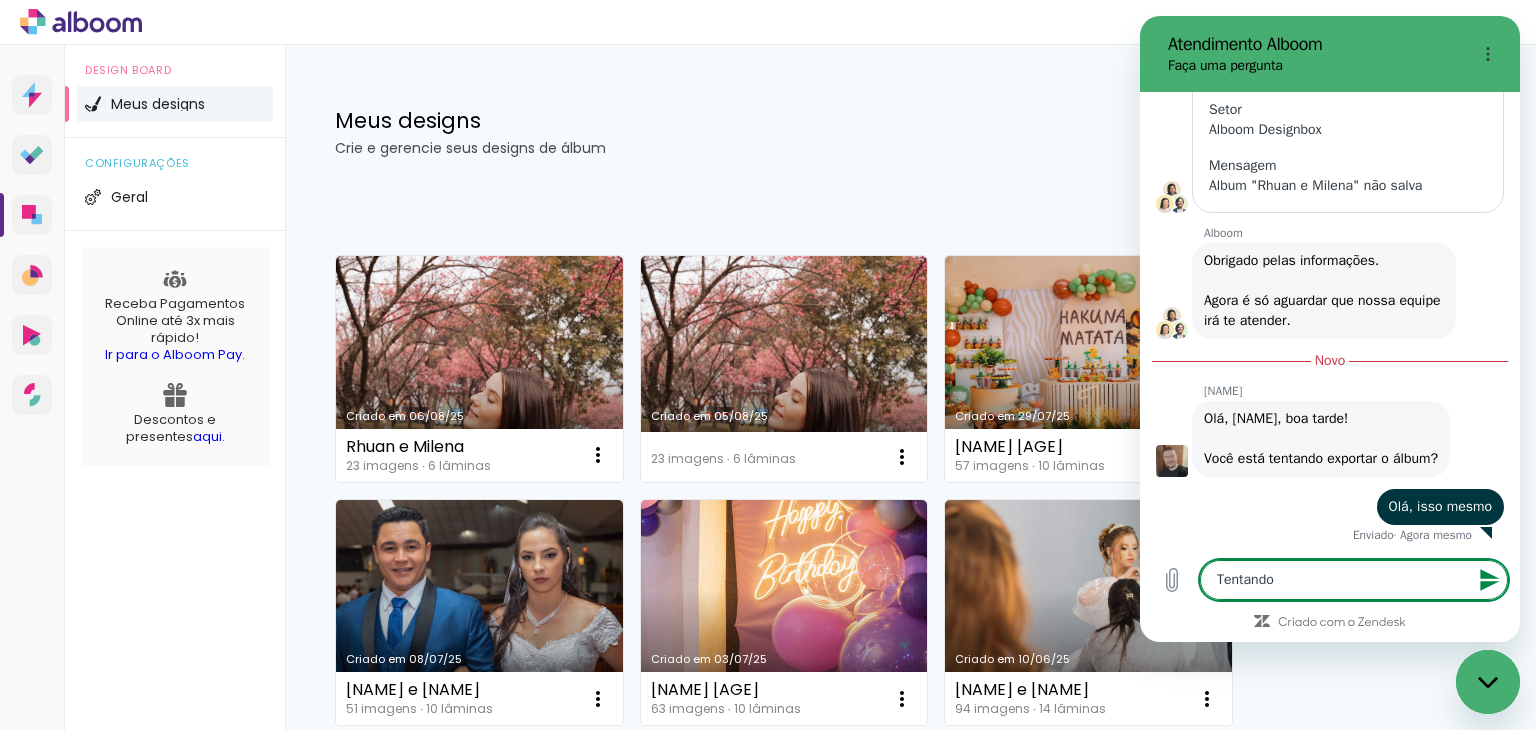 type on "Tentando" 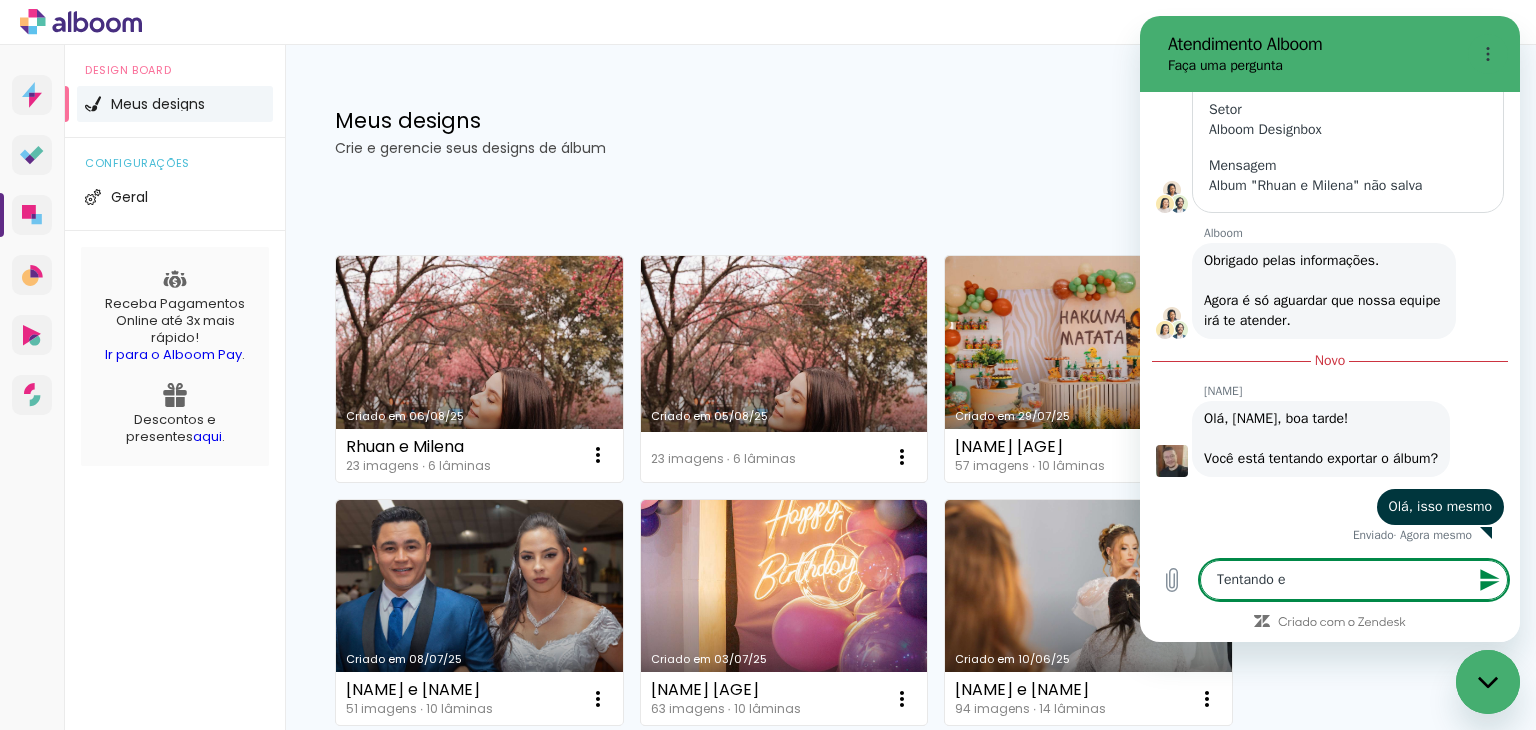 type on "Tentando en" 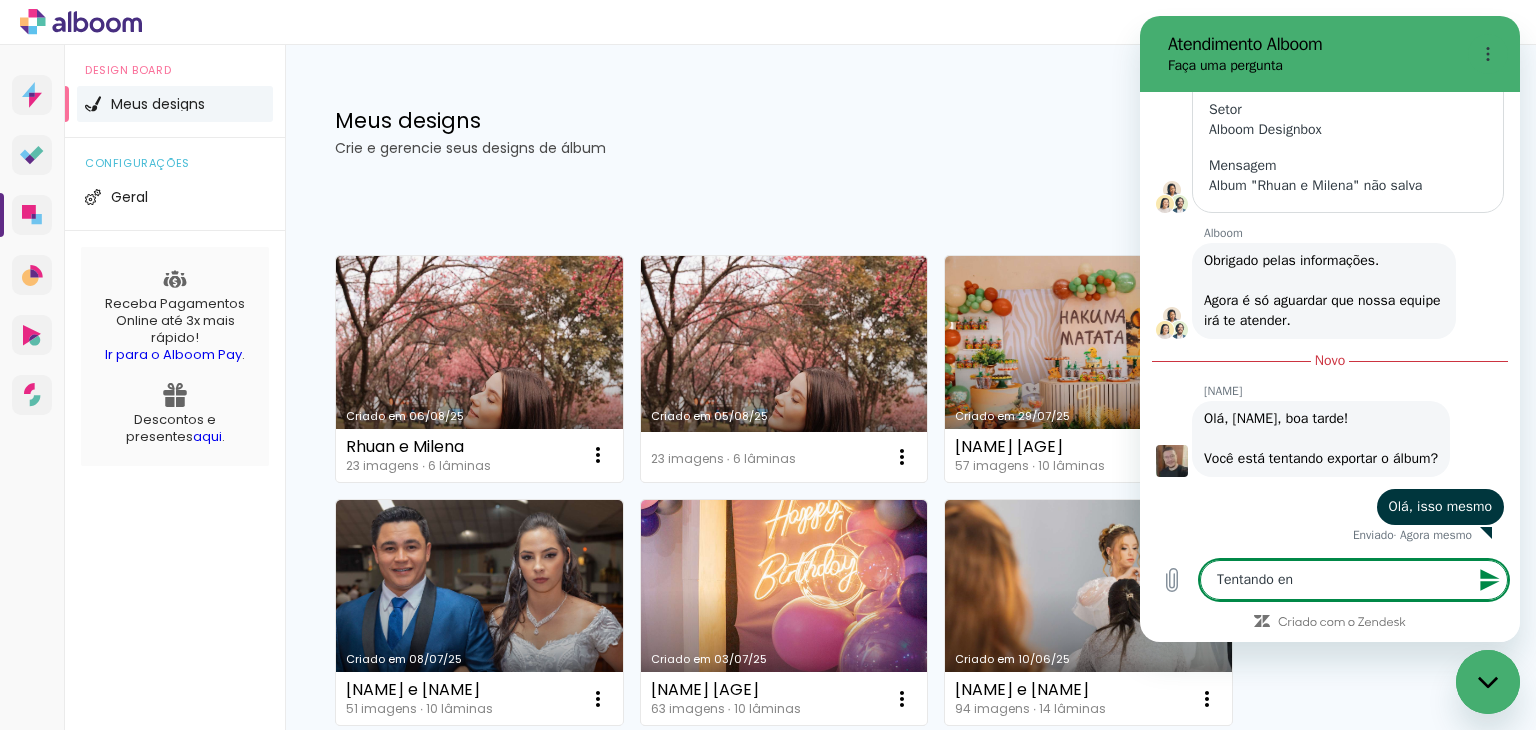 type on "Tentando env" 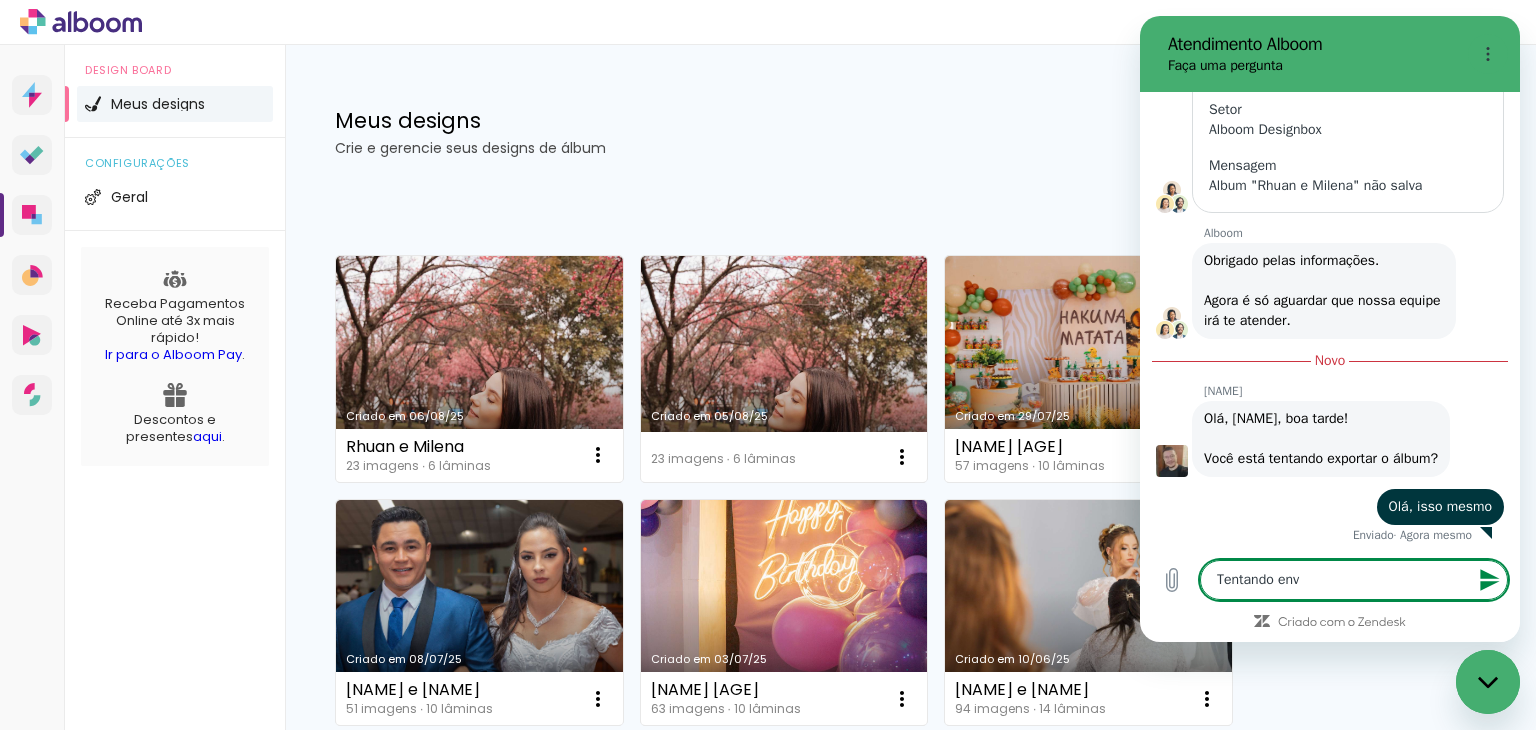 type on "Tentando envi" 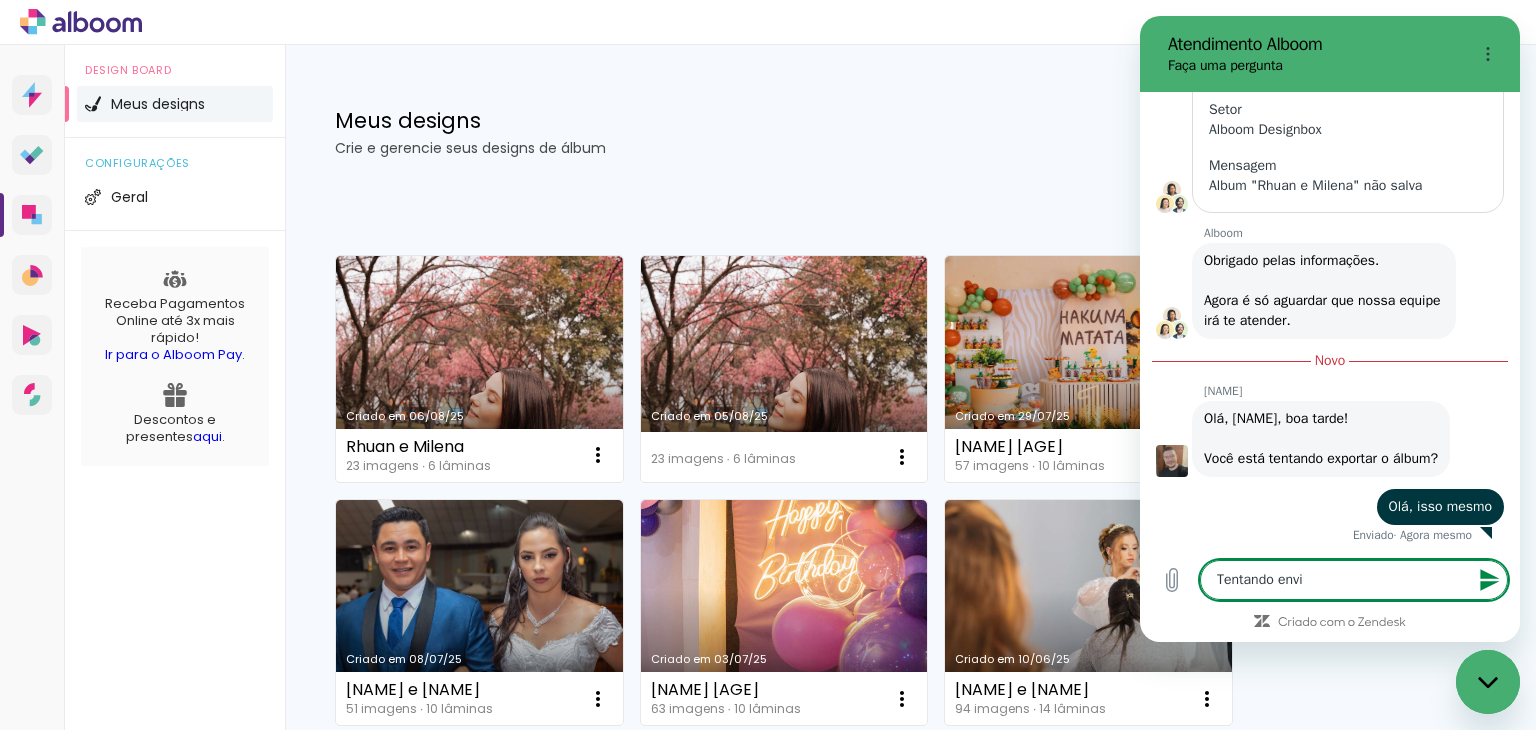 type on "Tentando envia" 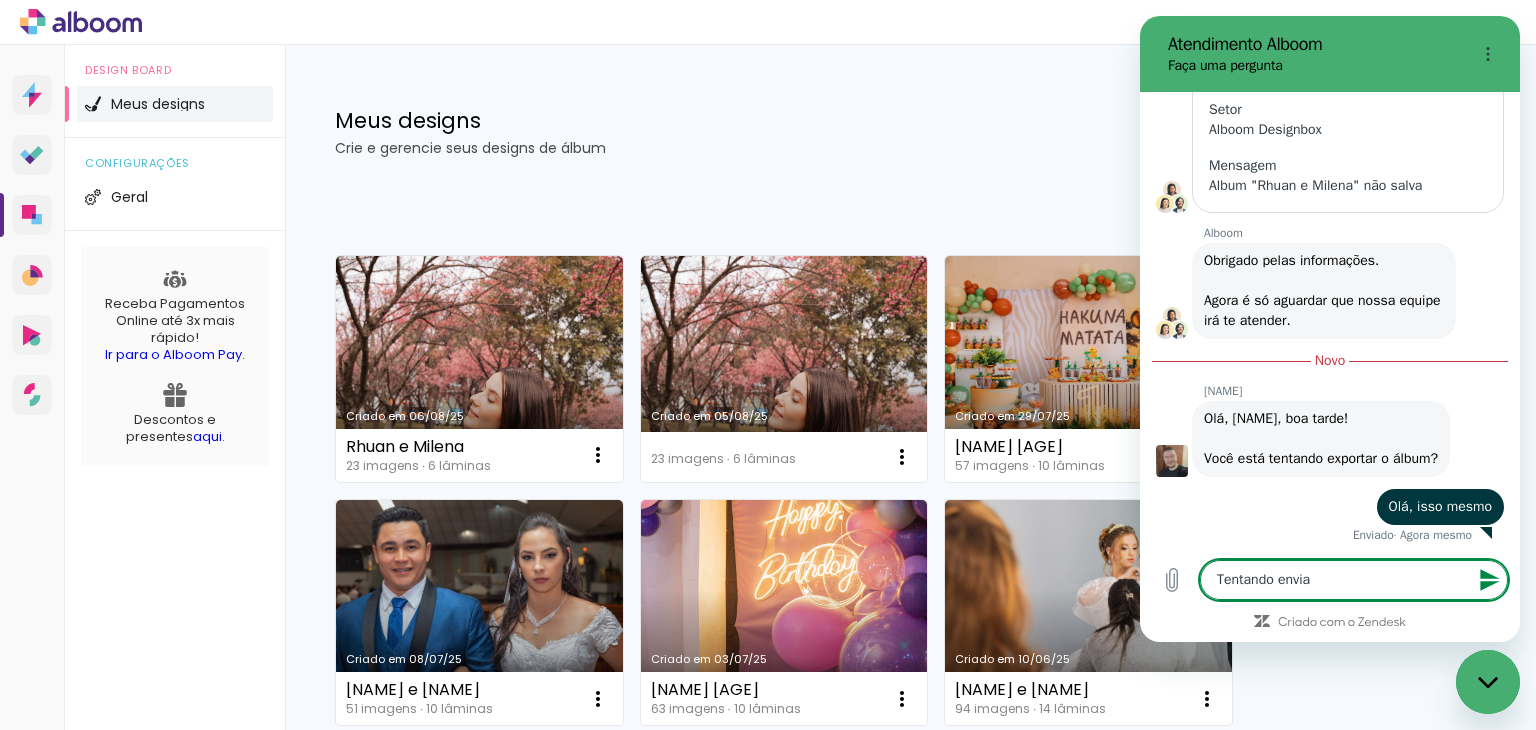type on "Tentando enviar" 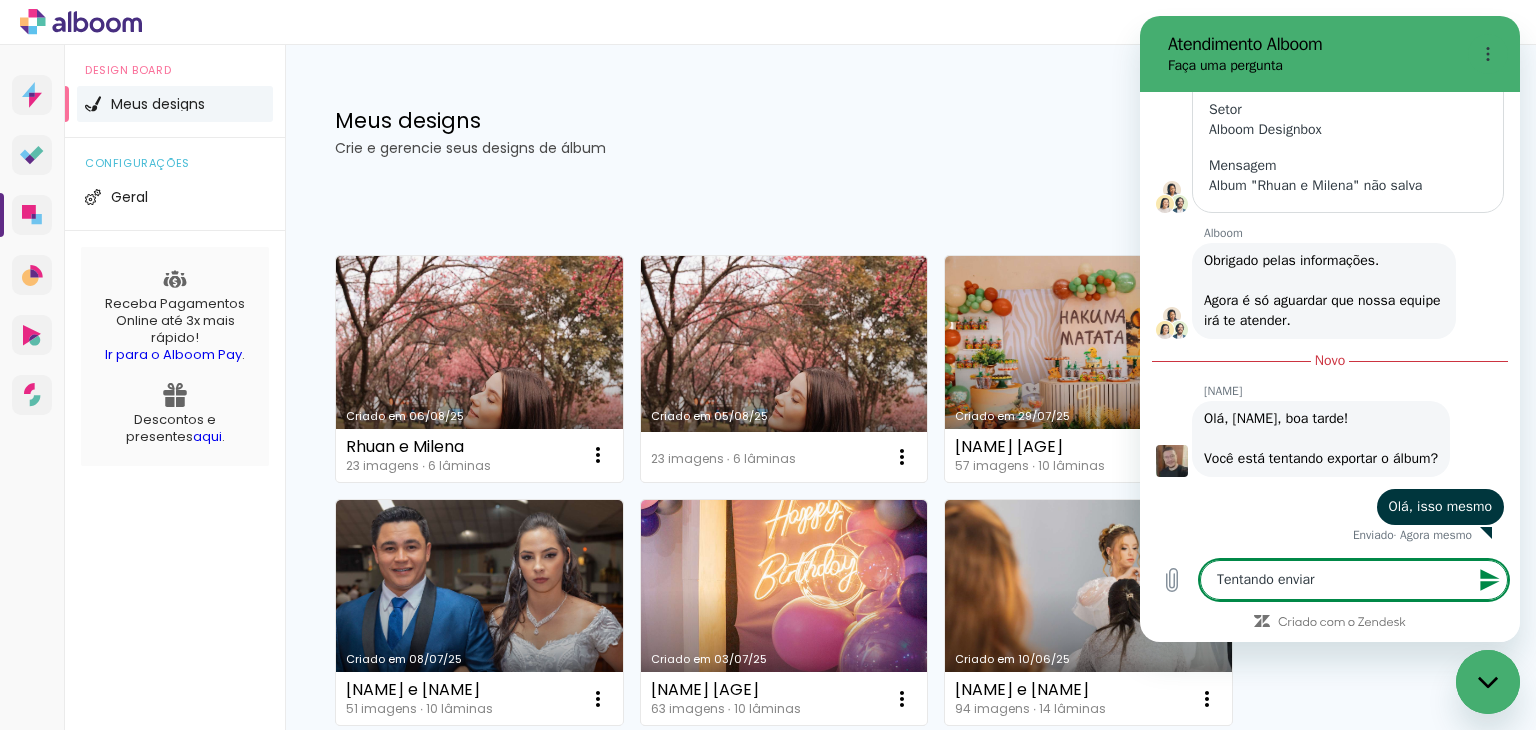type on "Tentando enviar" 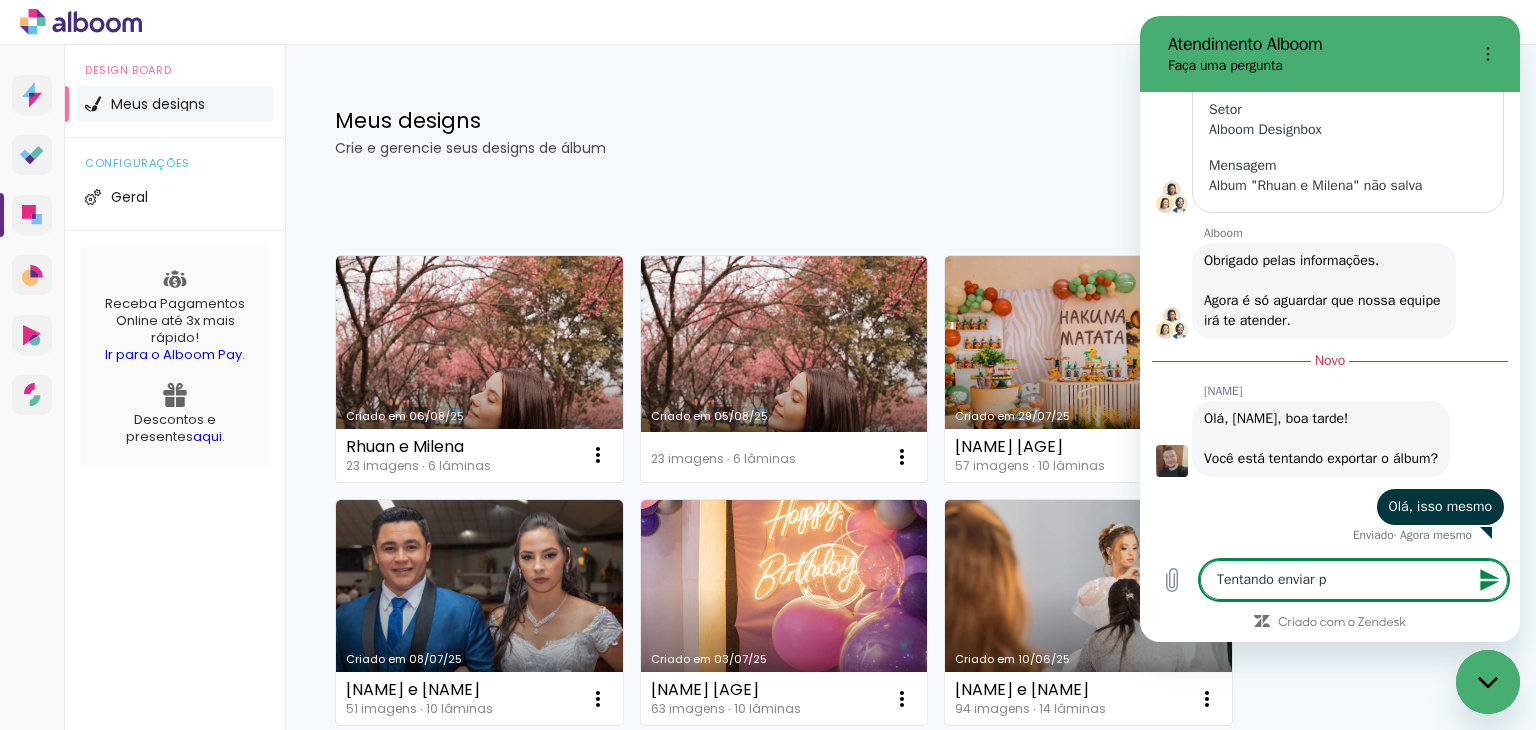 type on "x" 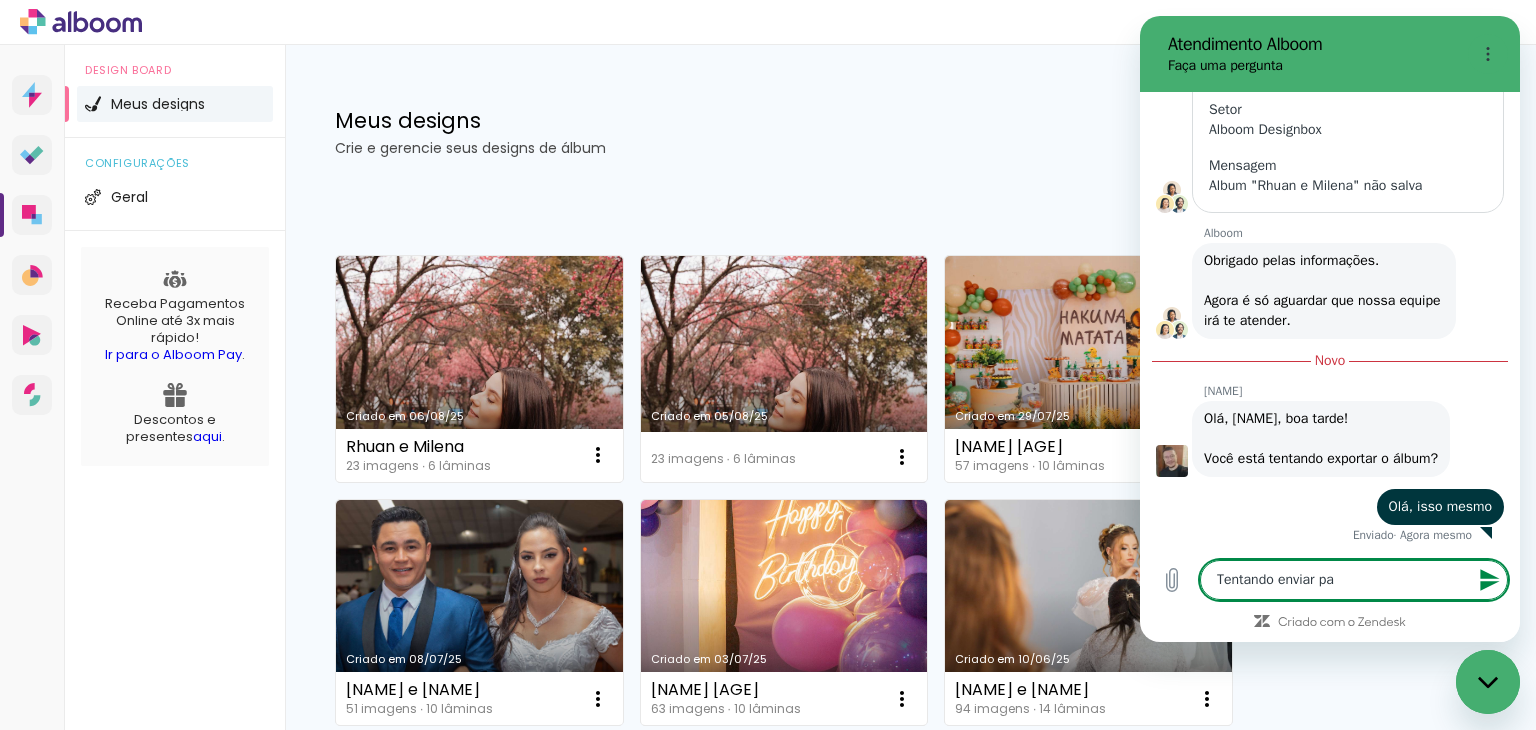 type on "Tentando enviar par" 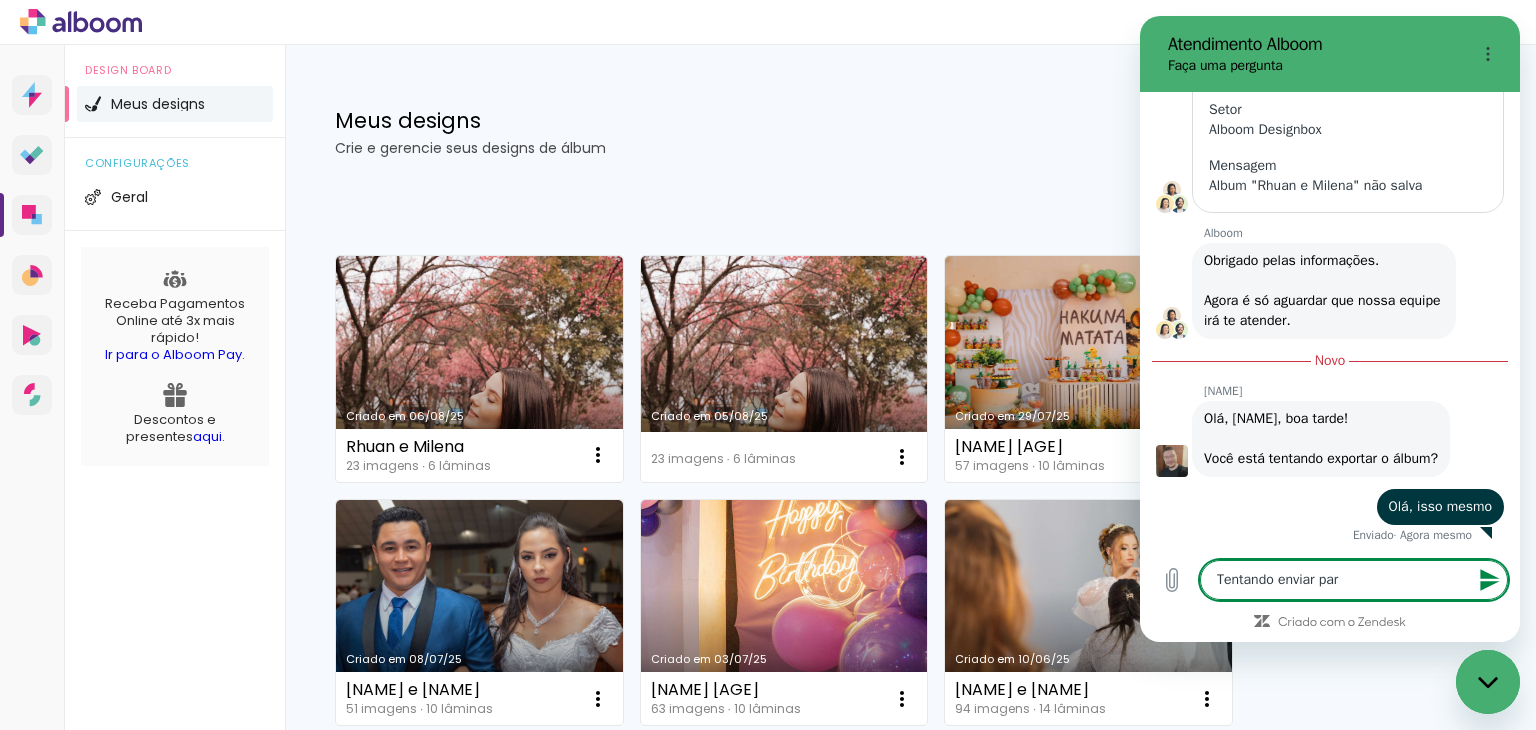 type on "Tentando enviar para" 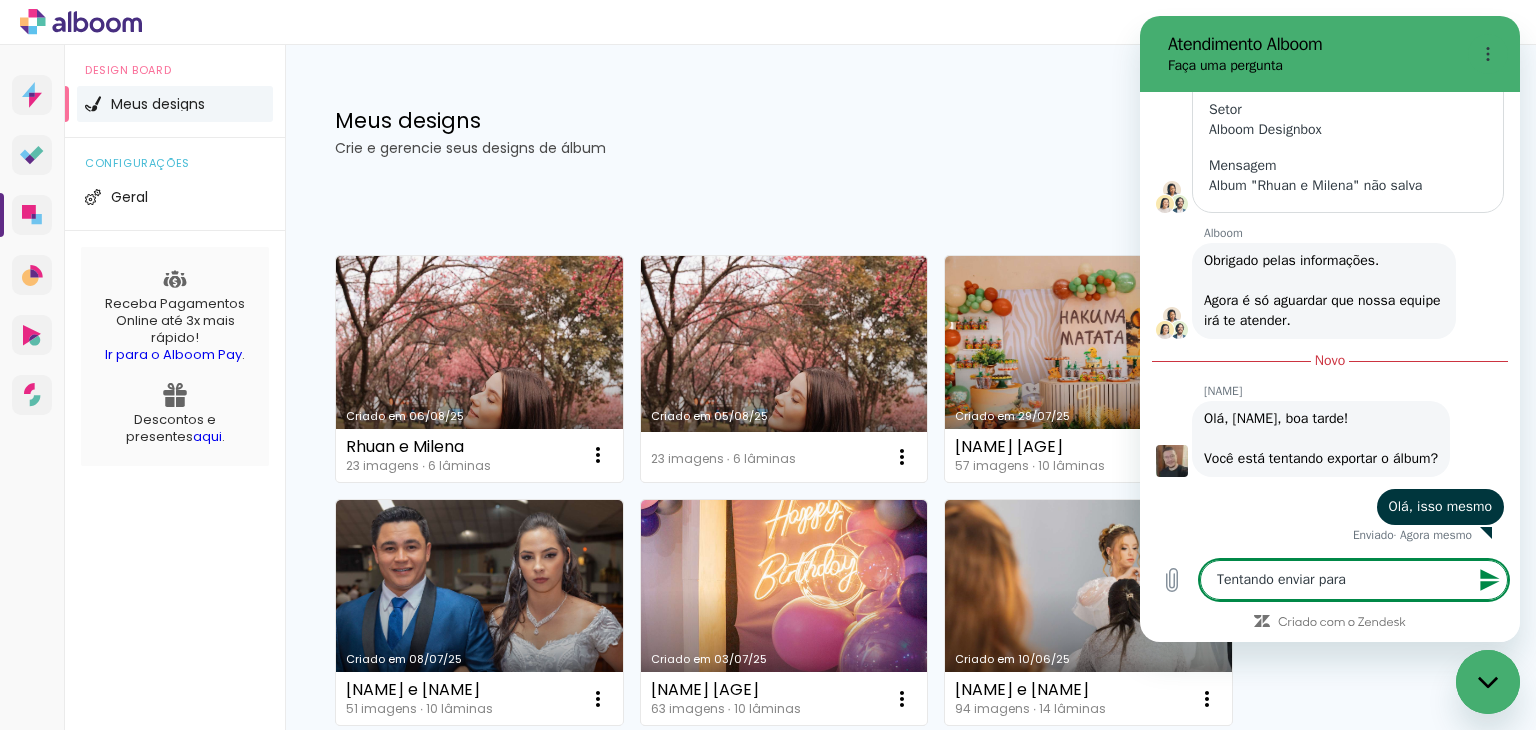 type on "Tentando enviar para" 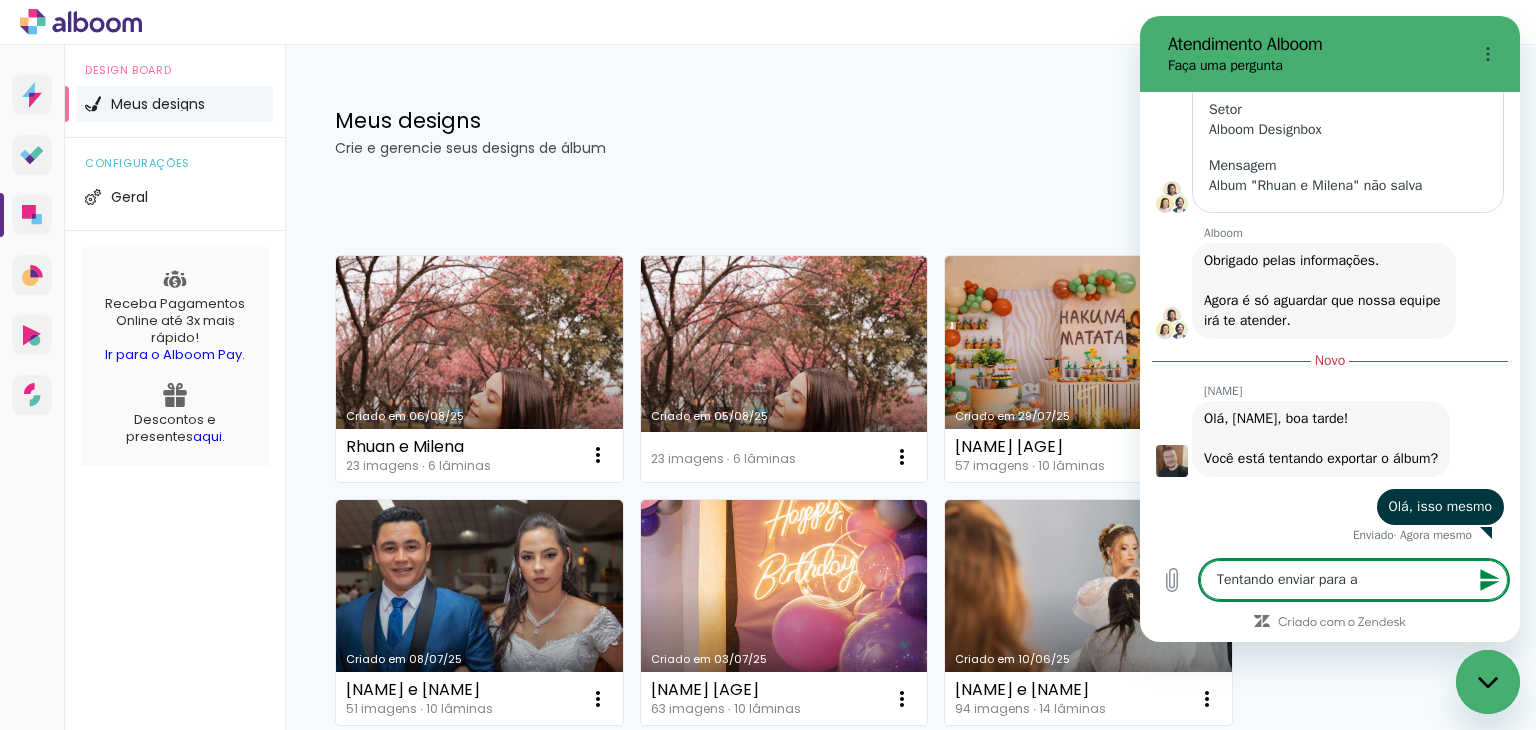 type on "x" 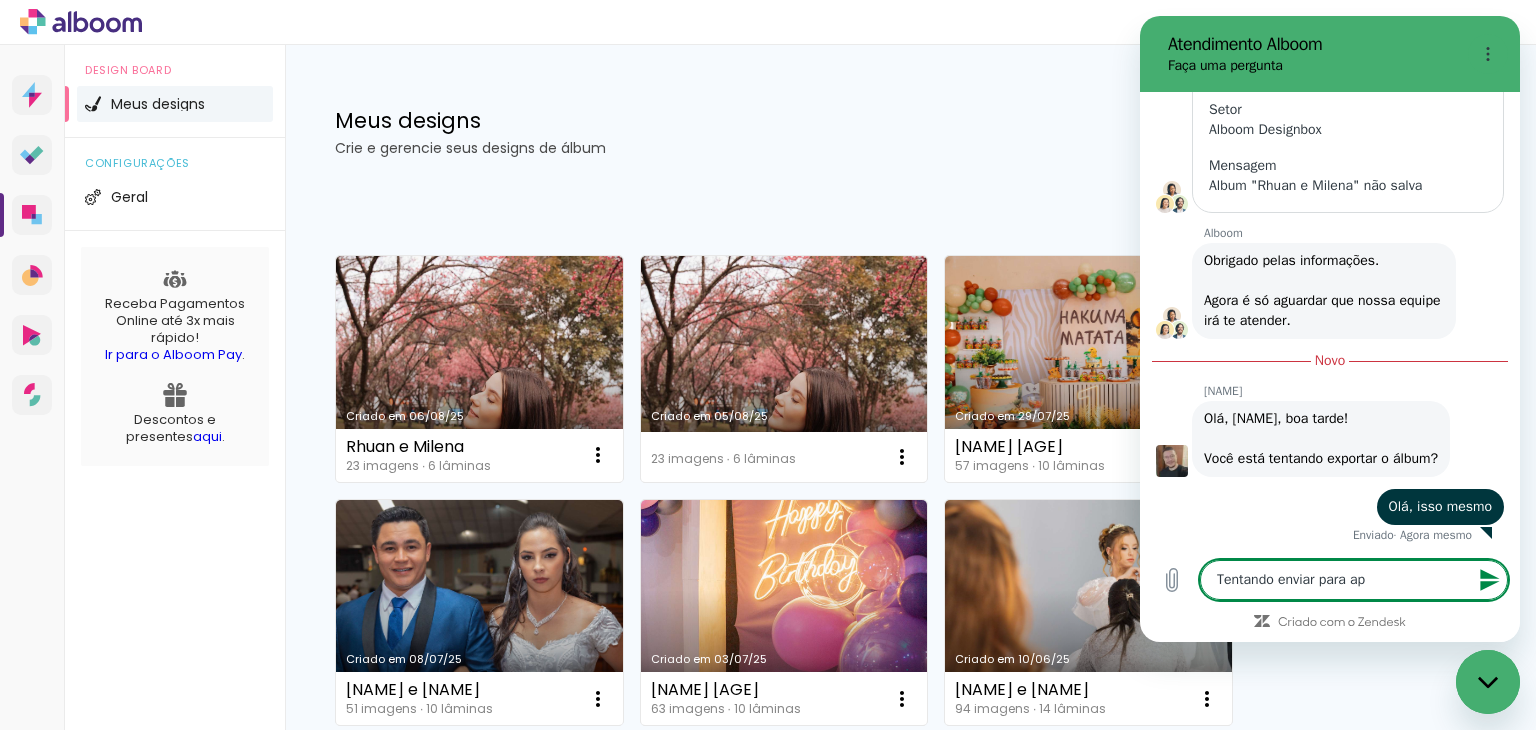 type on "Tentando enviar para apr" 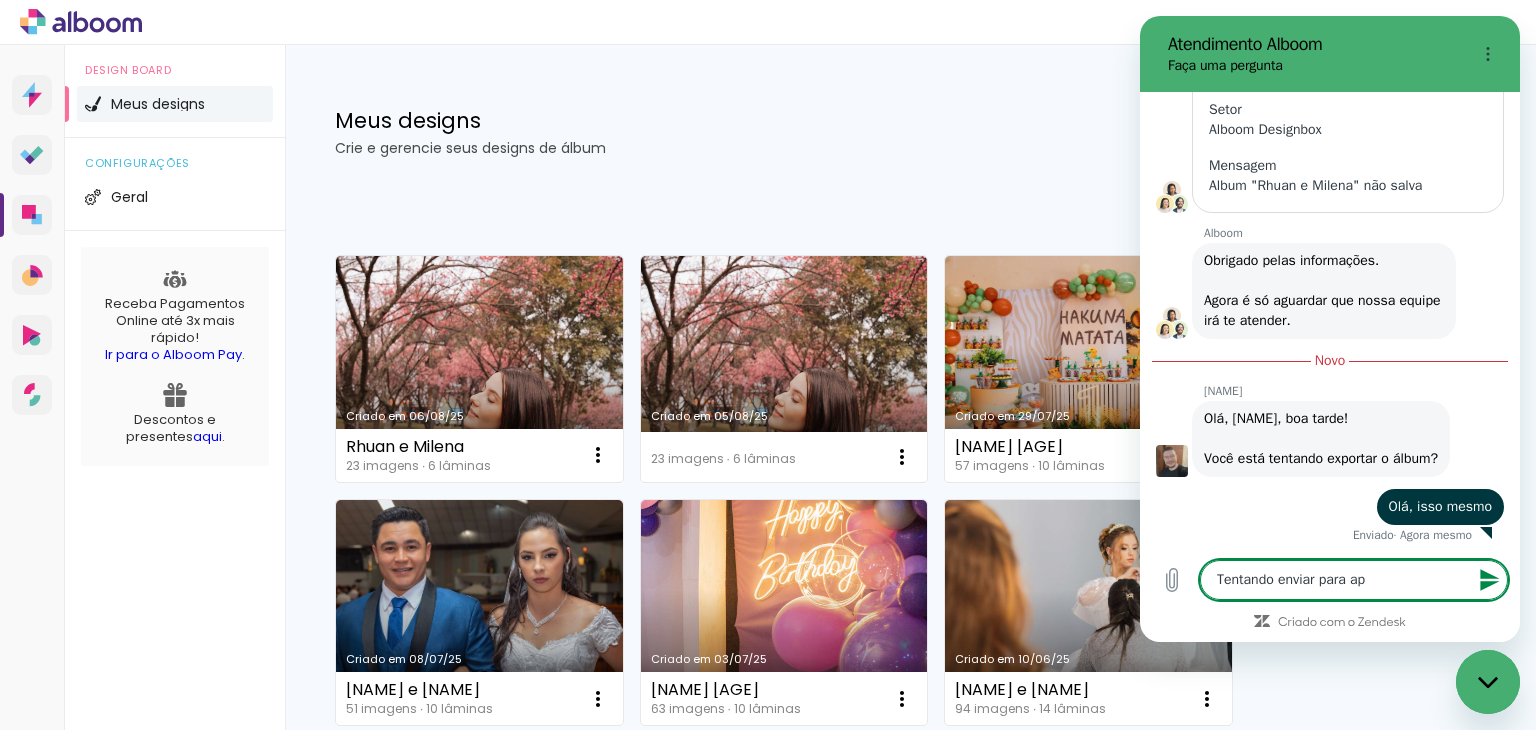 type on "x" 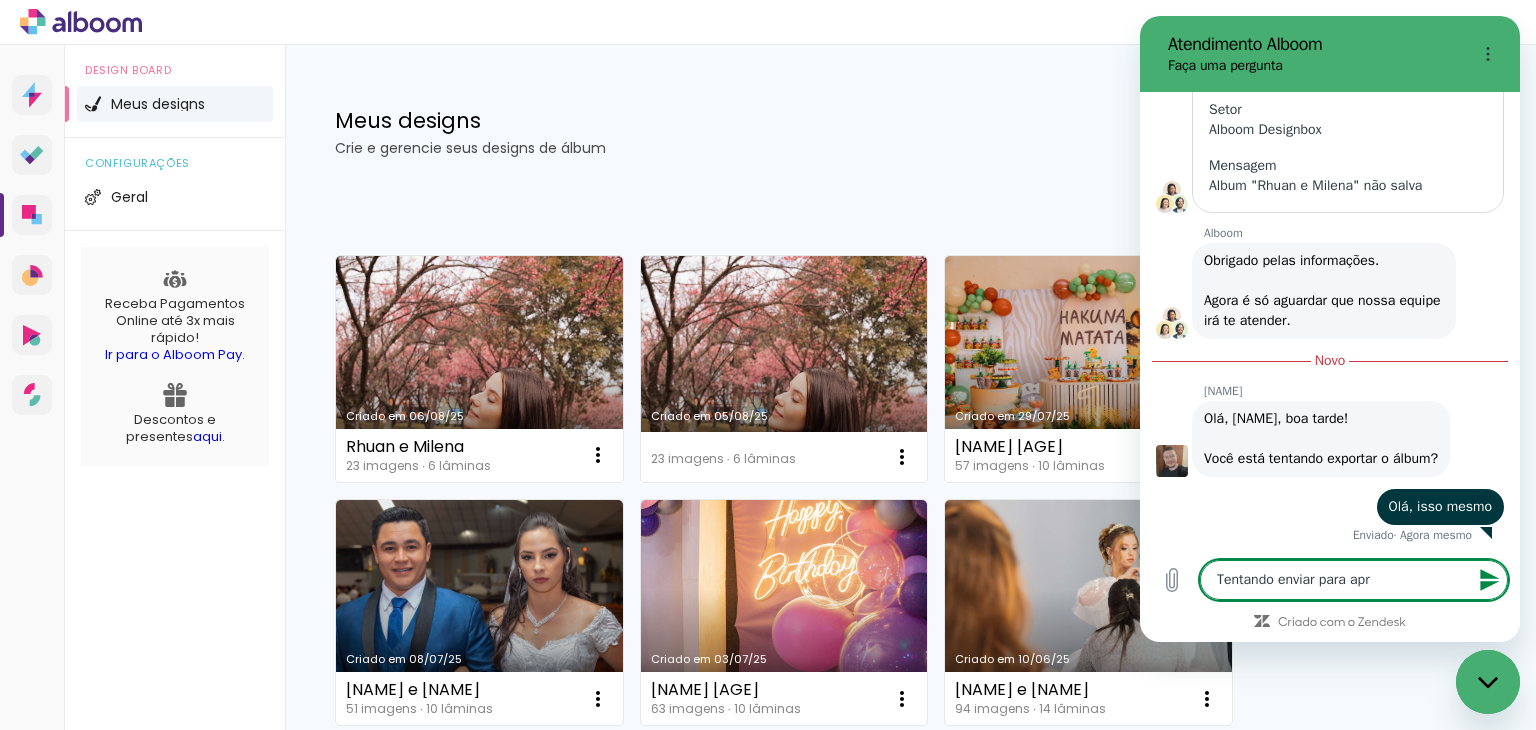 type on "Tentando enviar para apro" 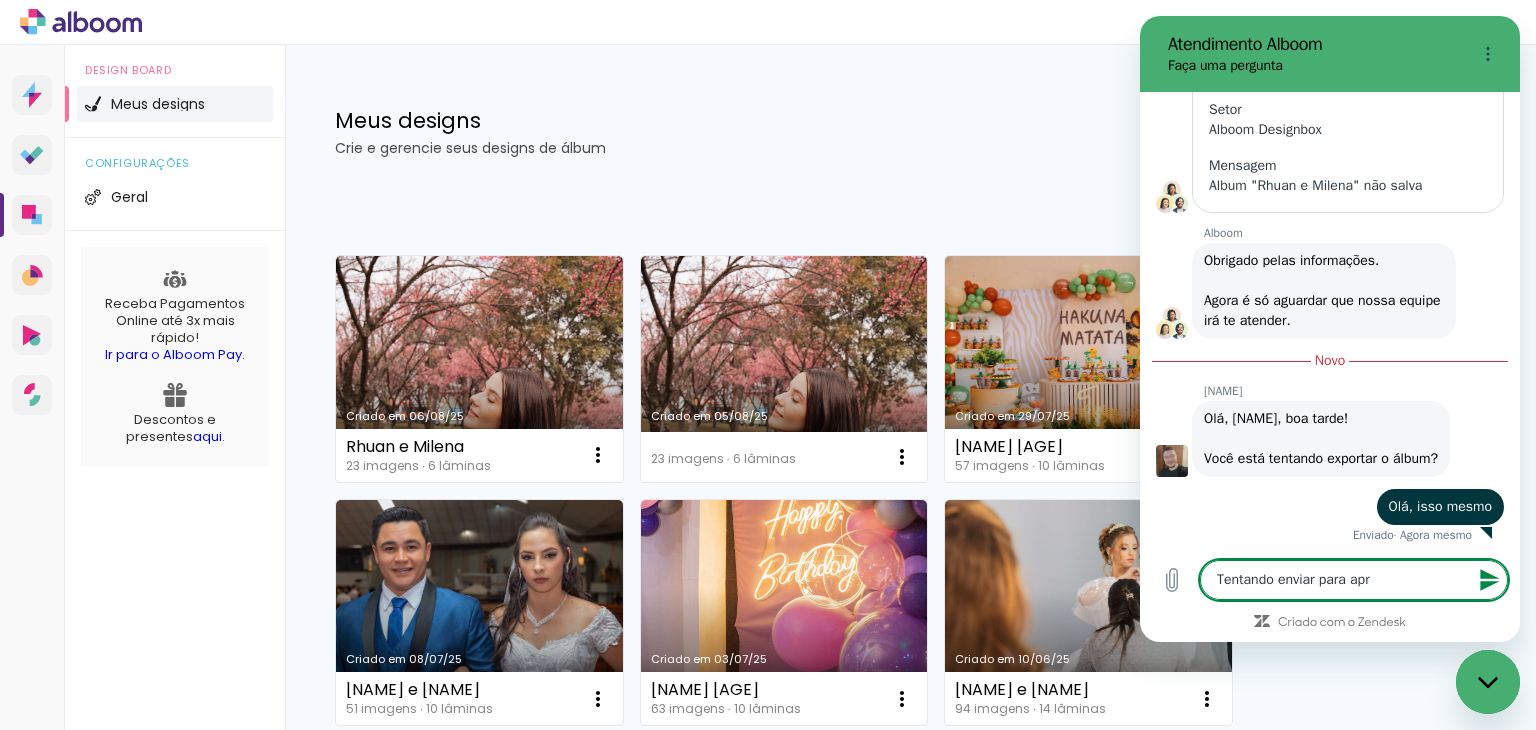 type on "x" 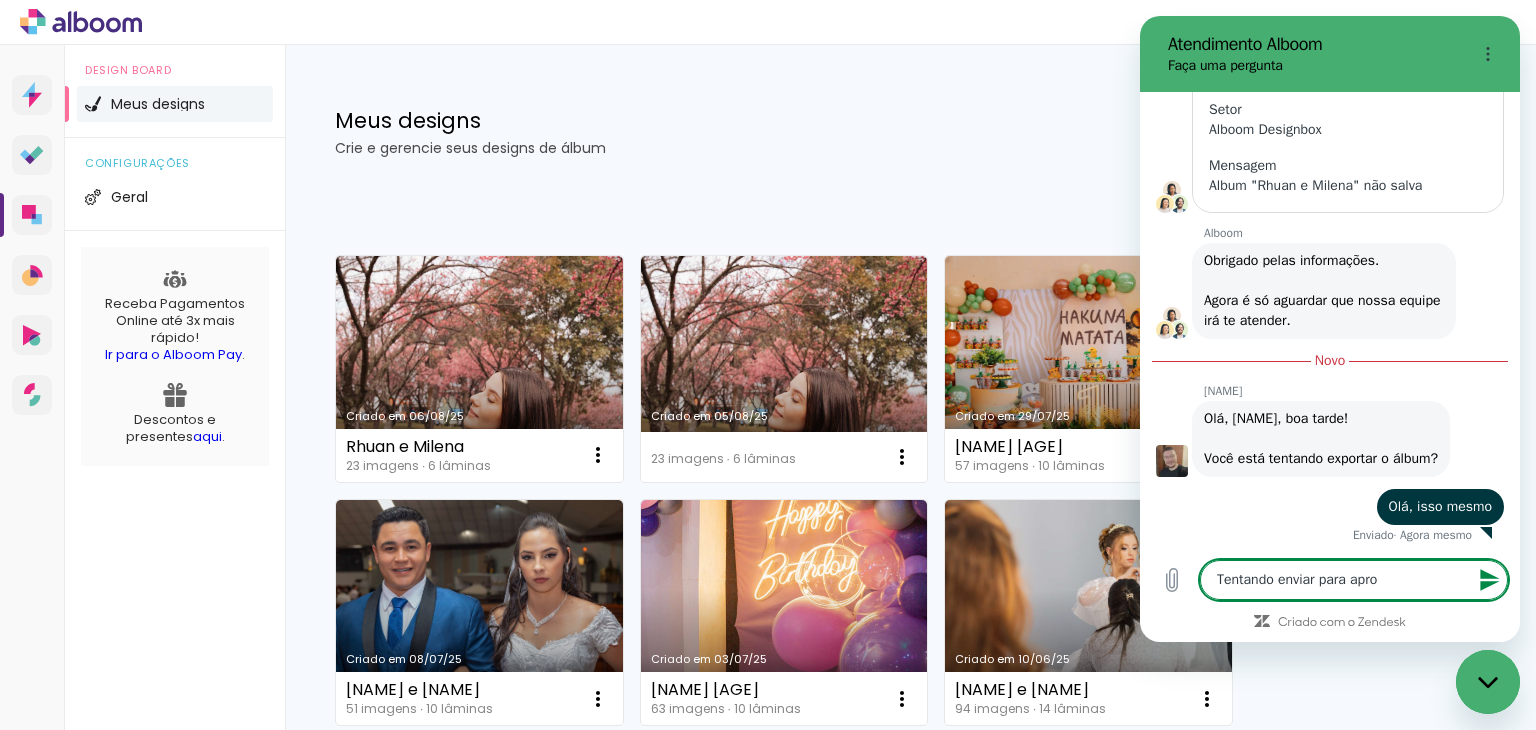 type on "Tentando enviar para aprov" 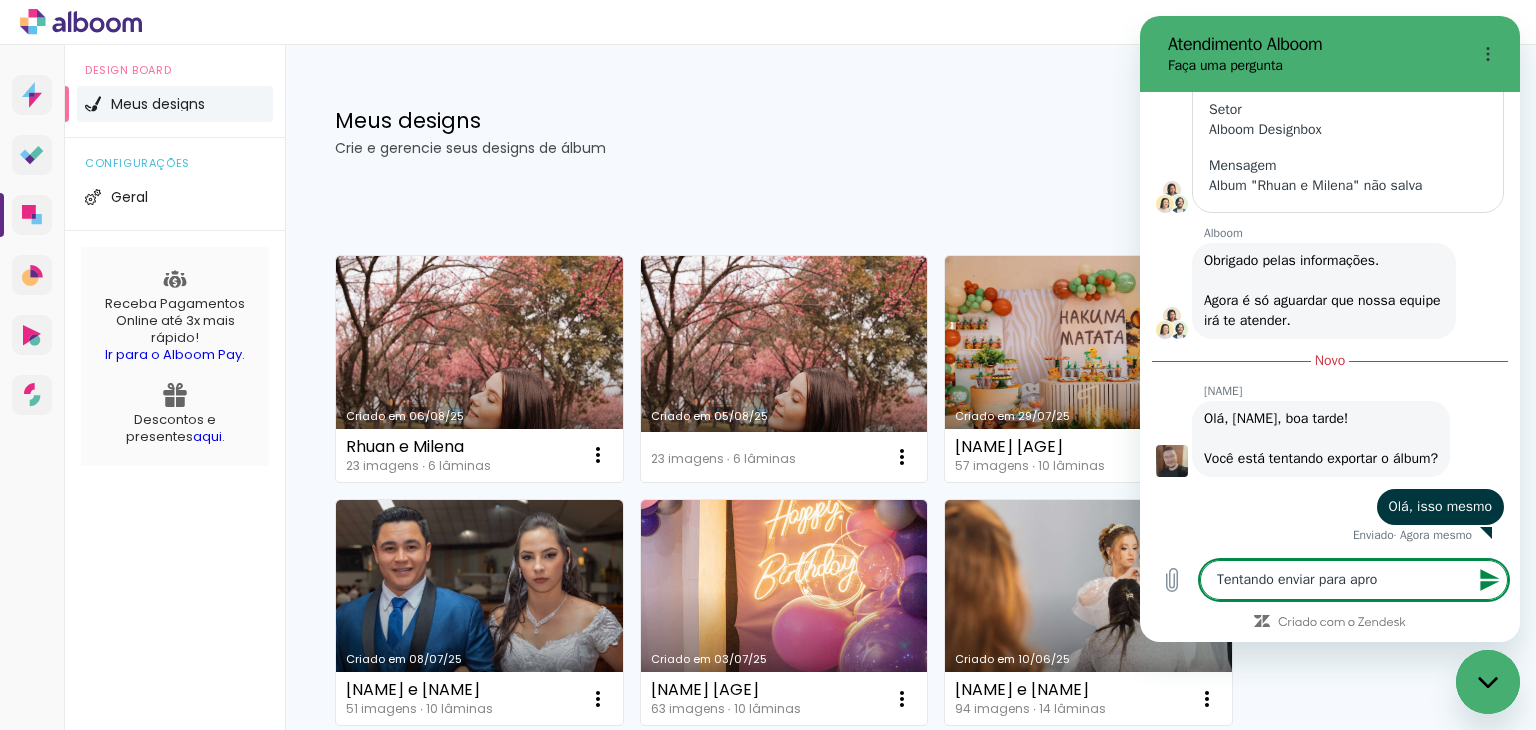 type on "x" 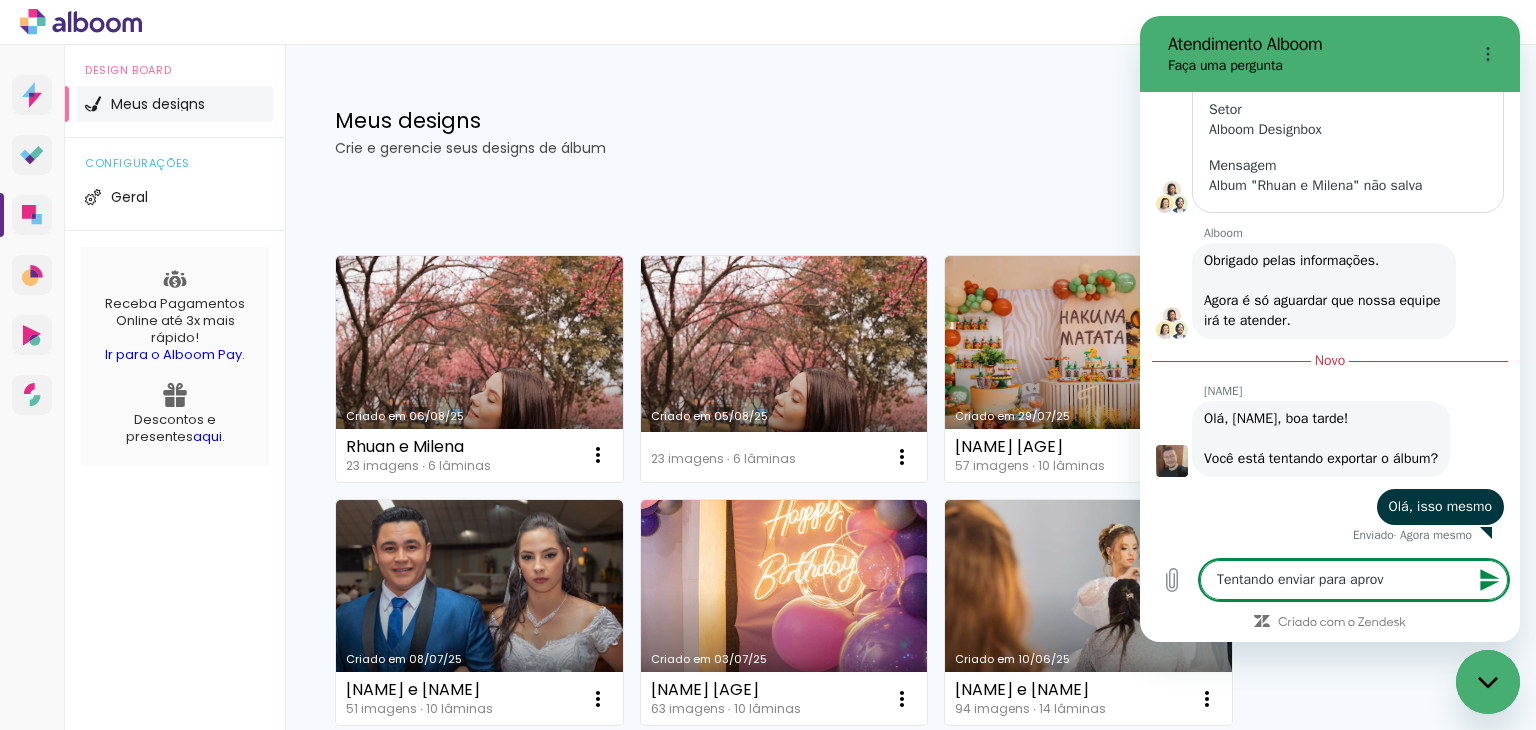 type on "Tentando enviar para aprova" 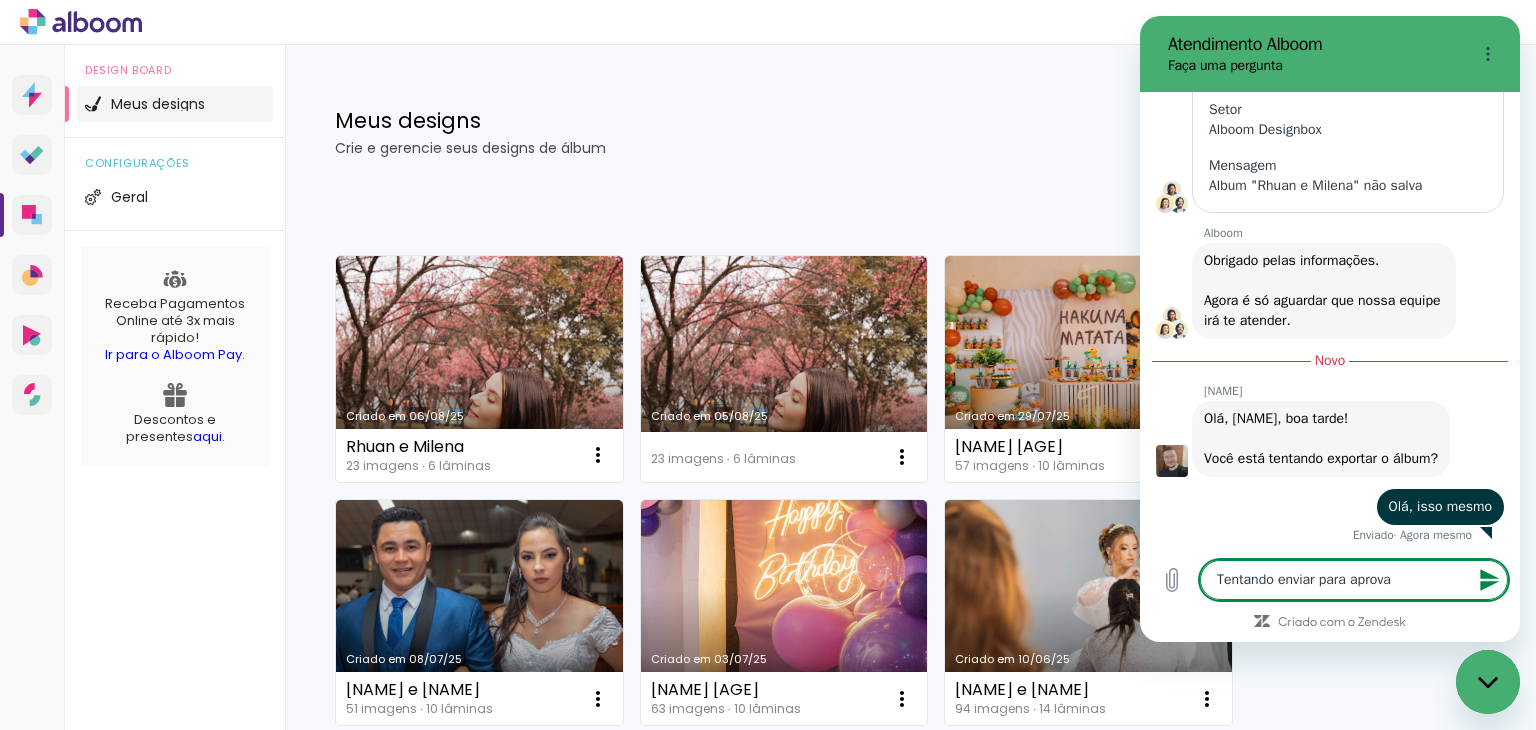 type on "Tentando enviar para aprovaç" 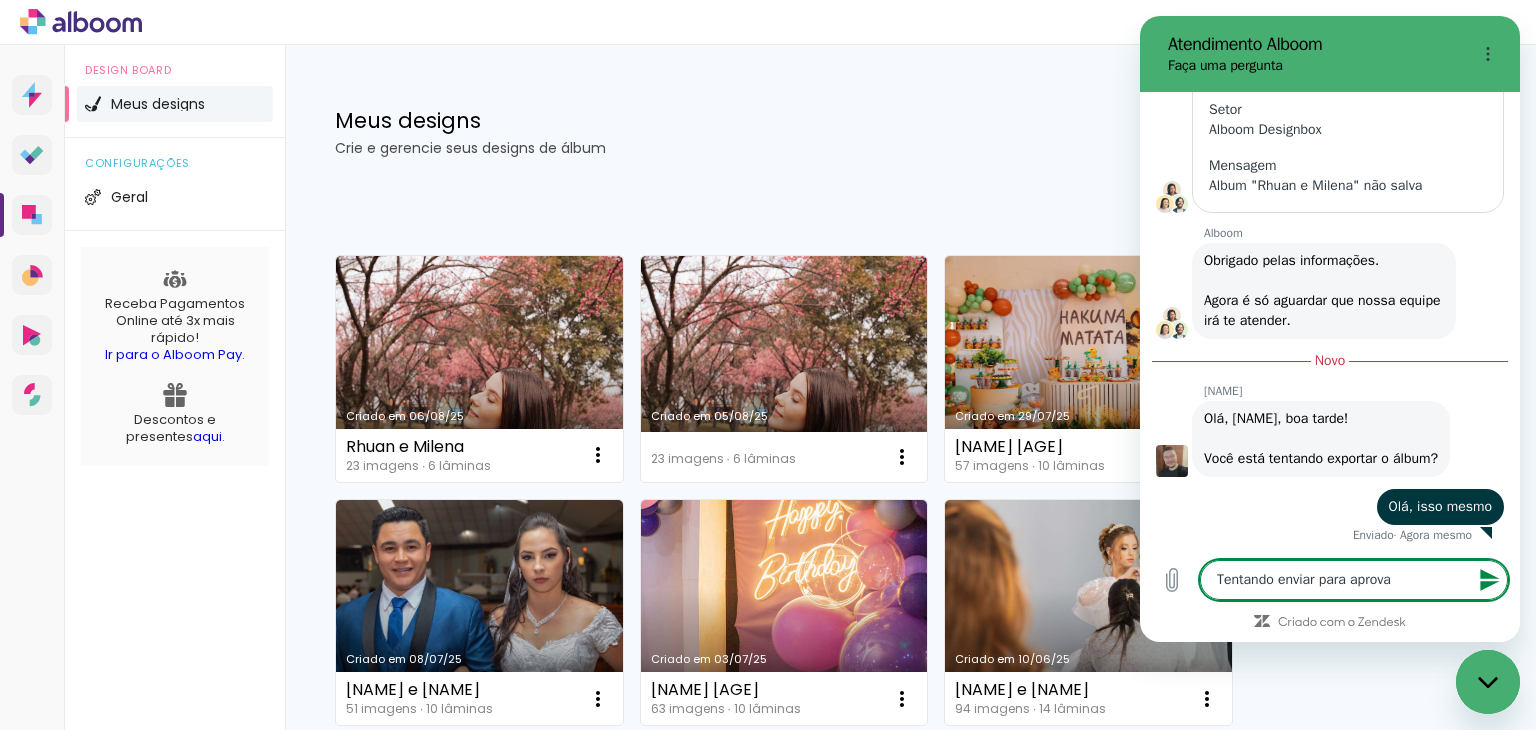 type on "x" 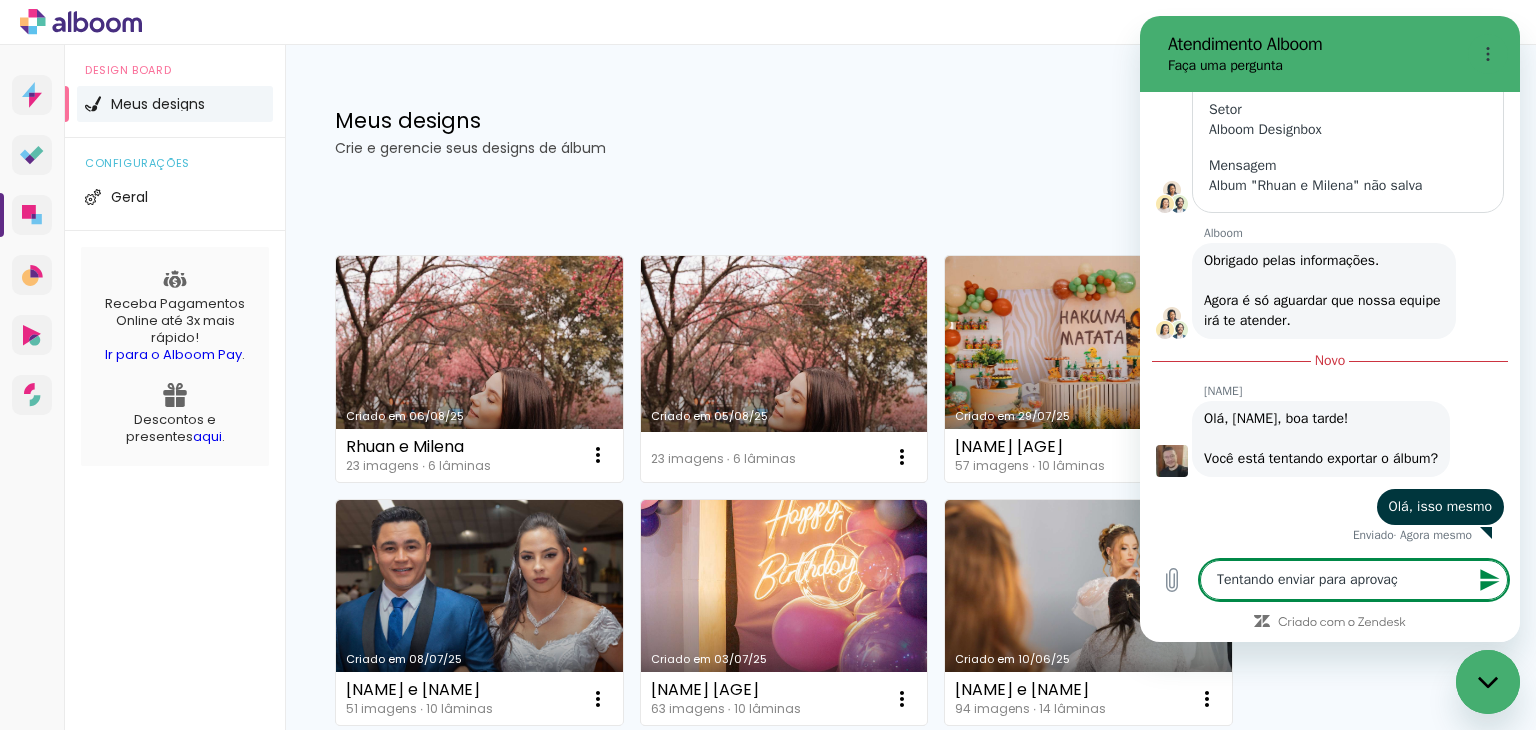 type on "Tentando enviar para aprovaçã" 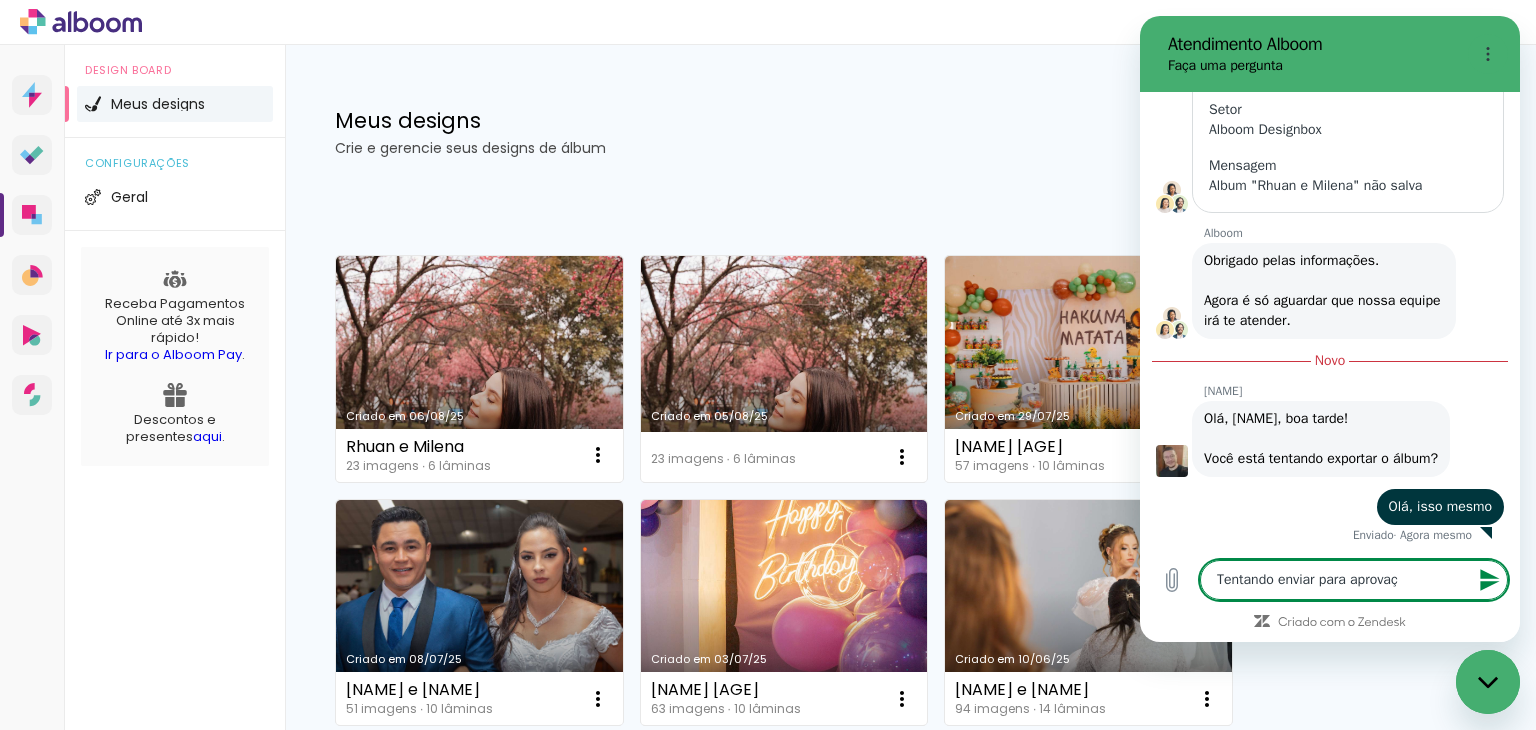 type on "x" 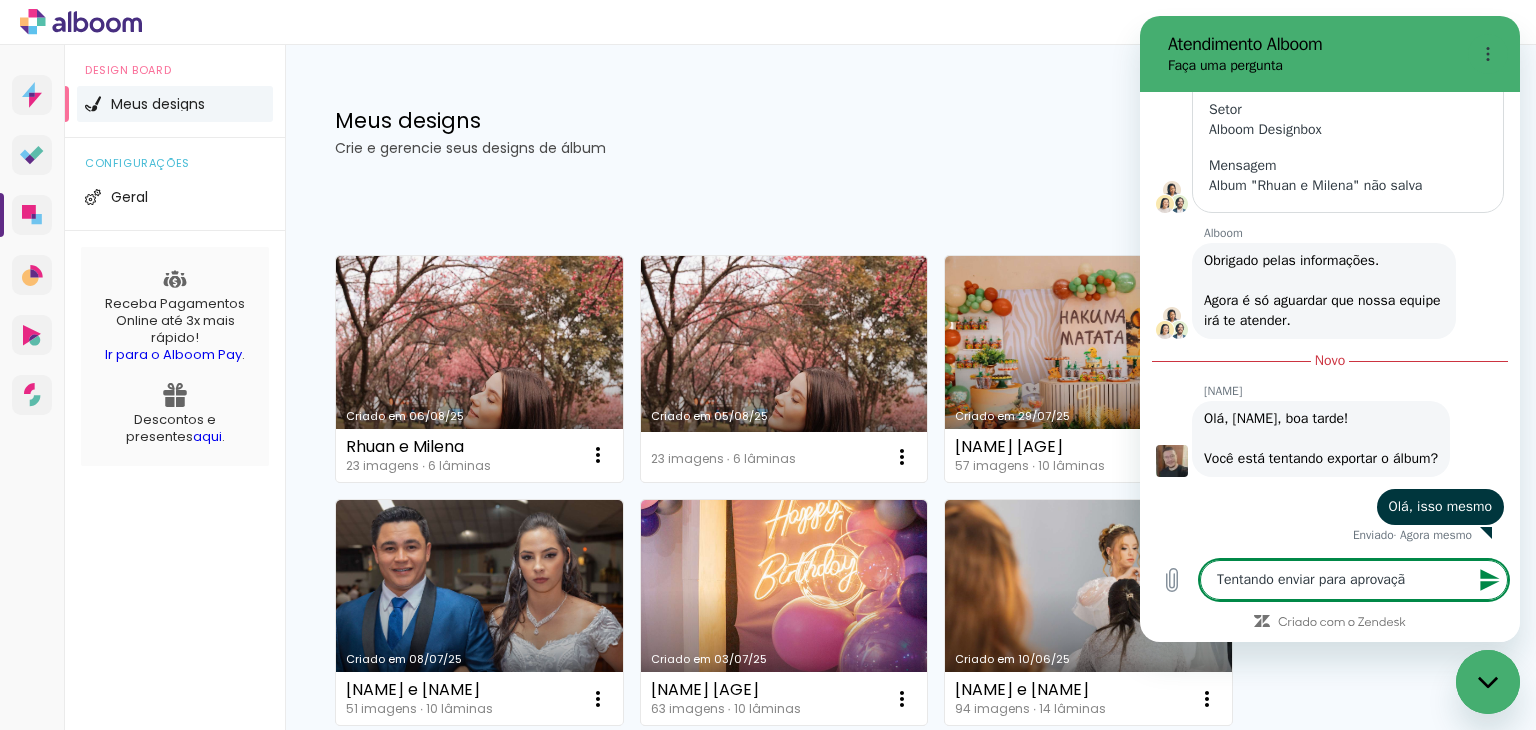 type on "Tentando enviar para aprovação" 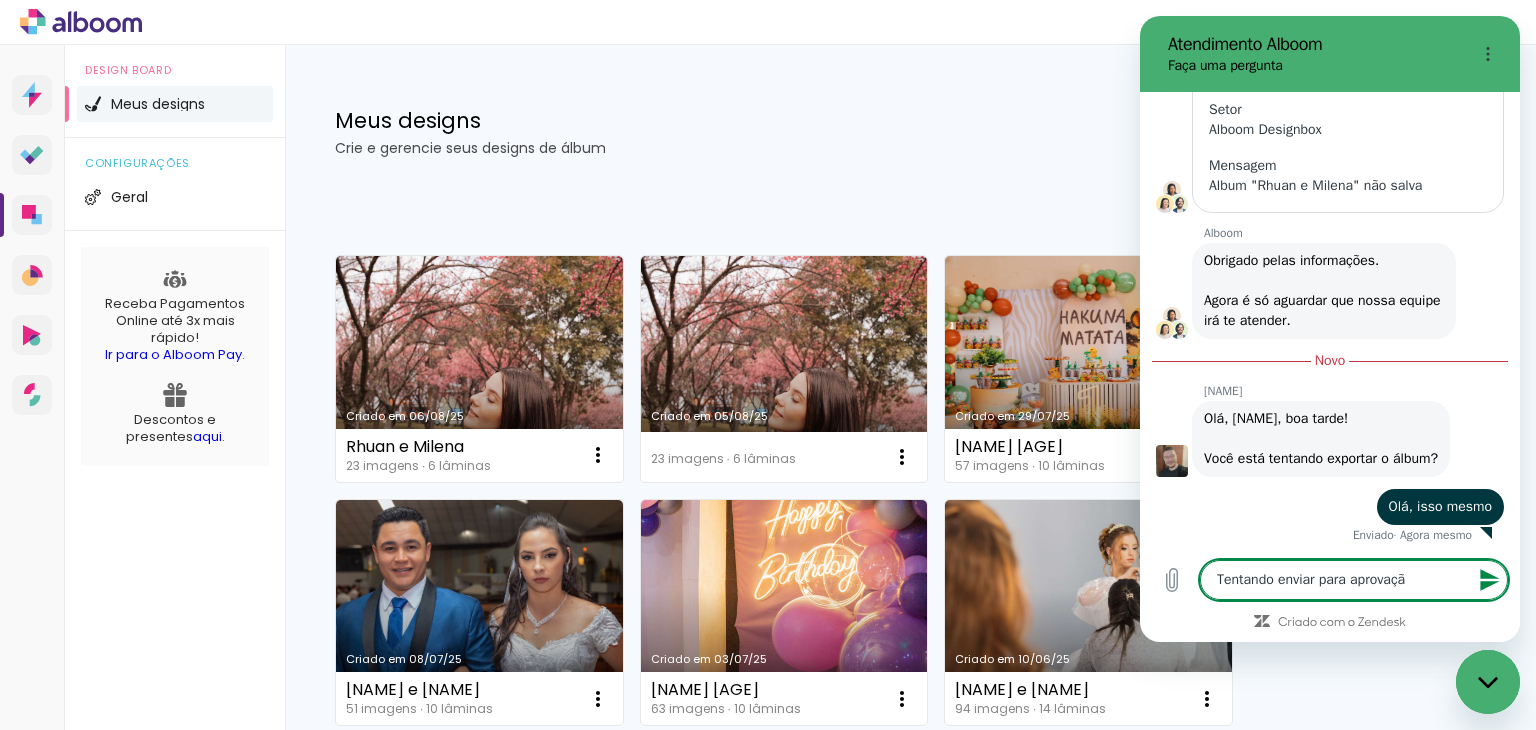 type on "x" 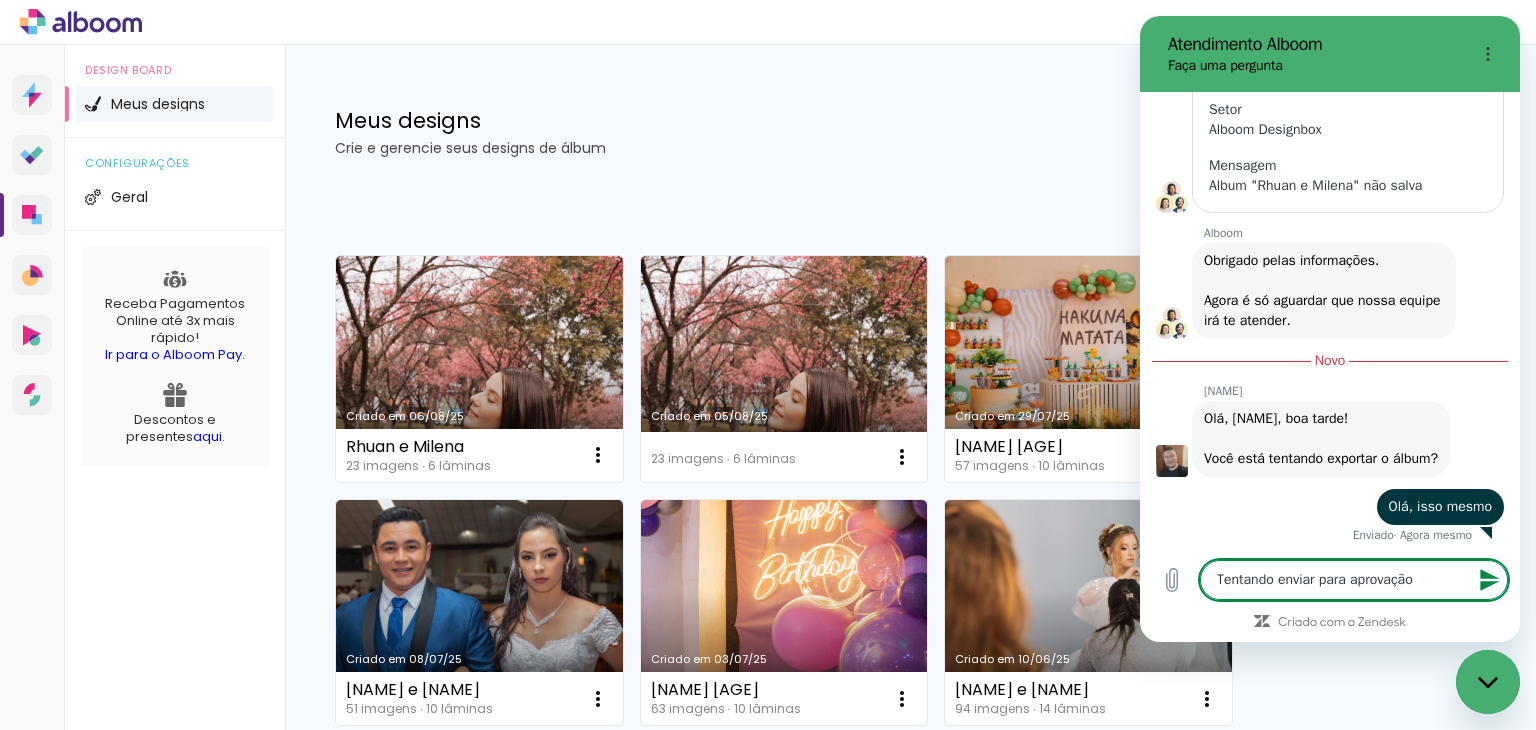 type on "Tentando enviar para aprovação" 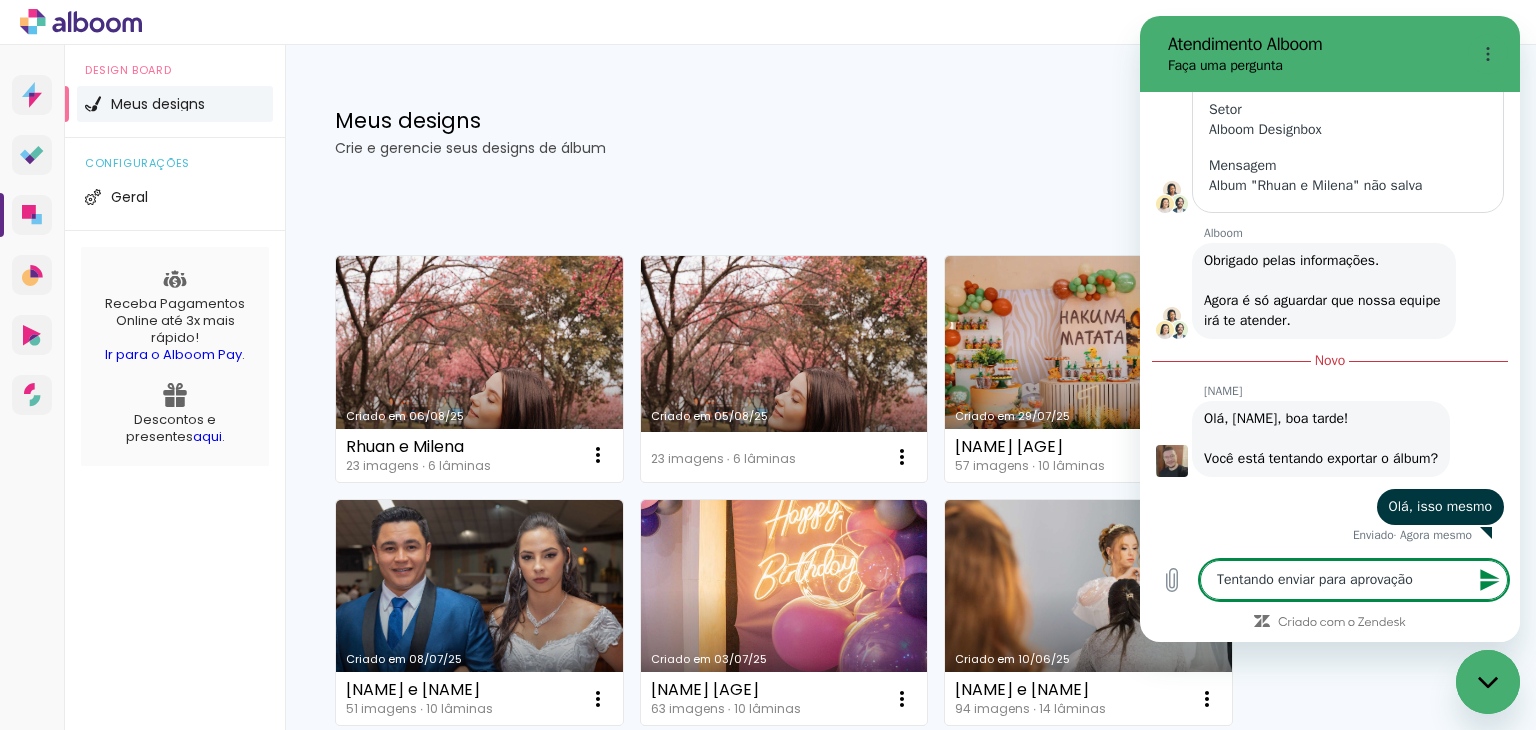 type on "x" 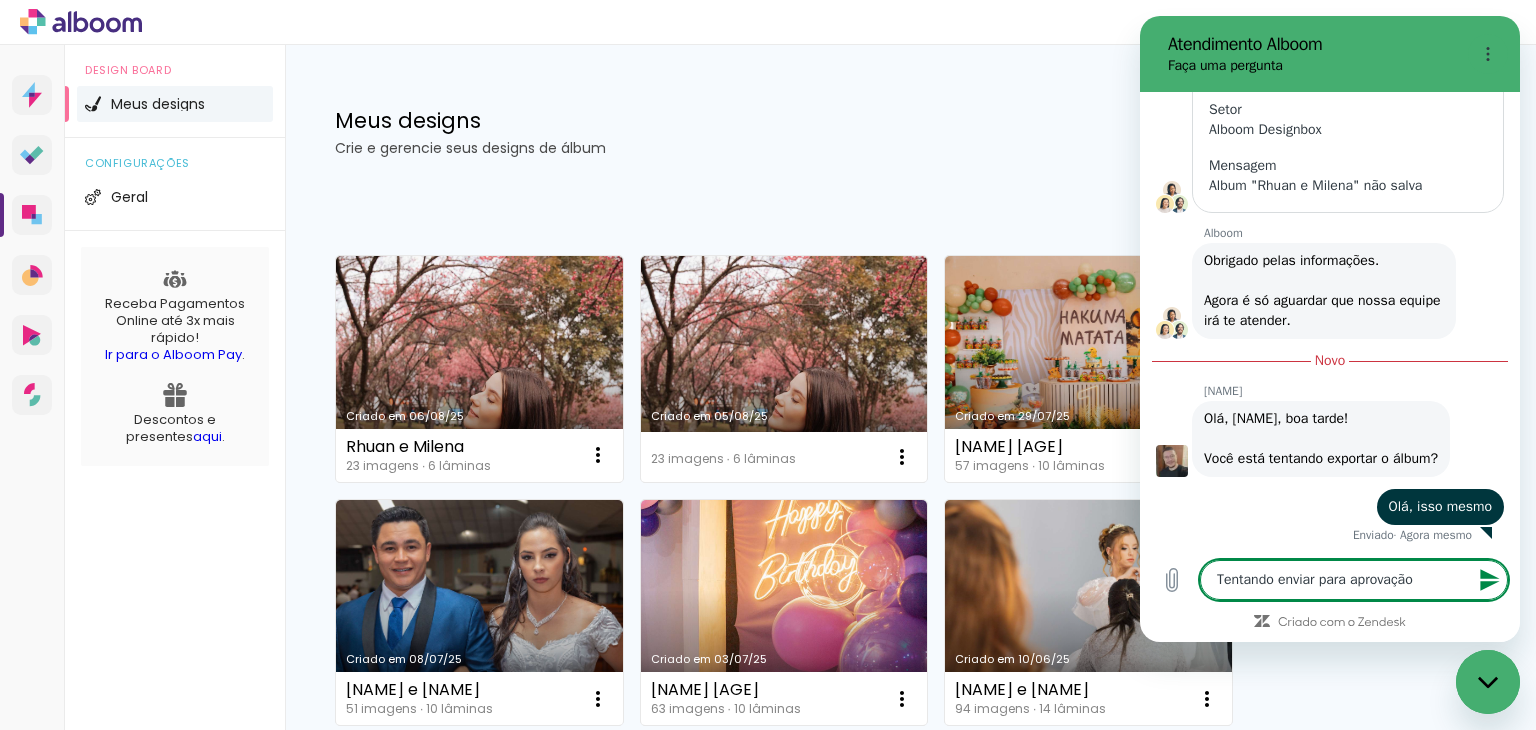 type on "Tentando enviar para aprovação d" 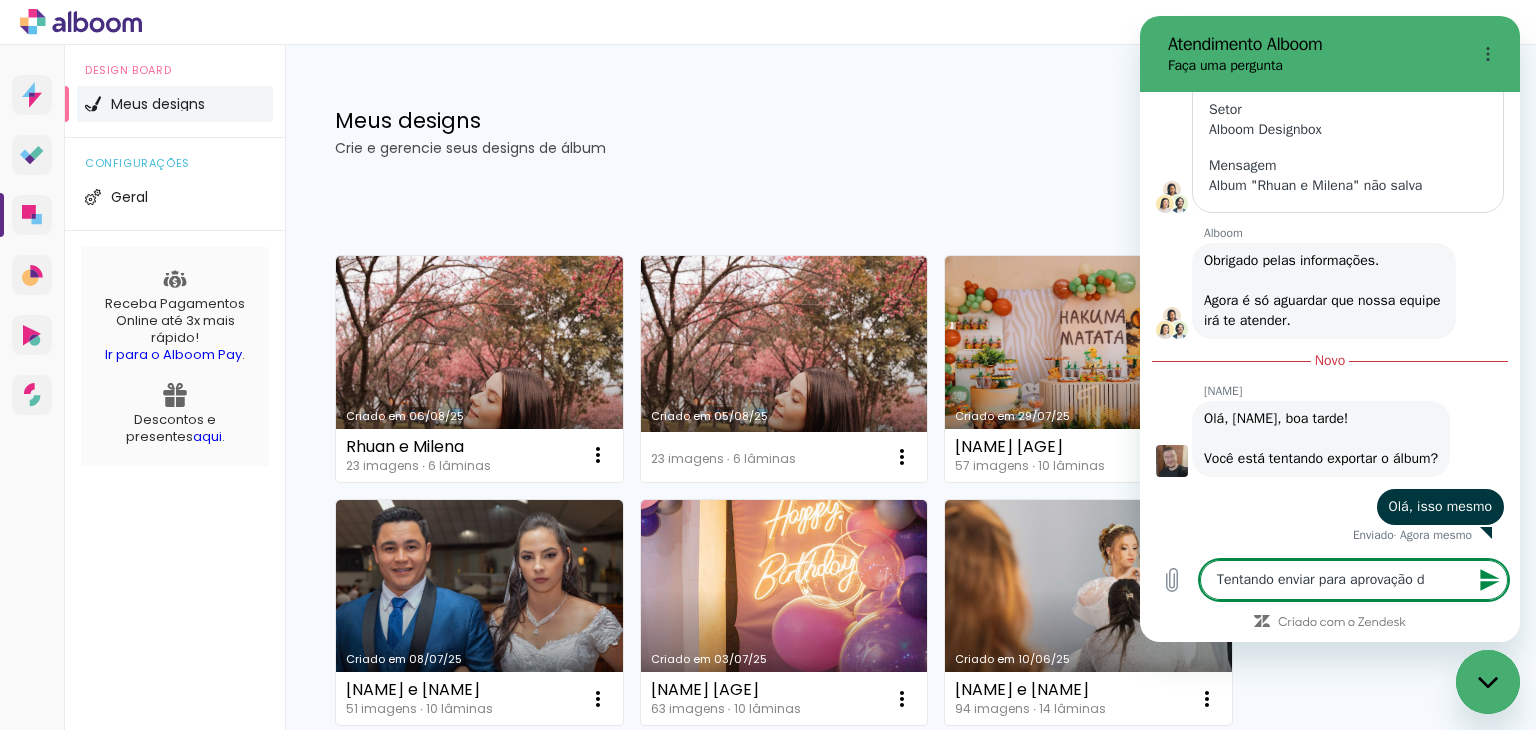 type on "Tentando enviar para aprovação do" 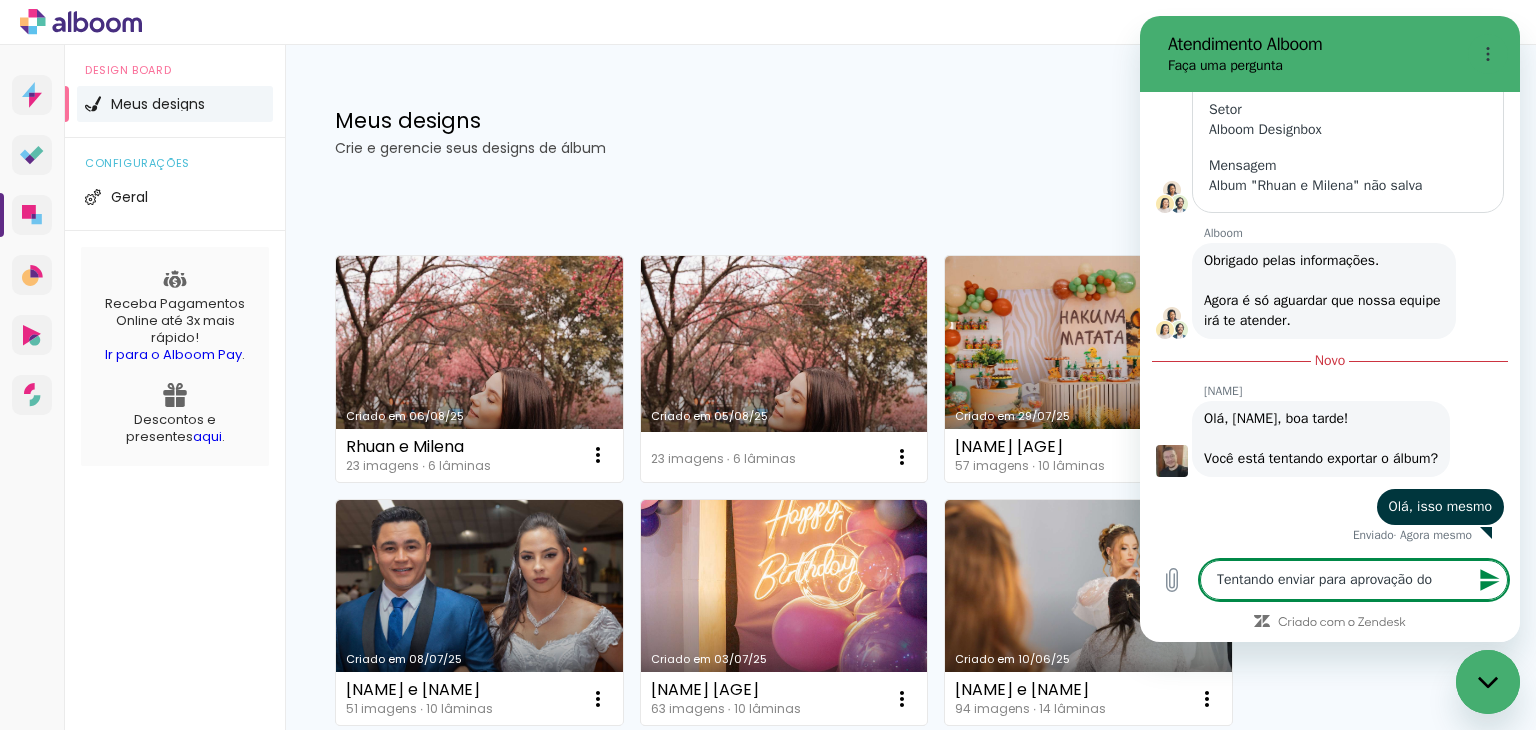 type on "Tentando enviar para aprovação do" 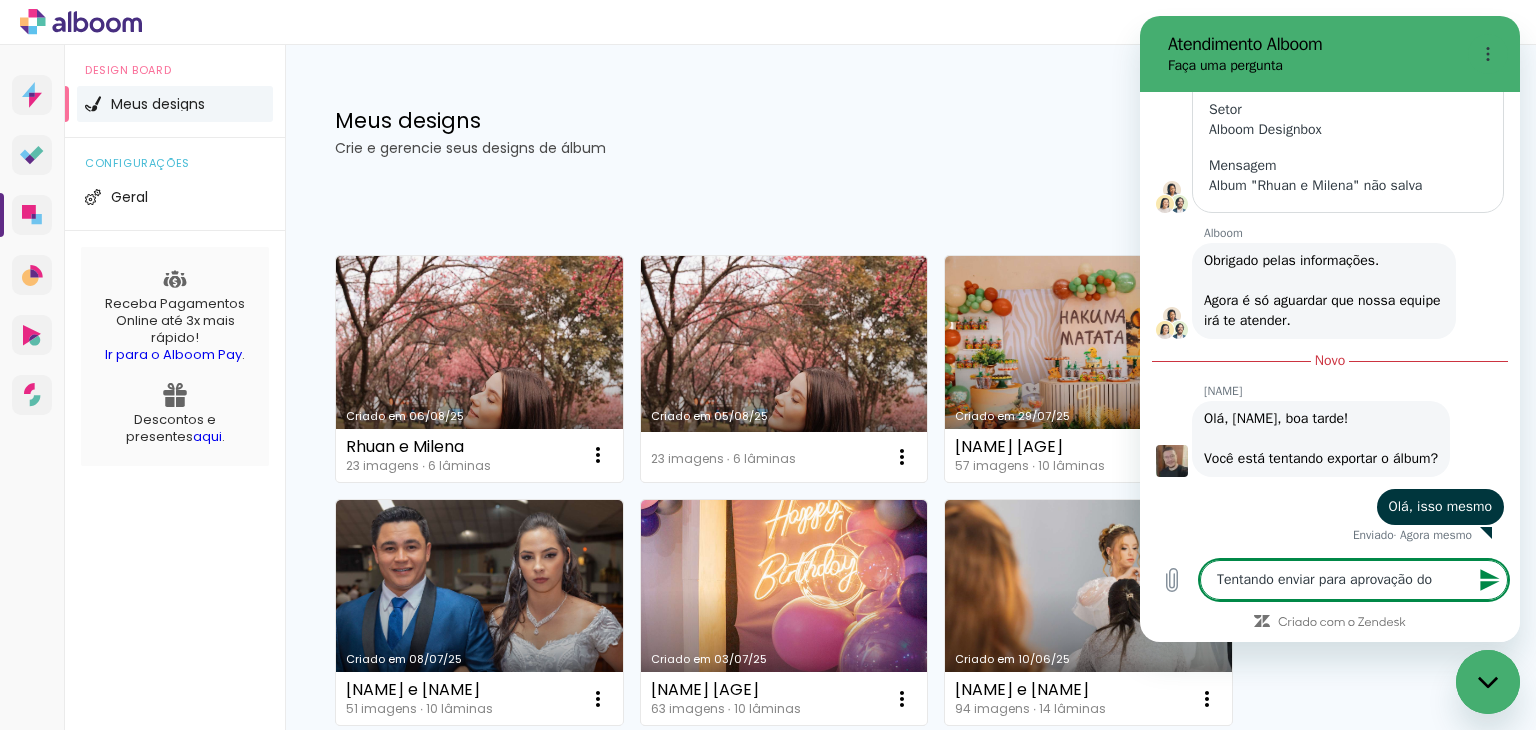 type on "x" 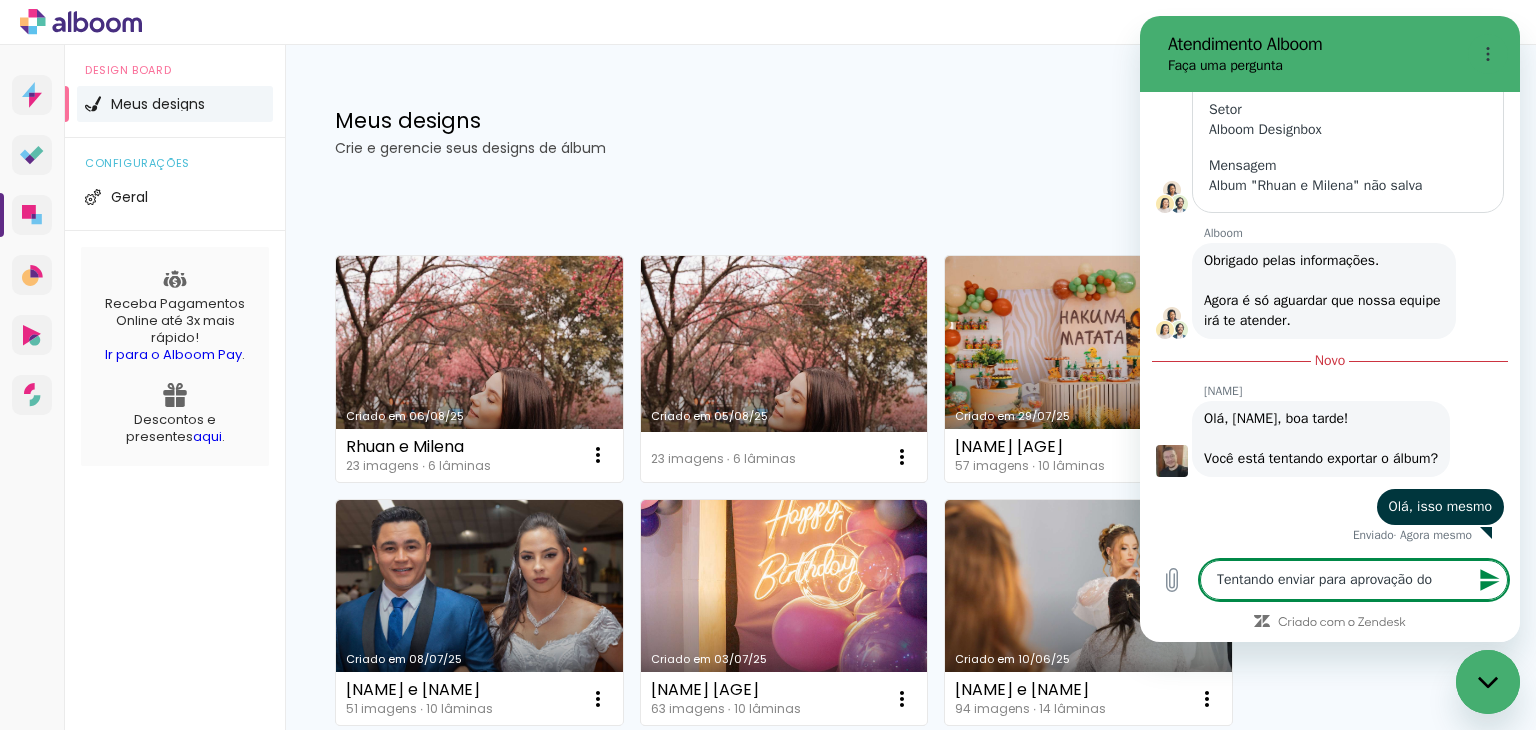 type on "x" 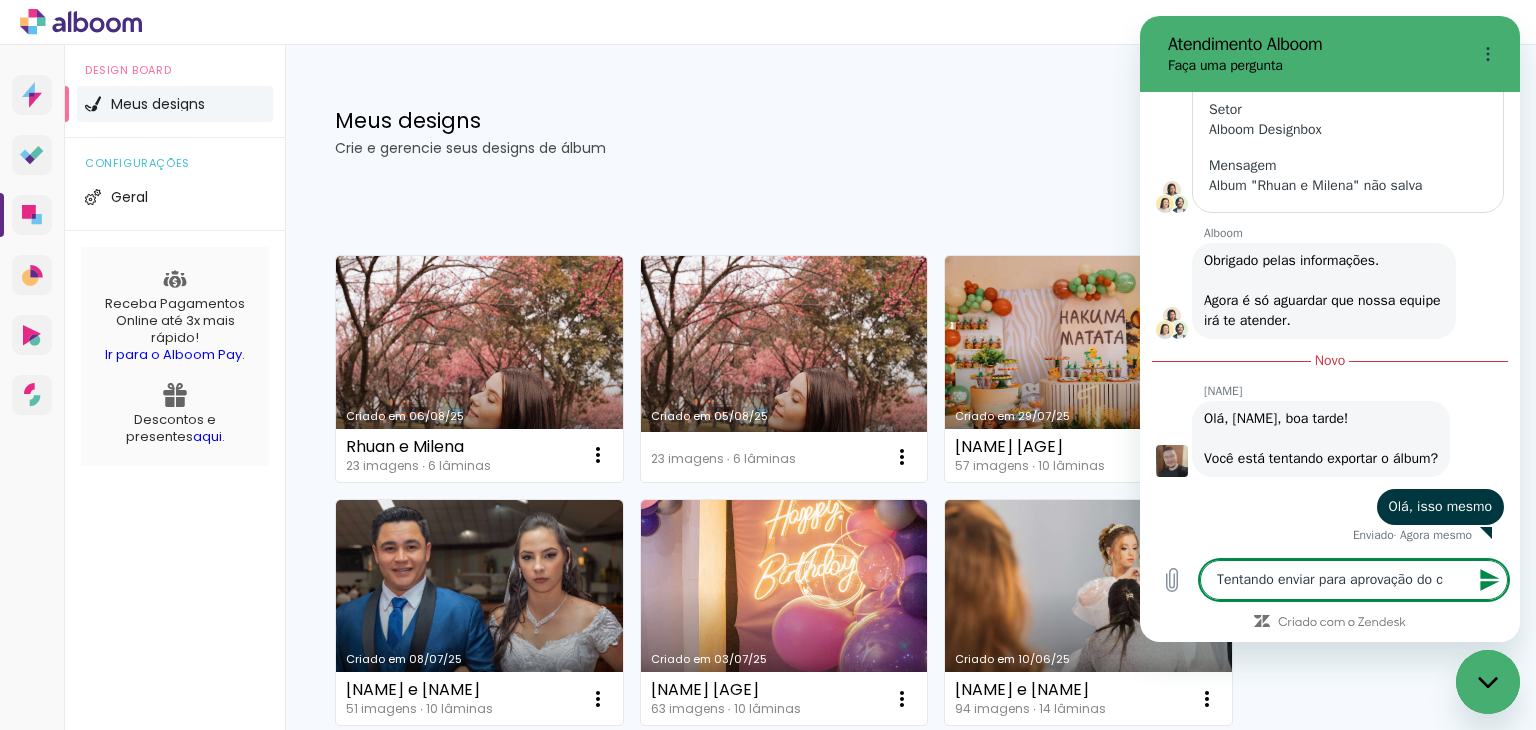 type on "Tentando enviar para aprovação do cl" 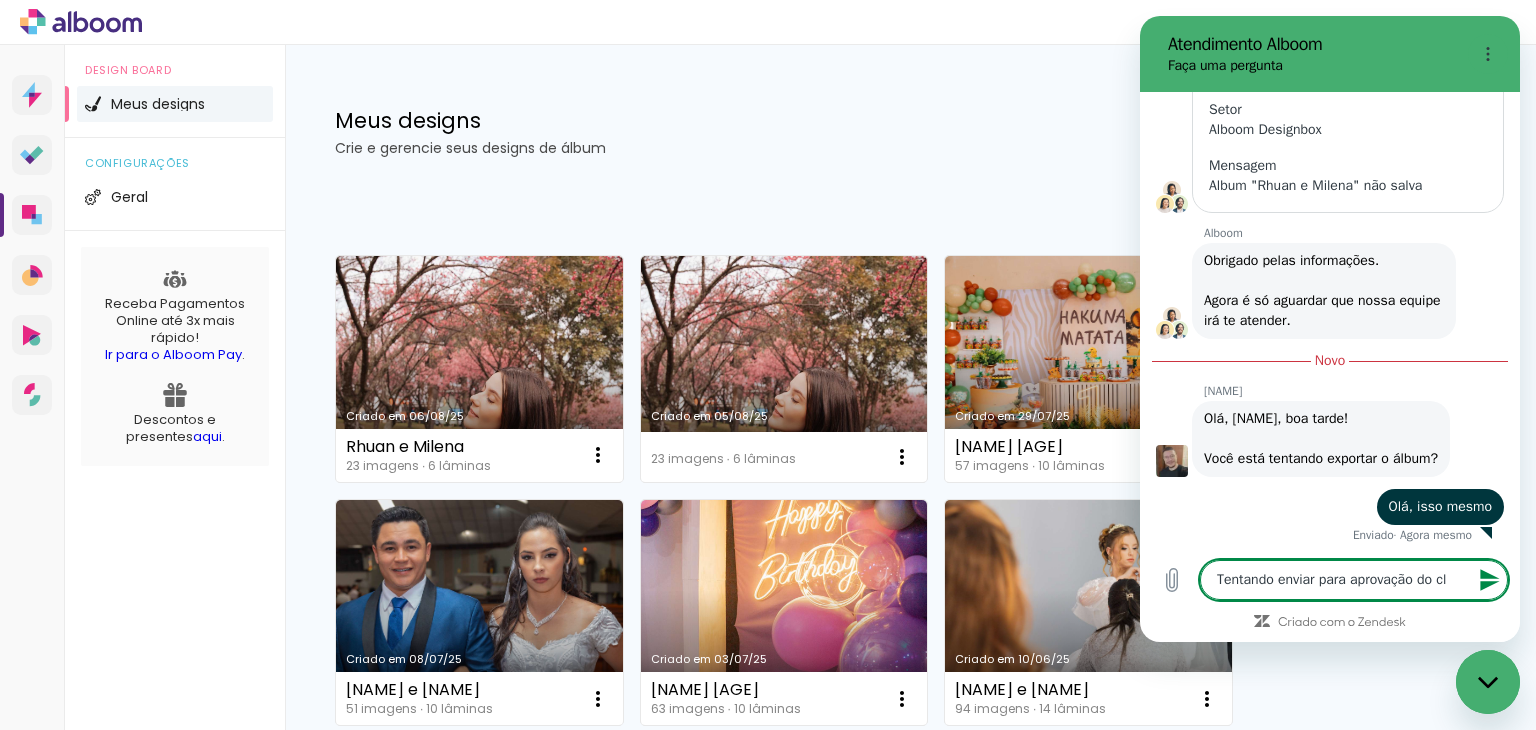 type on "Tentando enviar para aprovação do cli" 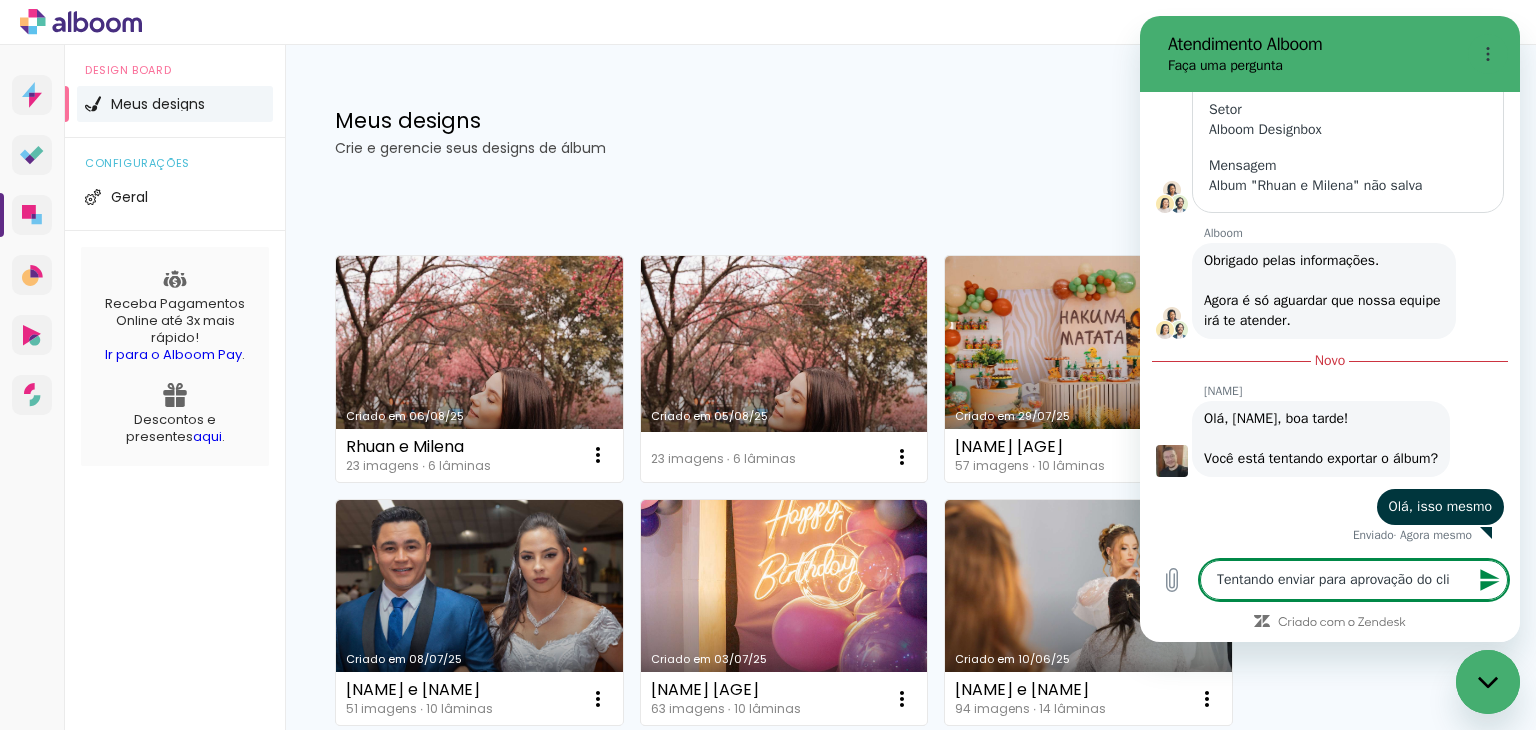 type on "Tentando enviar para aprovação do clie" 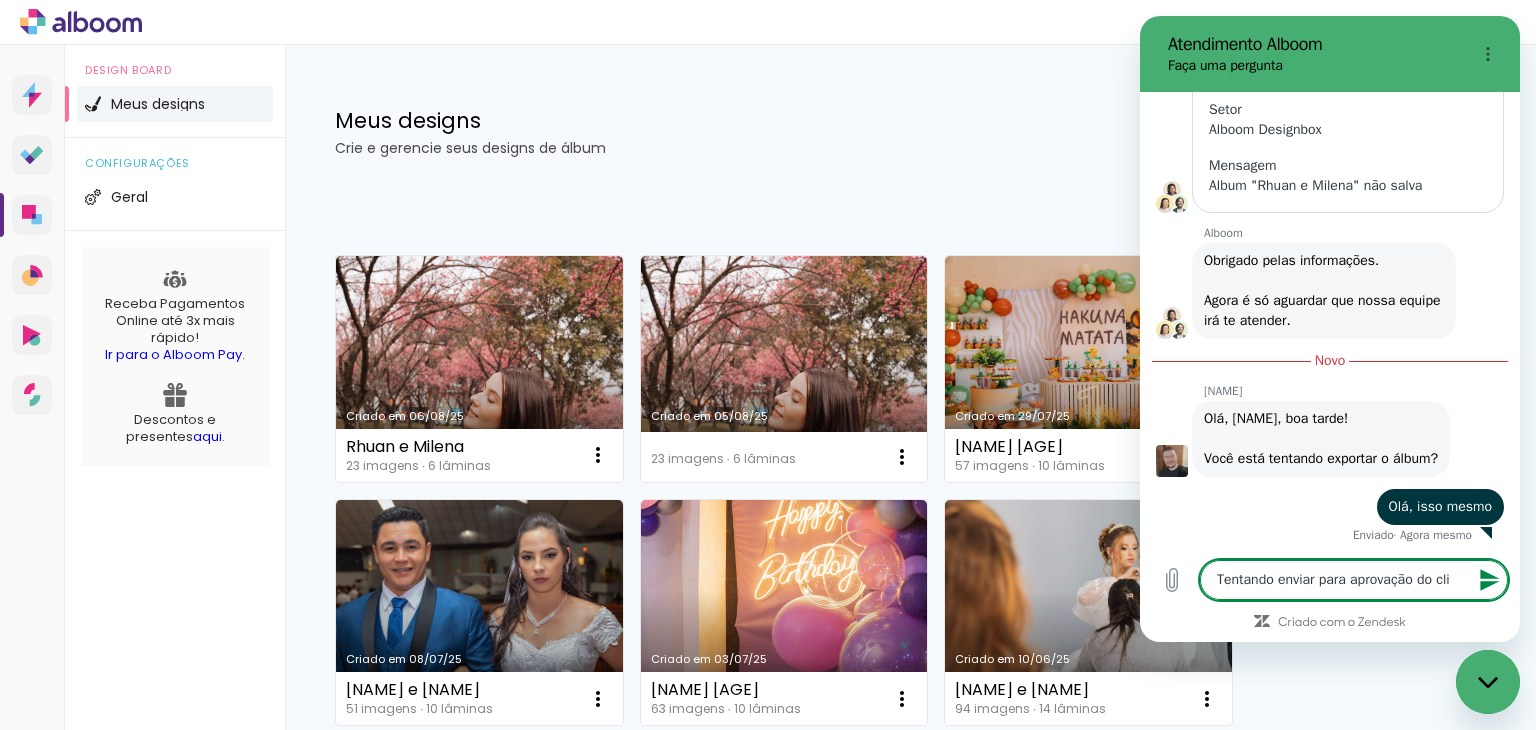 type on "x" 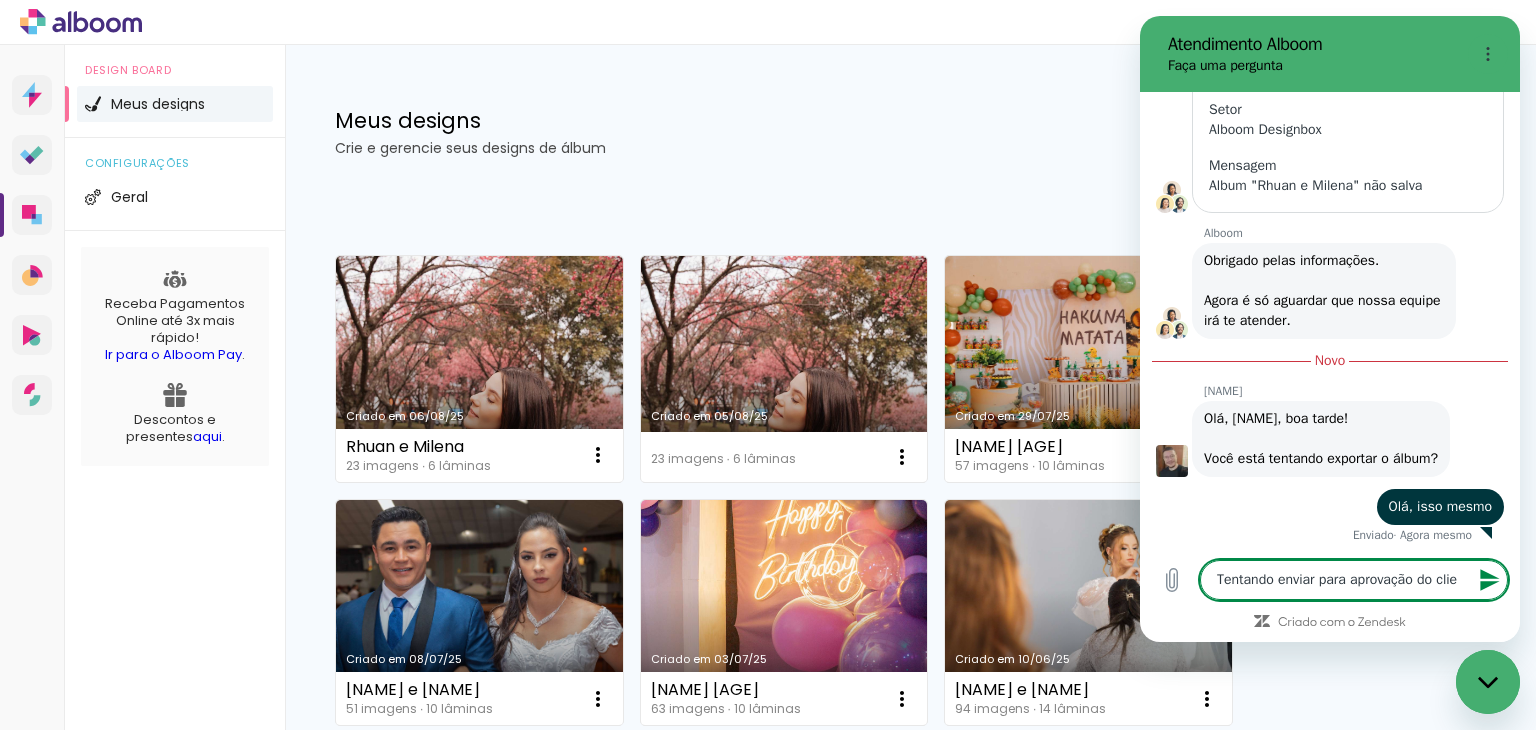 type on "Tentando enviar para aprovação do clien" 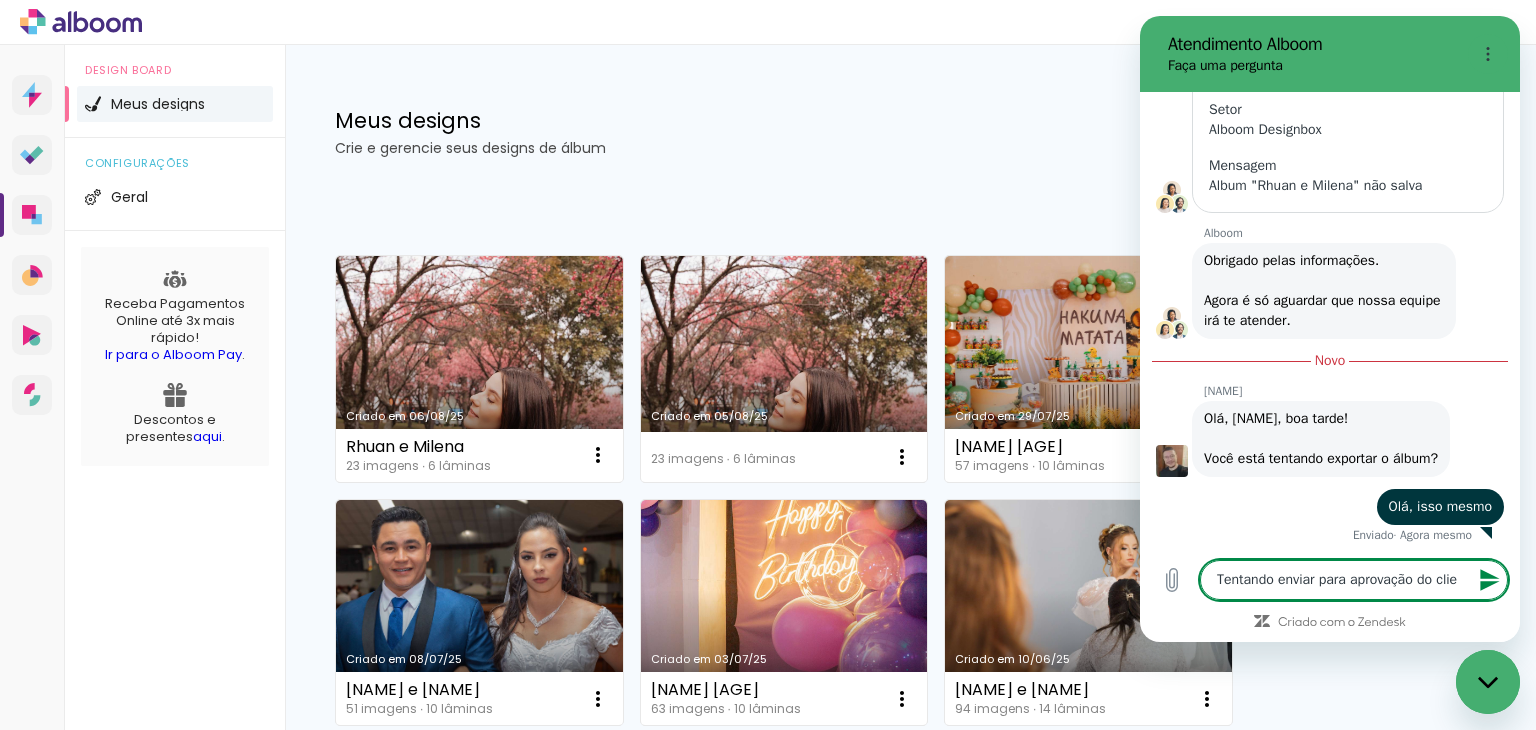 type on "x" 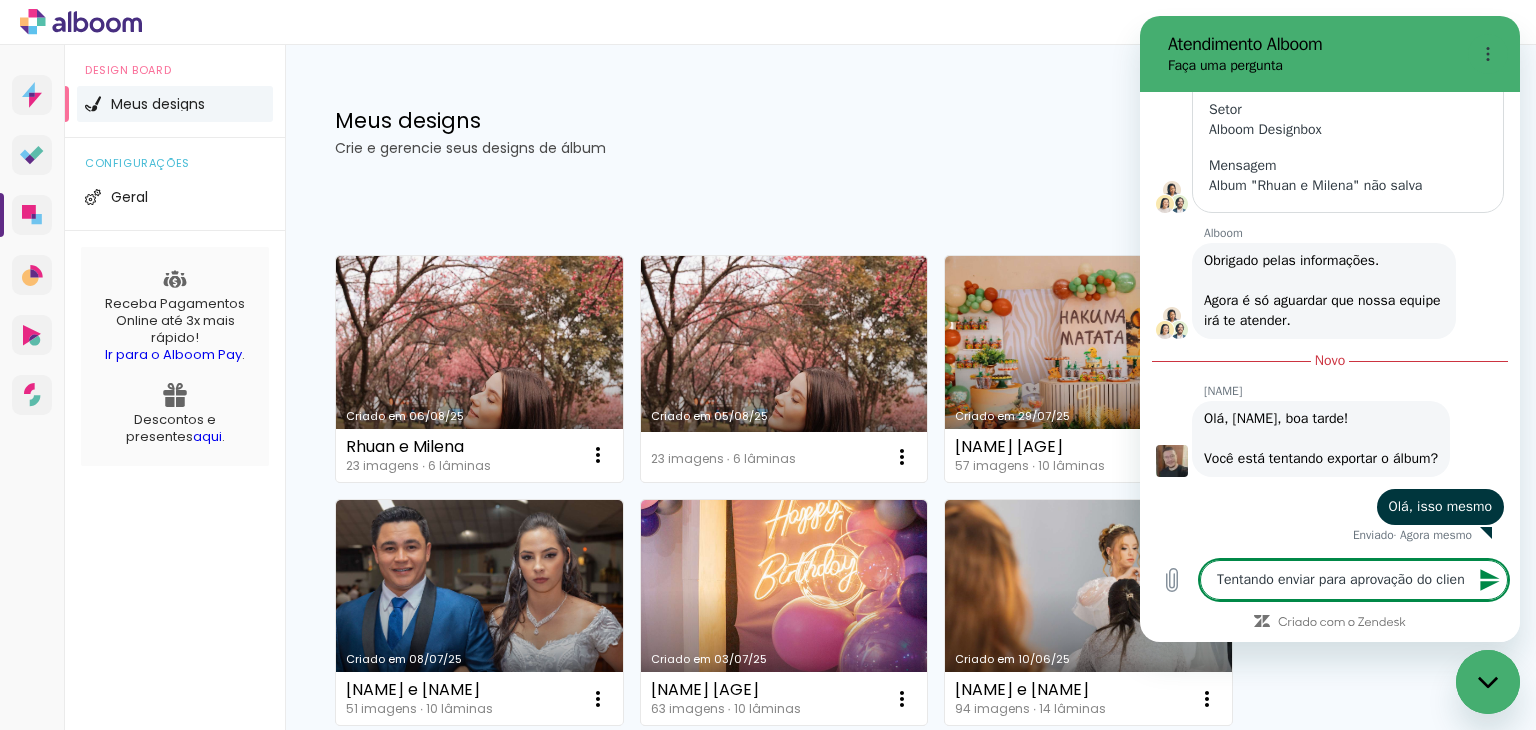 type on "Tentando enviar para aprovação do client" 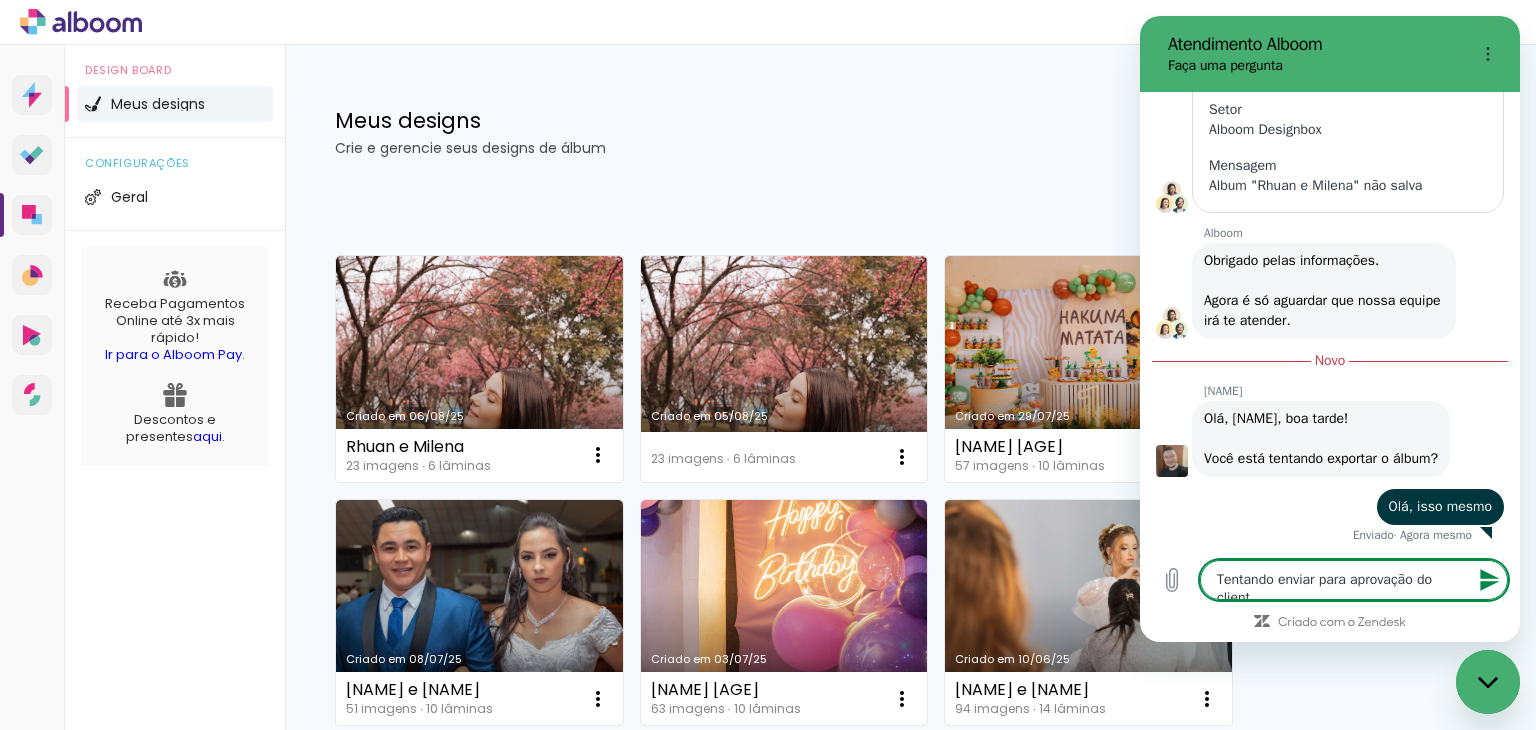 scroll, scrollTop: 3581, scrollLeft: 0, axis: vertical 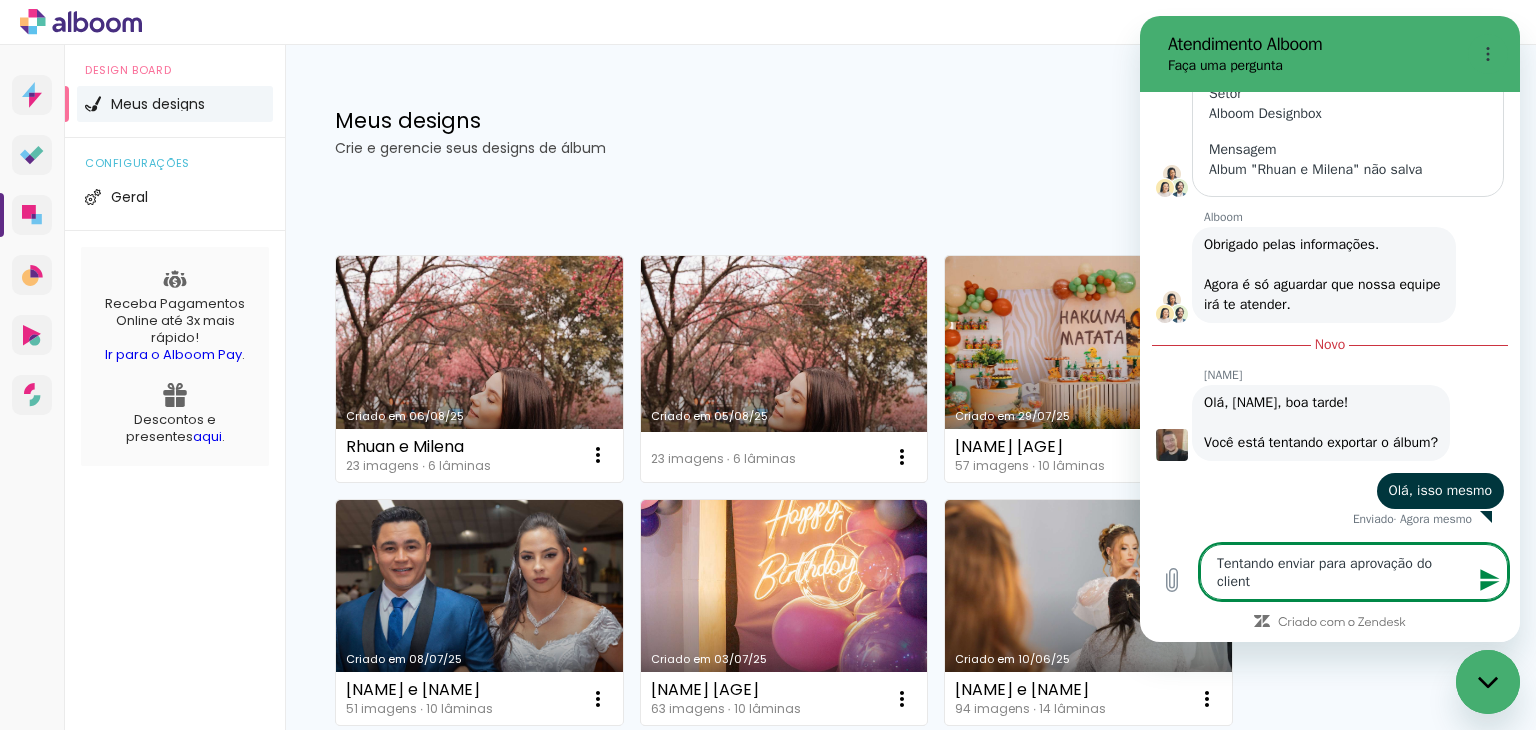 type on "Tentando enviar para aprovação do cliente" 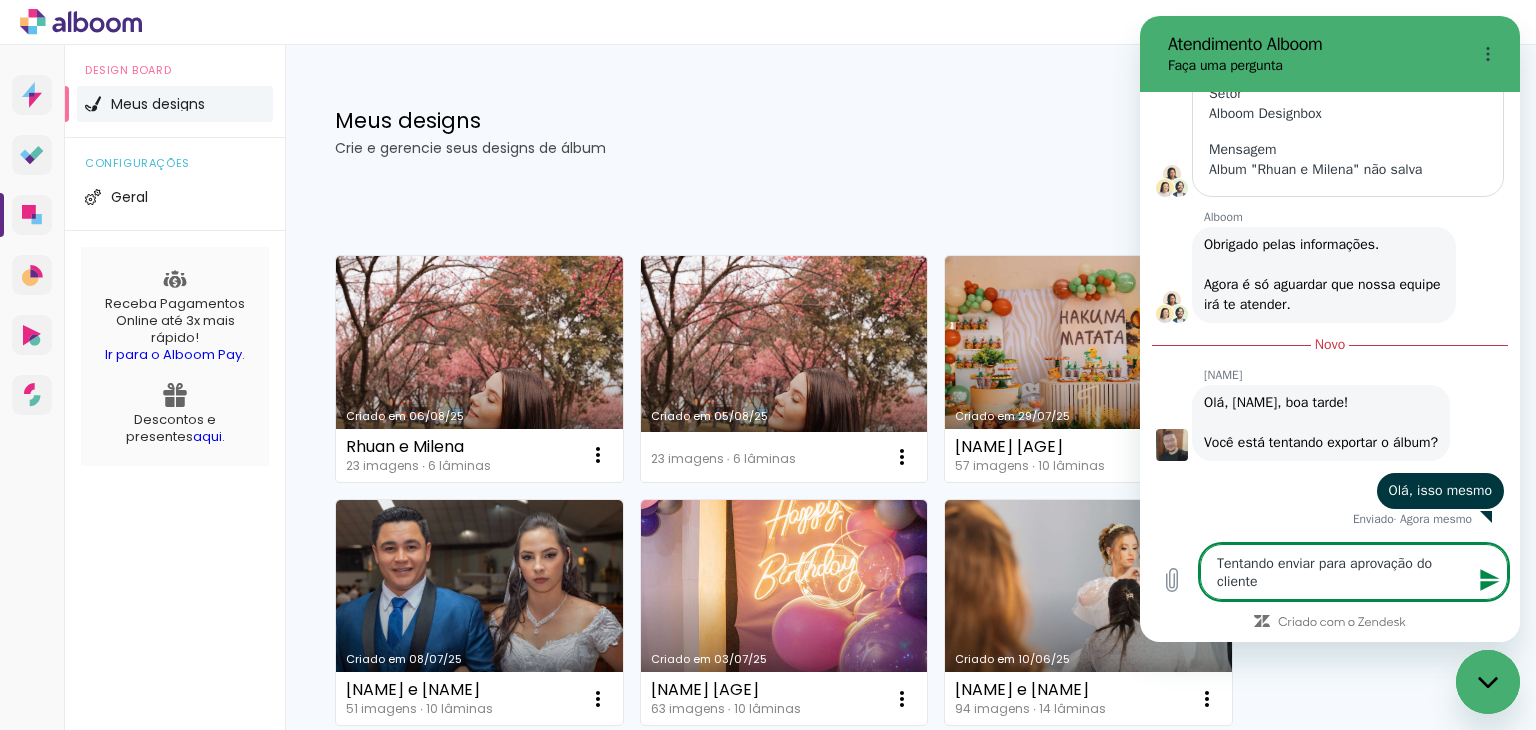type on "Tentando enviar para aprovação do cliente" 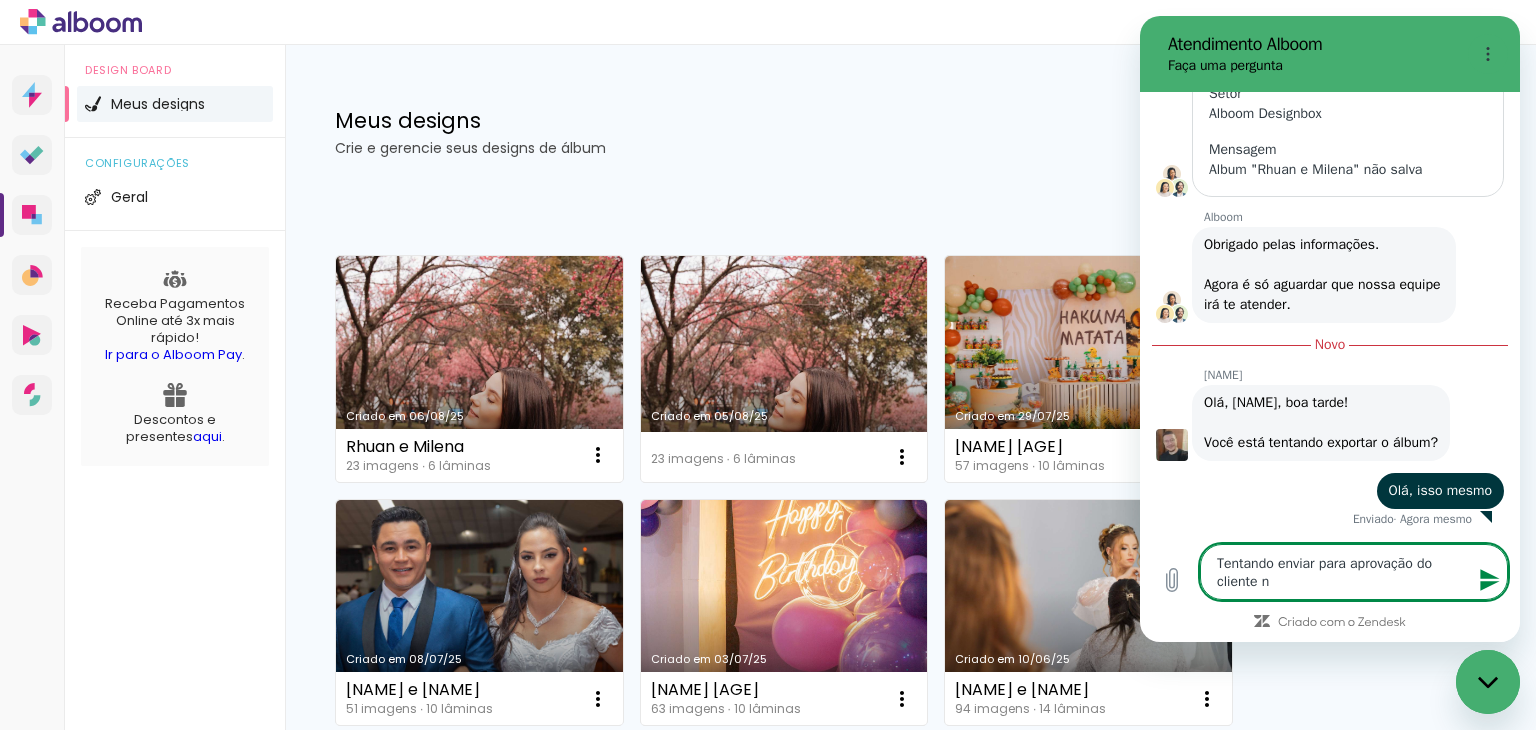 type on "Tentando enviar para aprovação do cliente na" 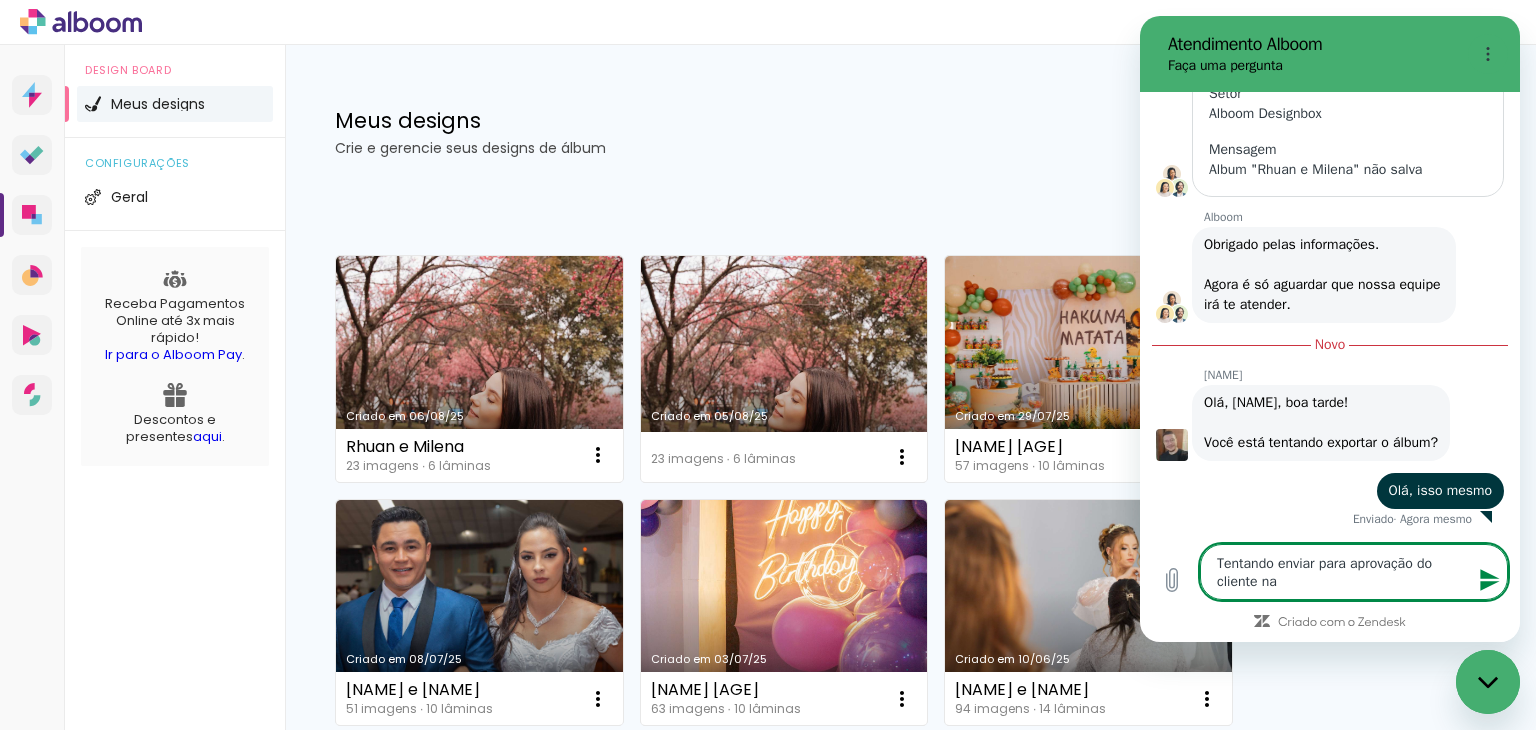 type on "x" 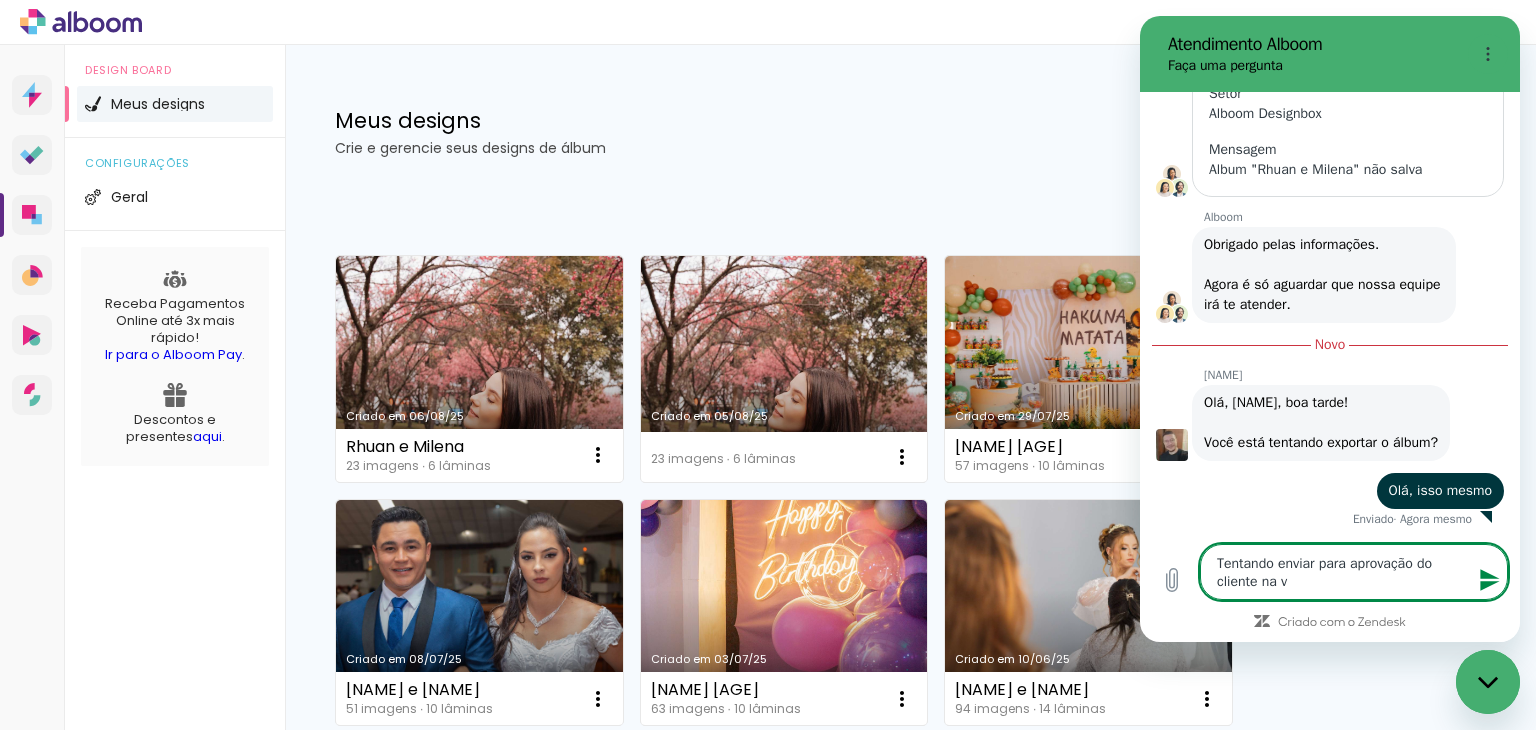 type on "Tentando enviar para aprovação do cliente na ve" 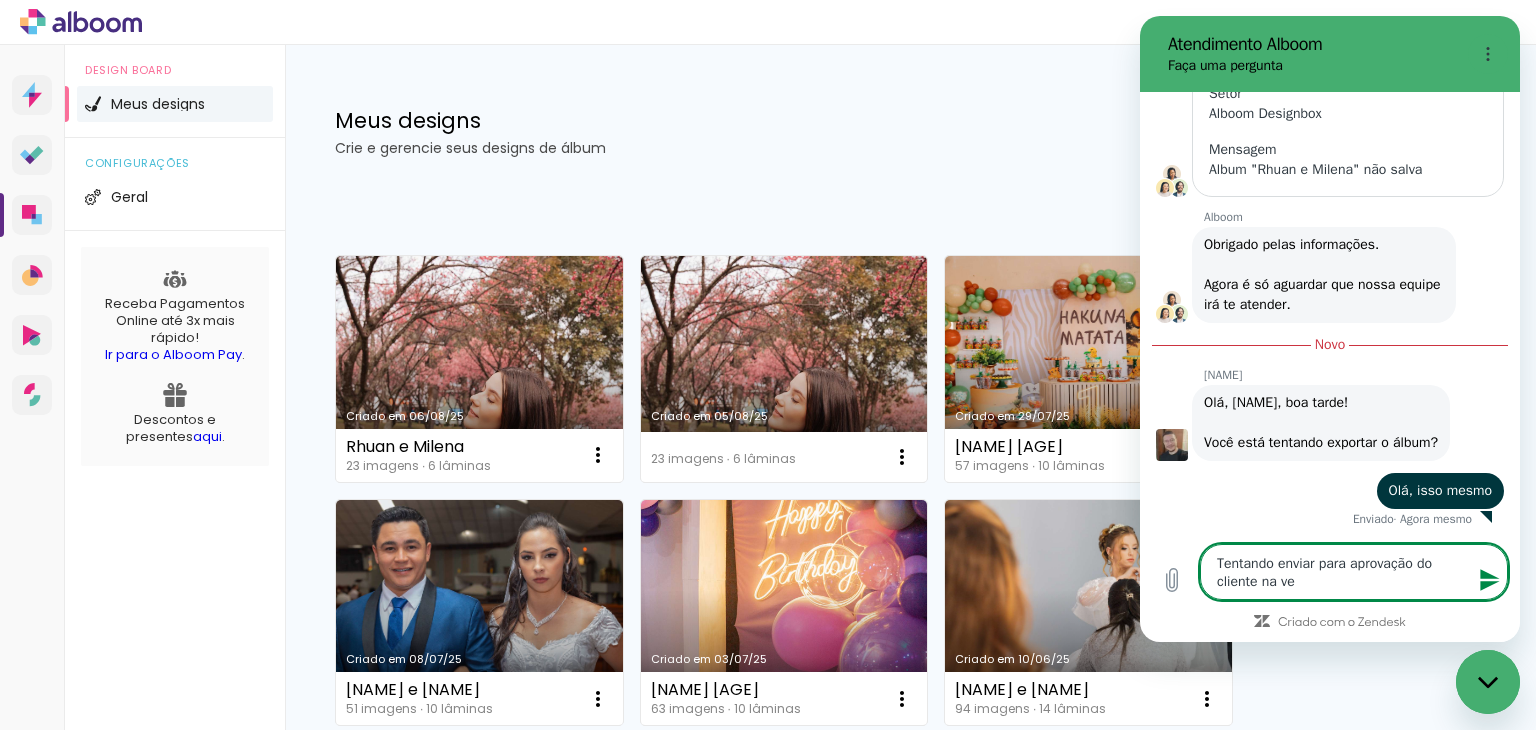 type on "Tentando enviar para aprovação do cliente na ver" 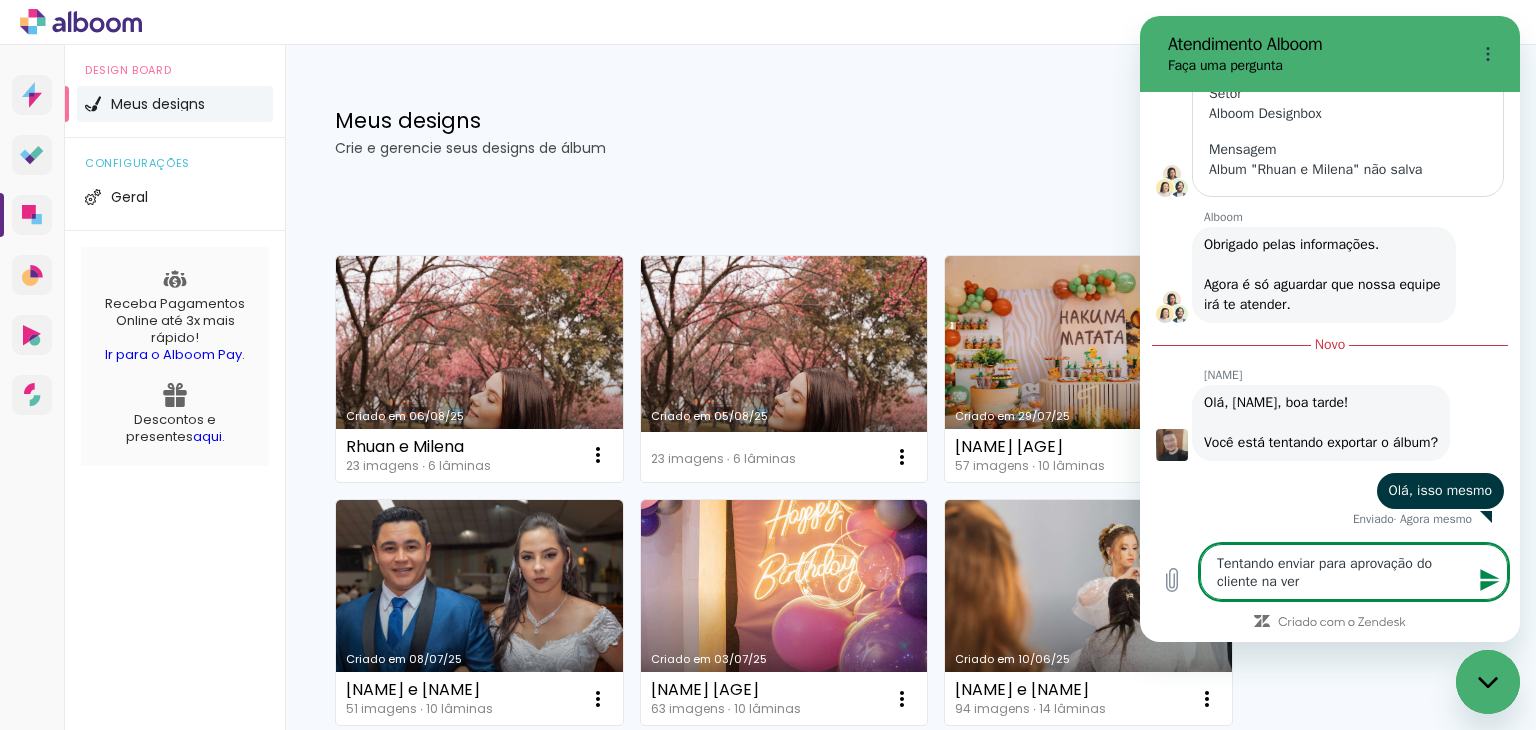 type on "Tentando enviar para aprovação do cliente na verd" 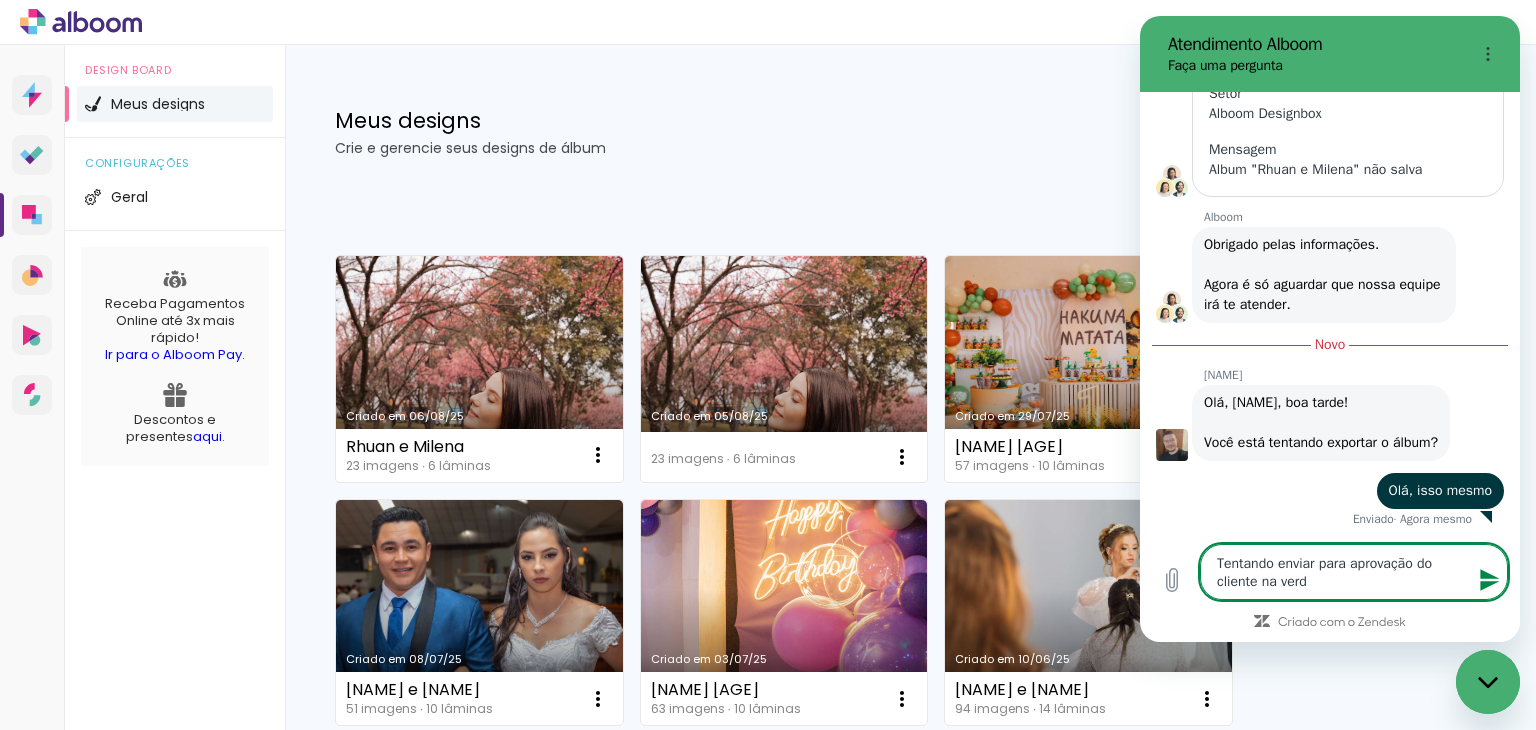 type on "Tentando enviar para aprovação do cliente na verda" 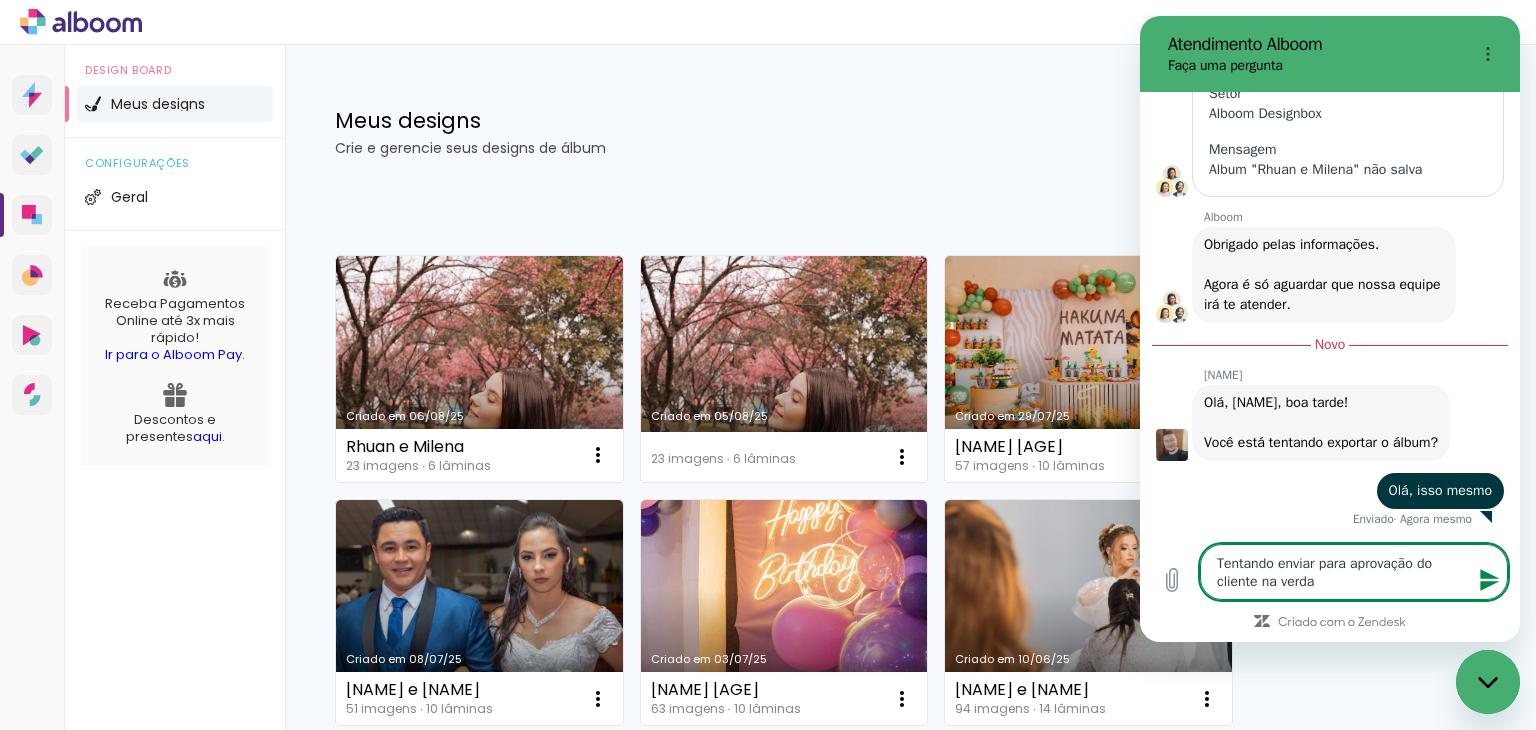 type on "Tentando enviar para aprovação do cliente na verdad" 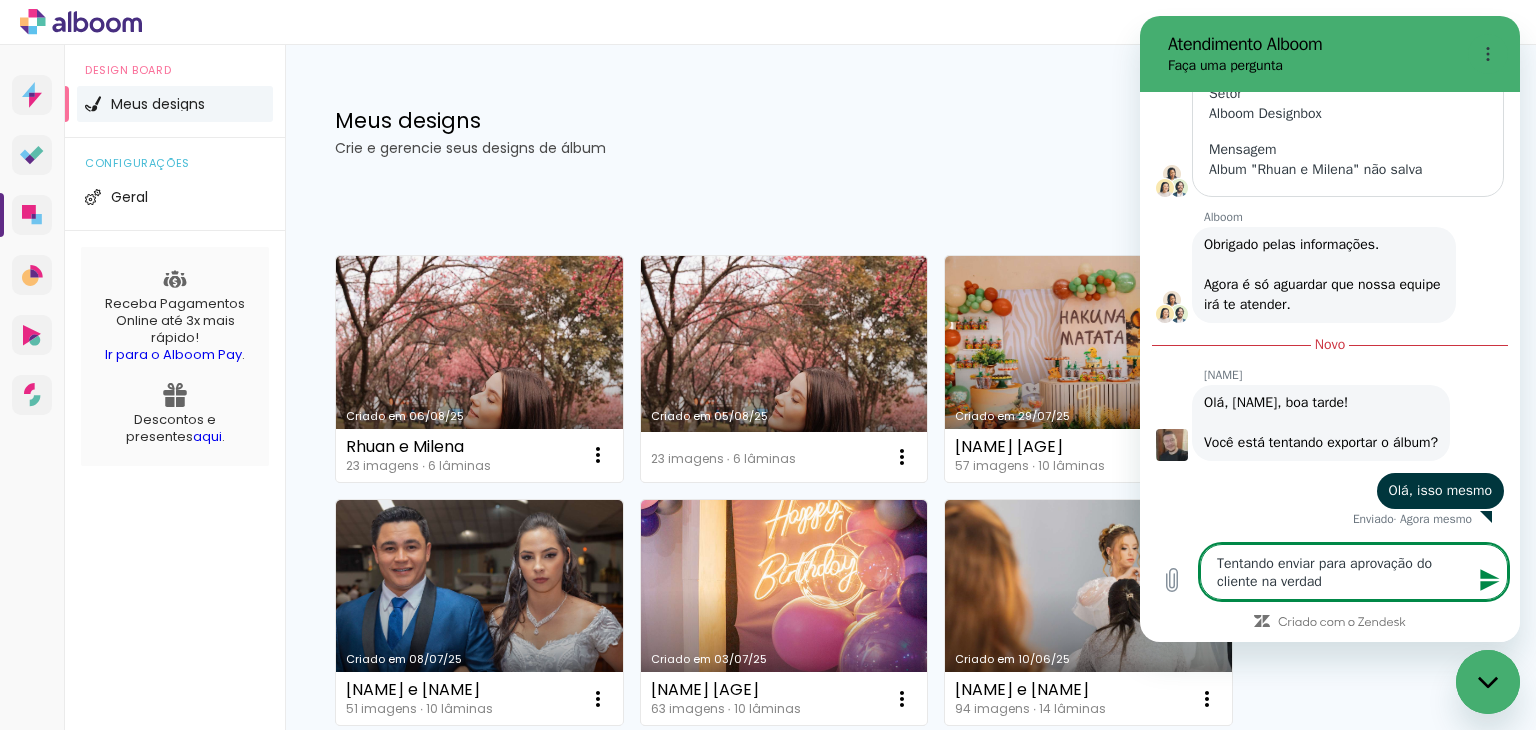 type on "Tentando enviar para aprovação do cliente na verdade" 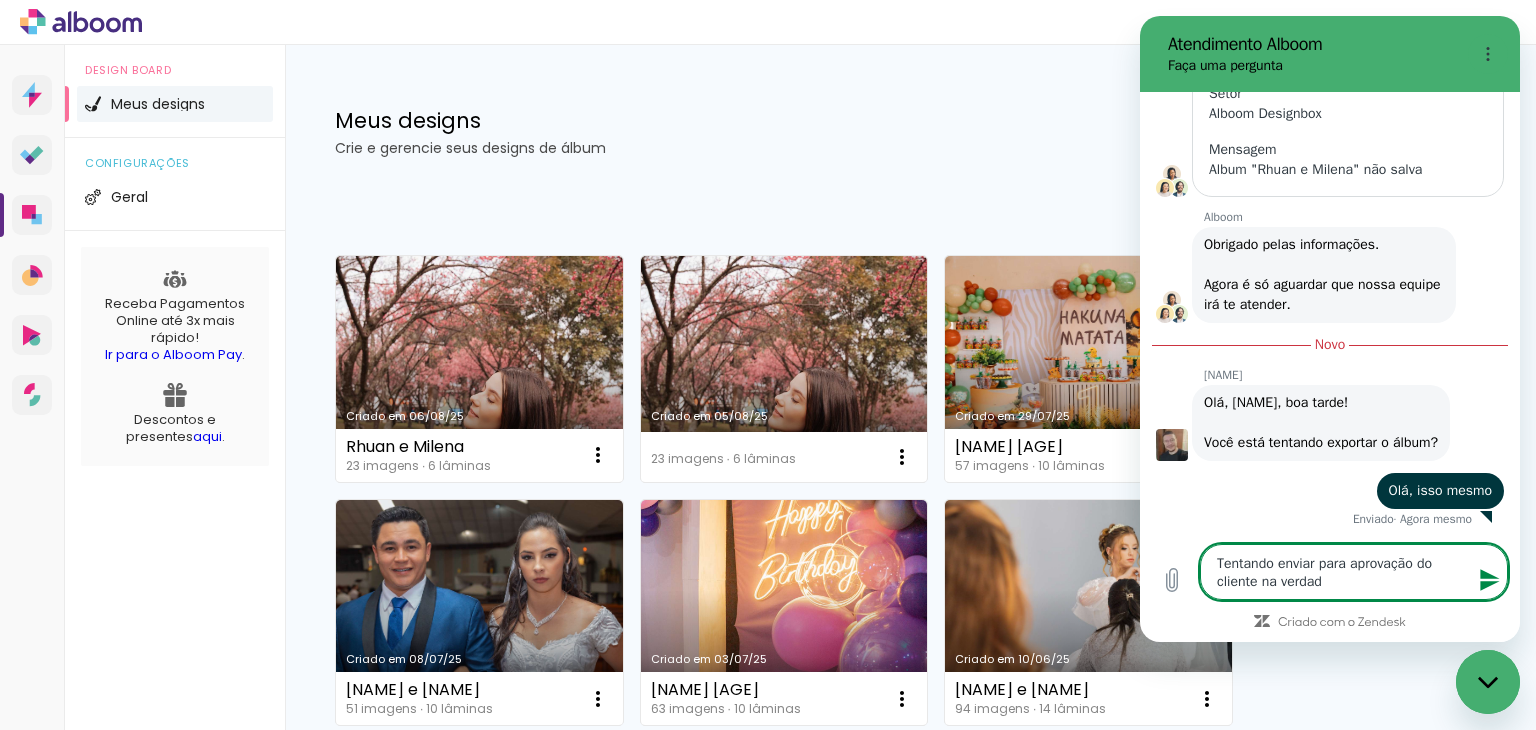 type on "x" 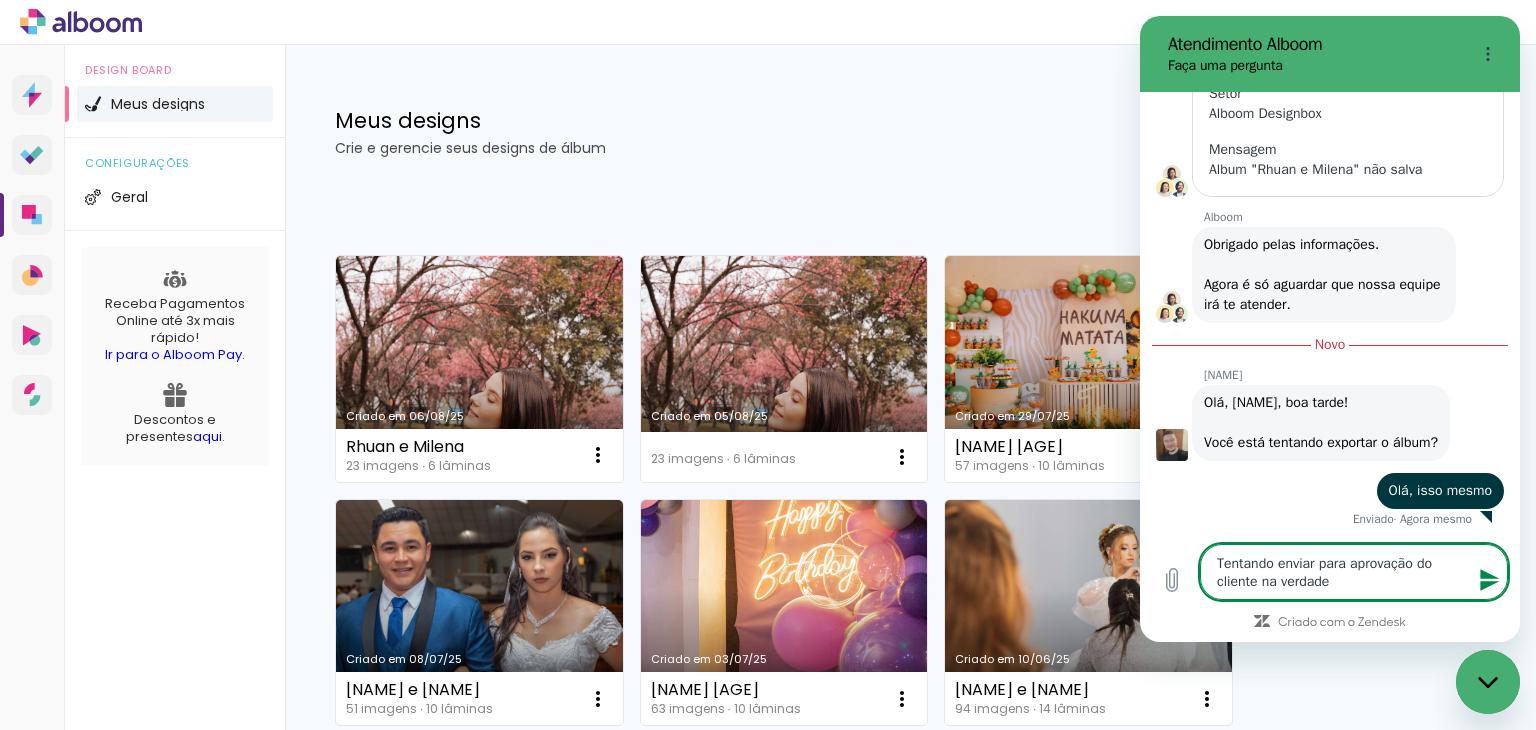 type 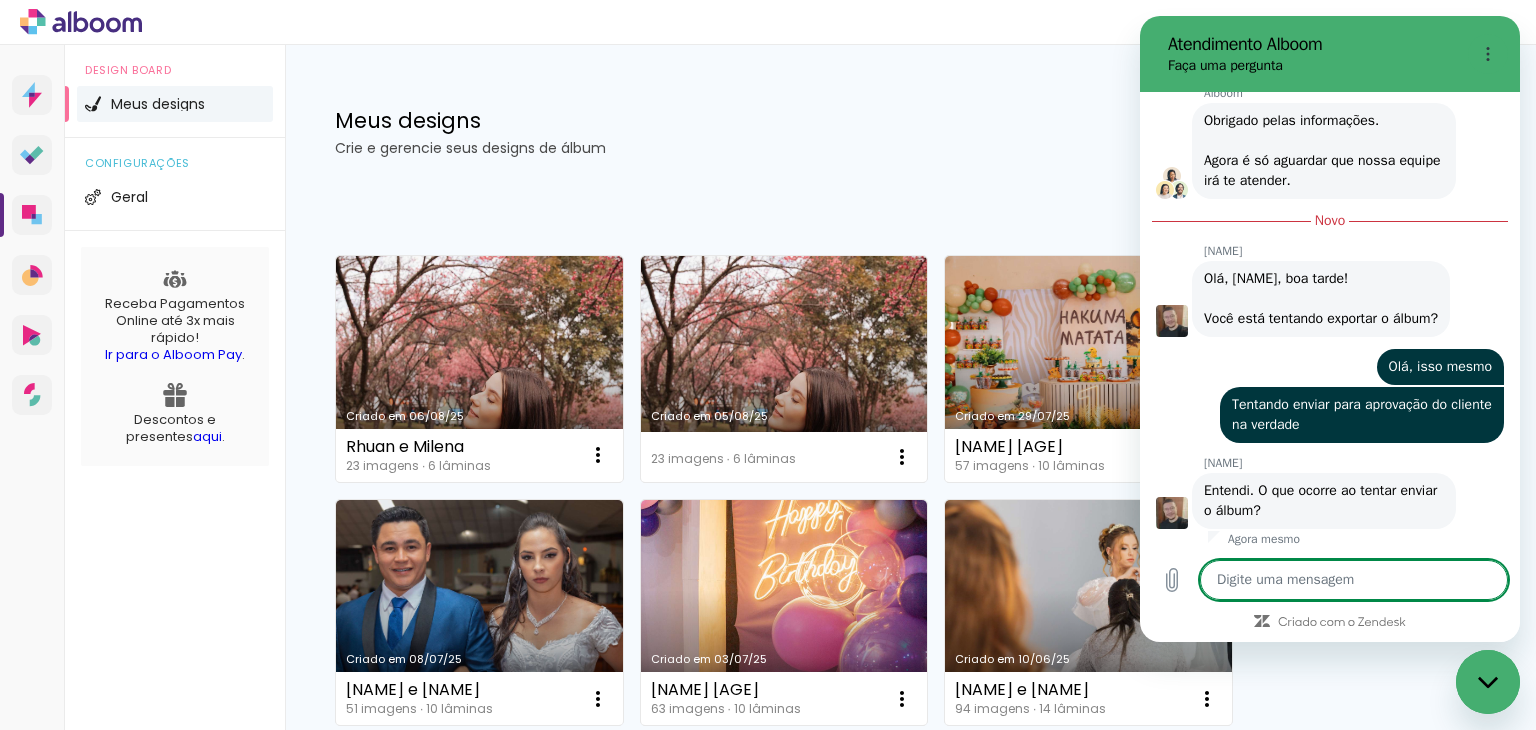 scroll, scrollTop: 3724, scrollLeft: 0, axis: vertical 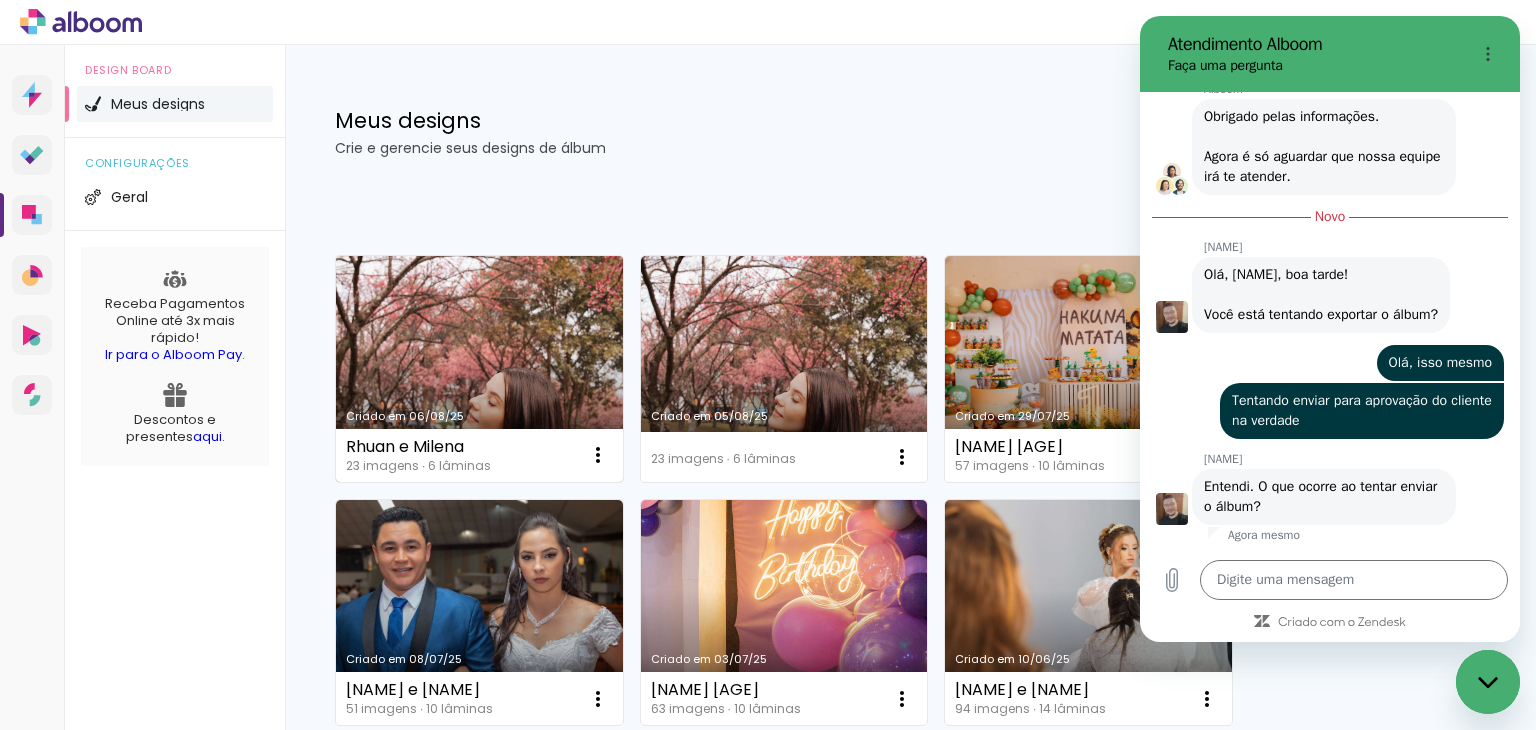 click on "Criado em 06/08/25" at bounding box center [479, 369] 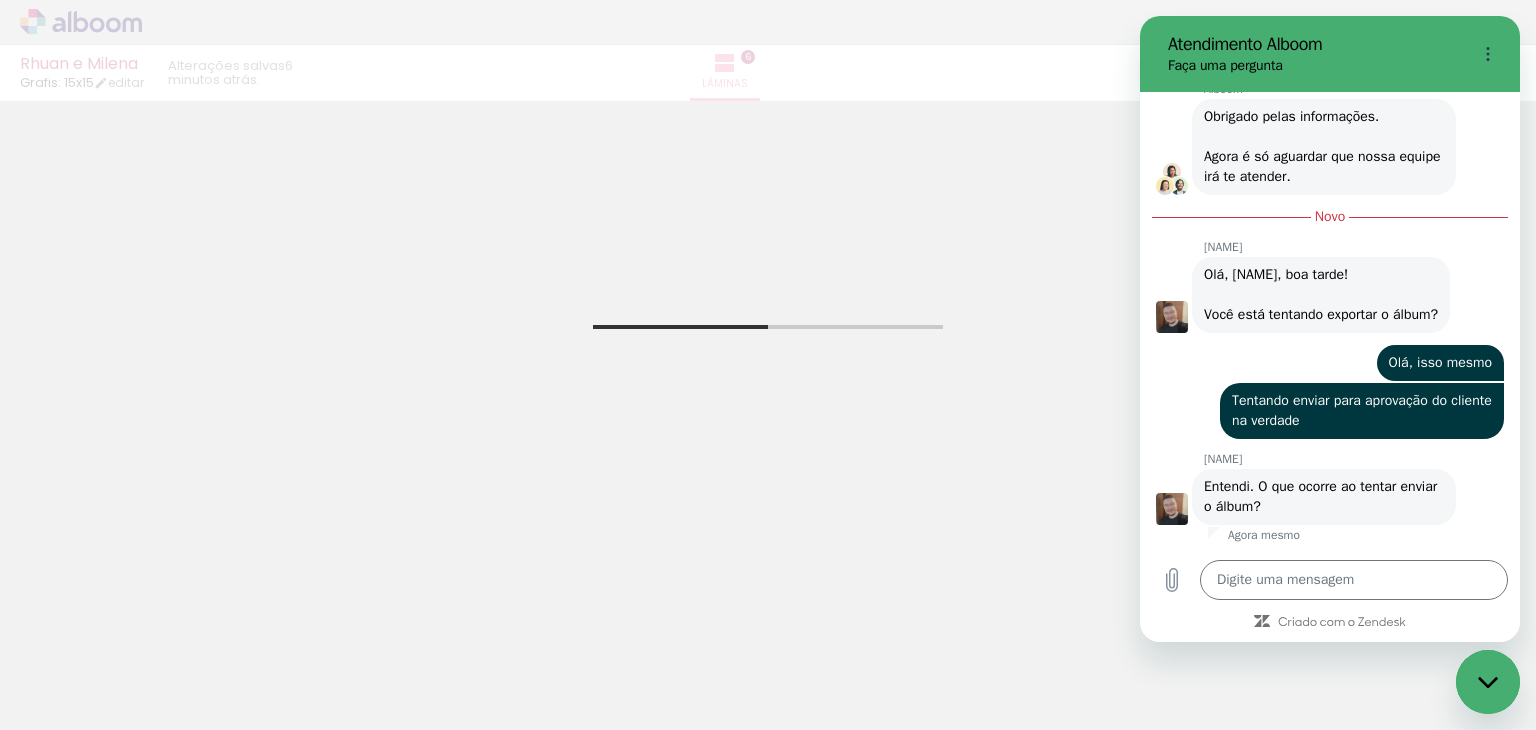 click at bounding box center [1488, 682] 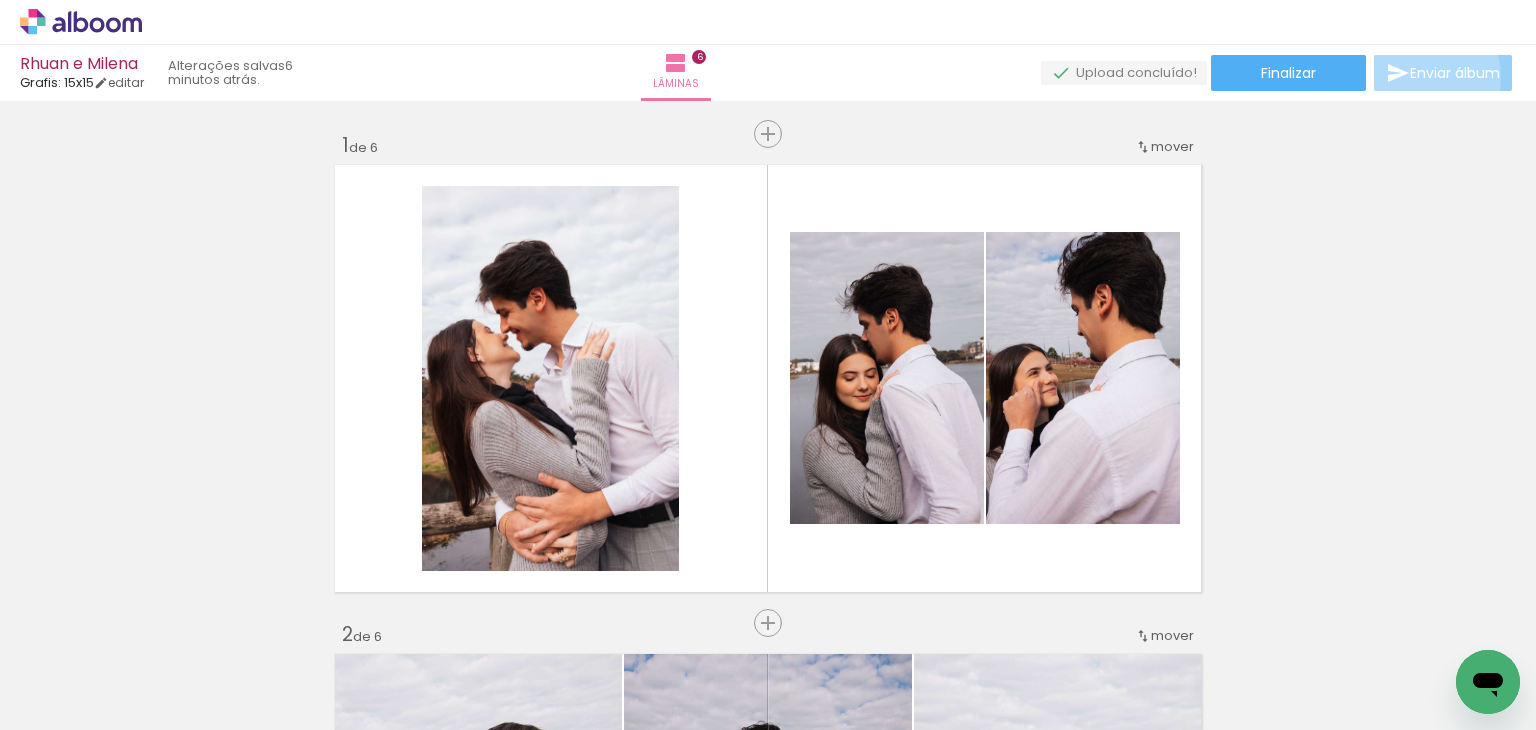 click at bounding box center (1398, 73) 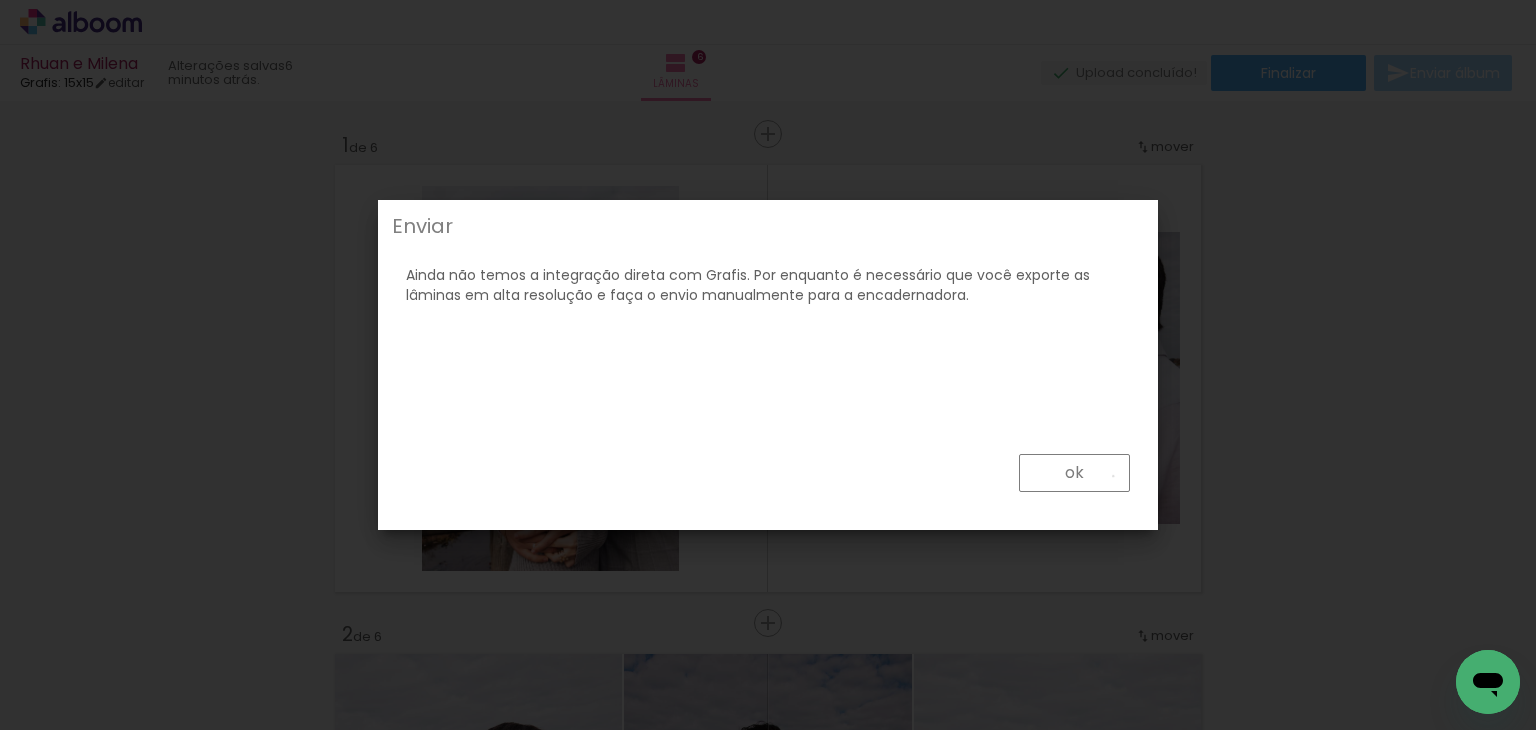 click on "ok" at bounding box center [1074, 473] 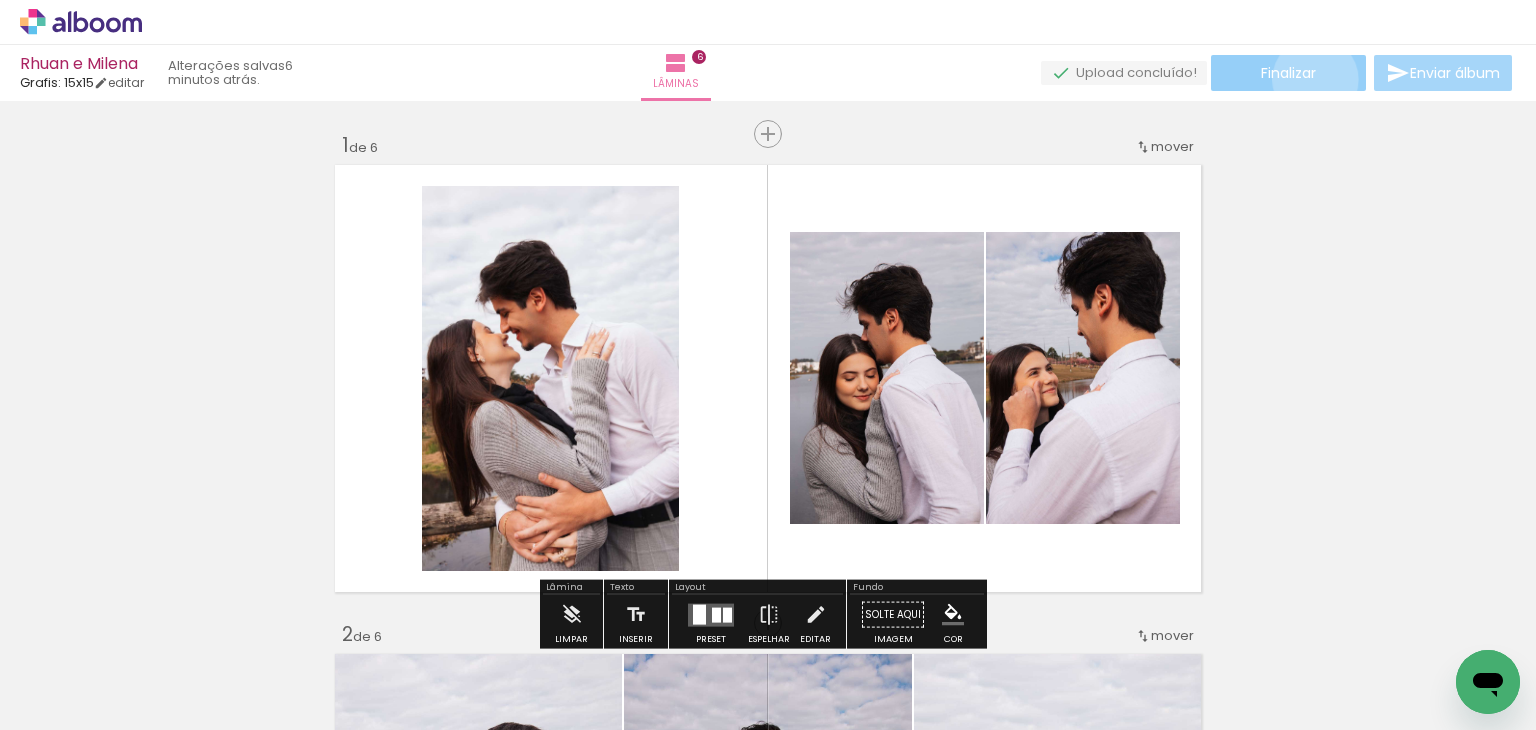 click on "Finalizar" 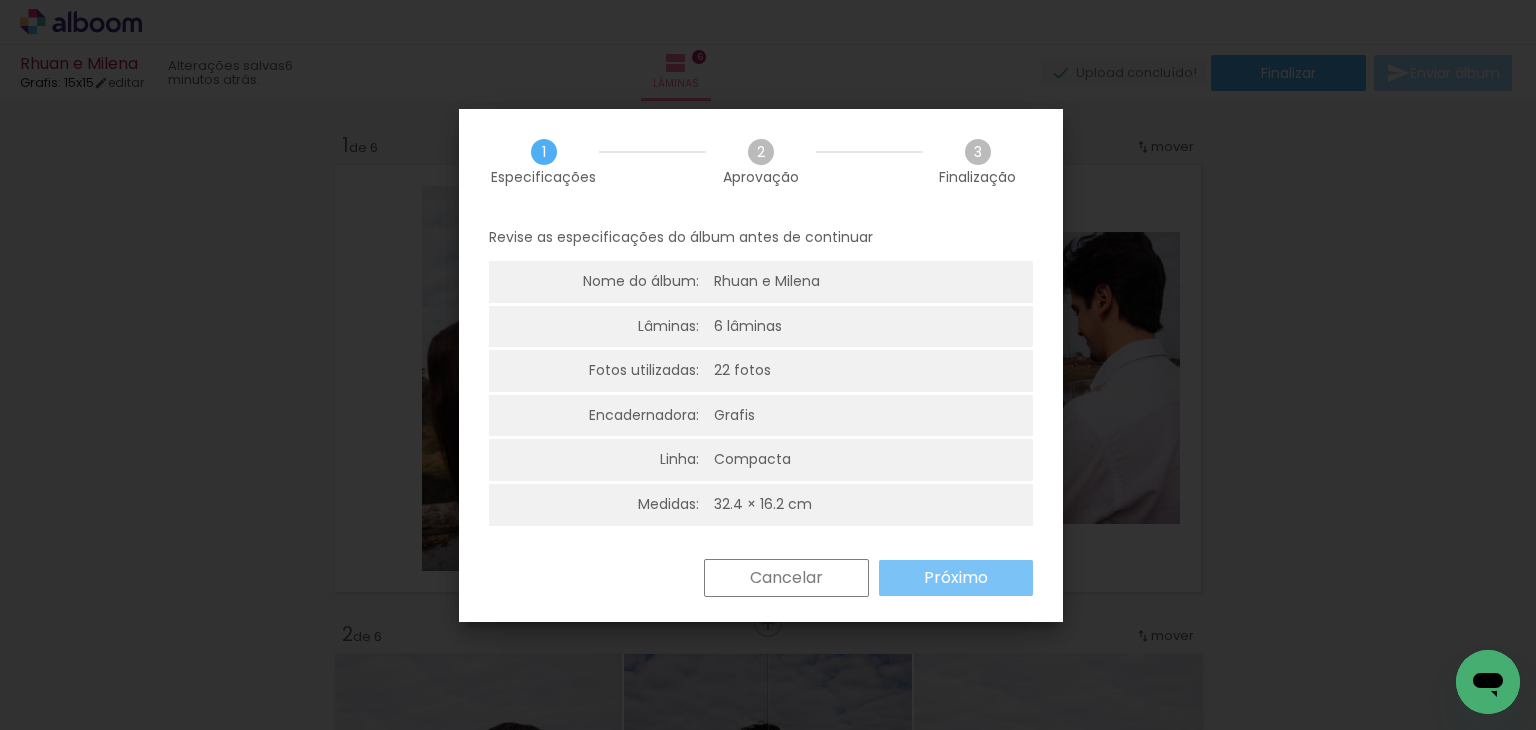 click on "Próximo" at bounding box center (0, 0) 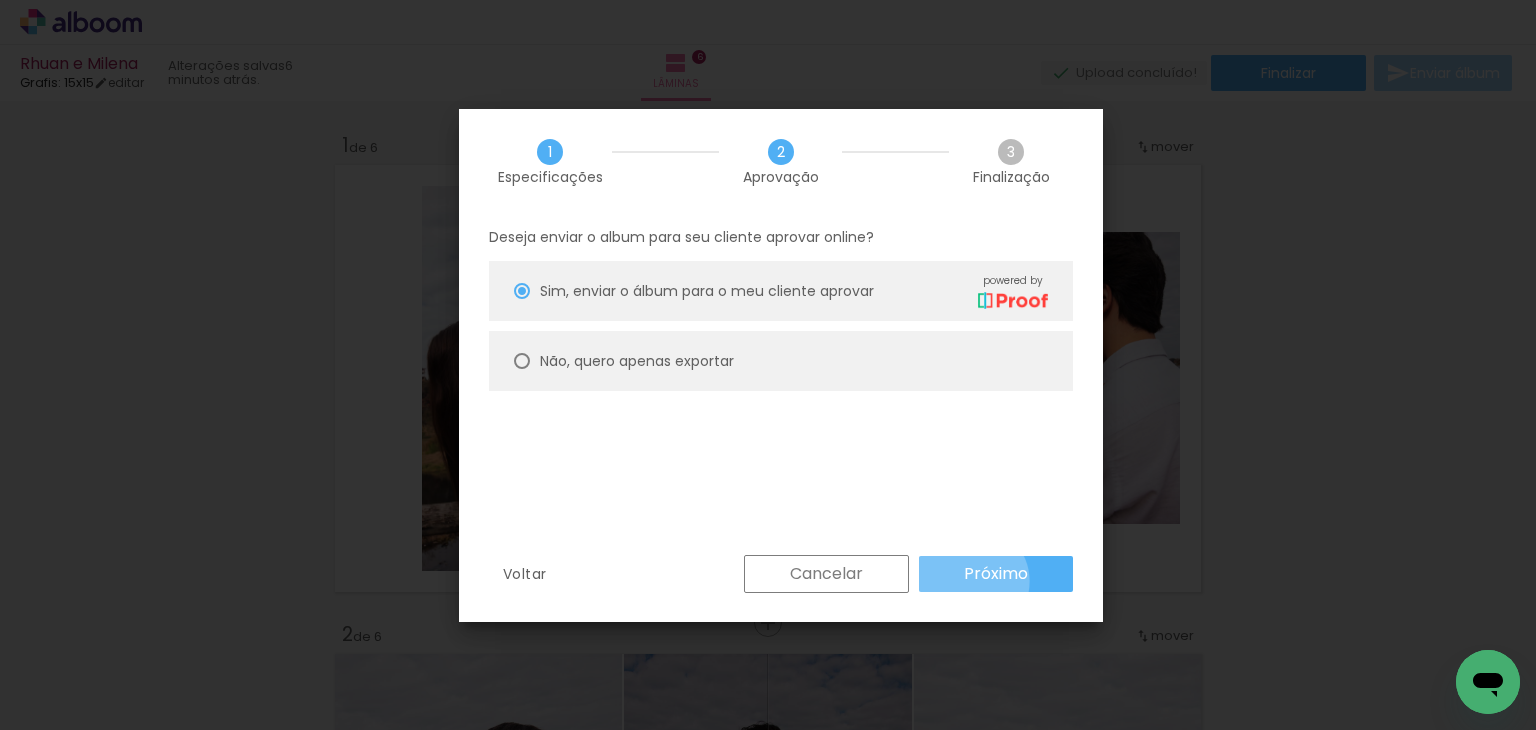 click on "Próximo" at bounding box center [0, 0] 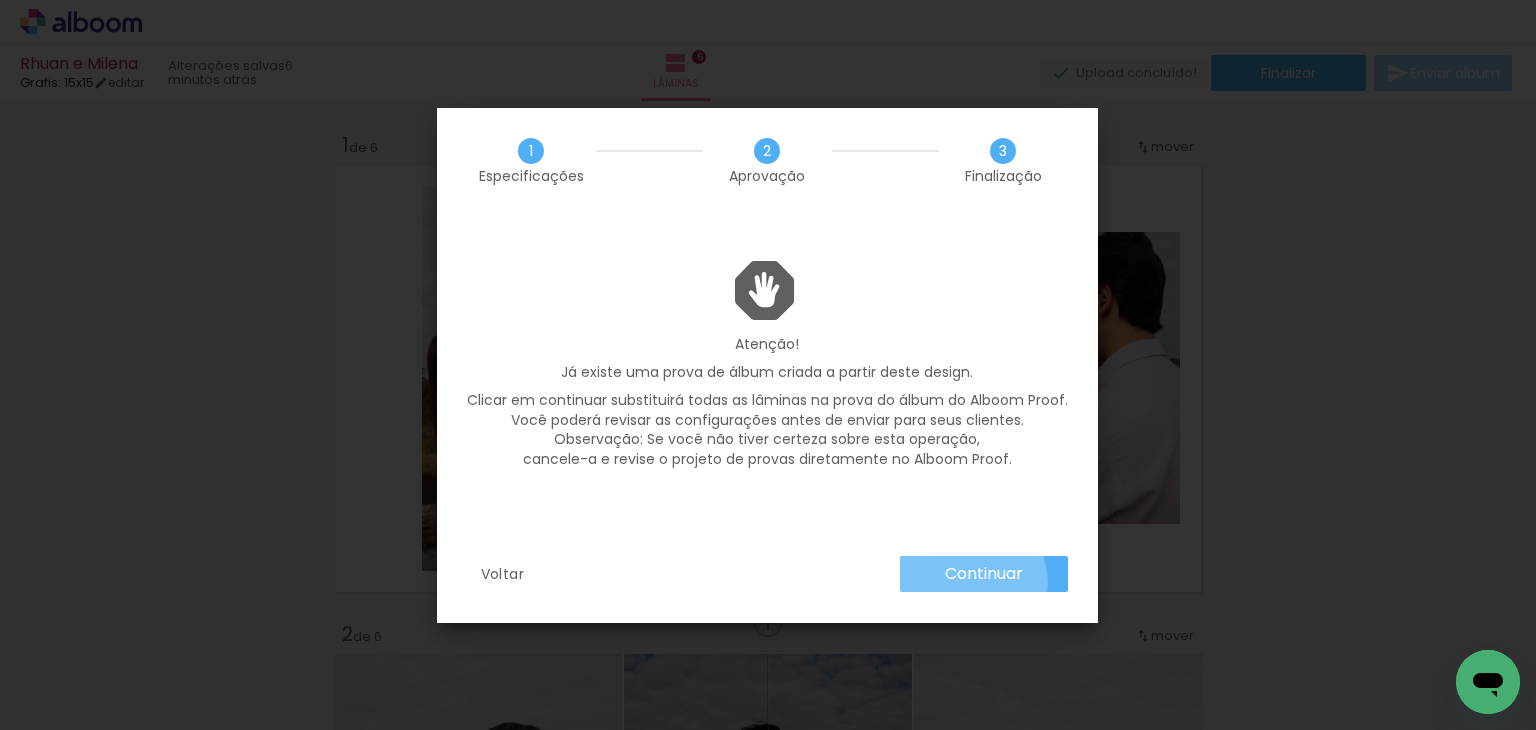 click on "Continuar" at bounding box center [0, 0] 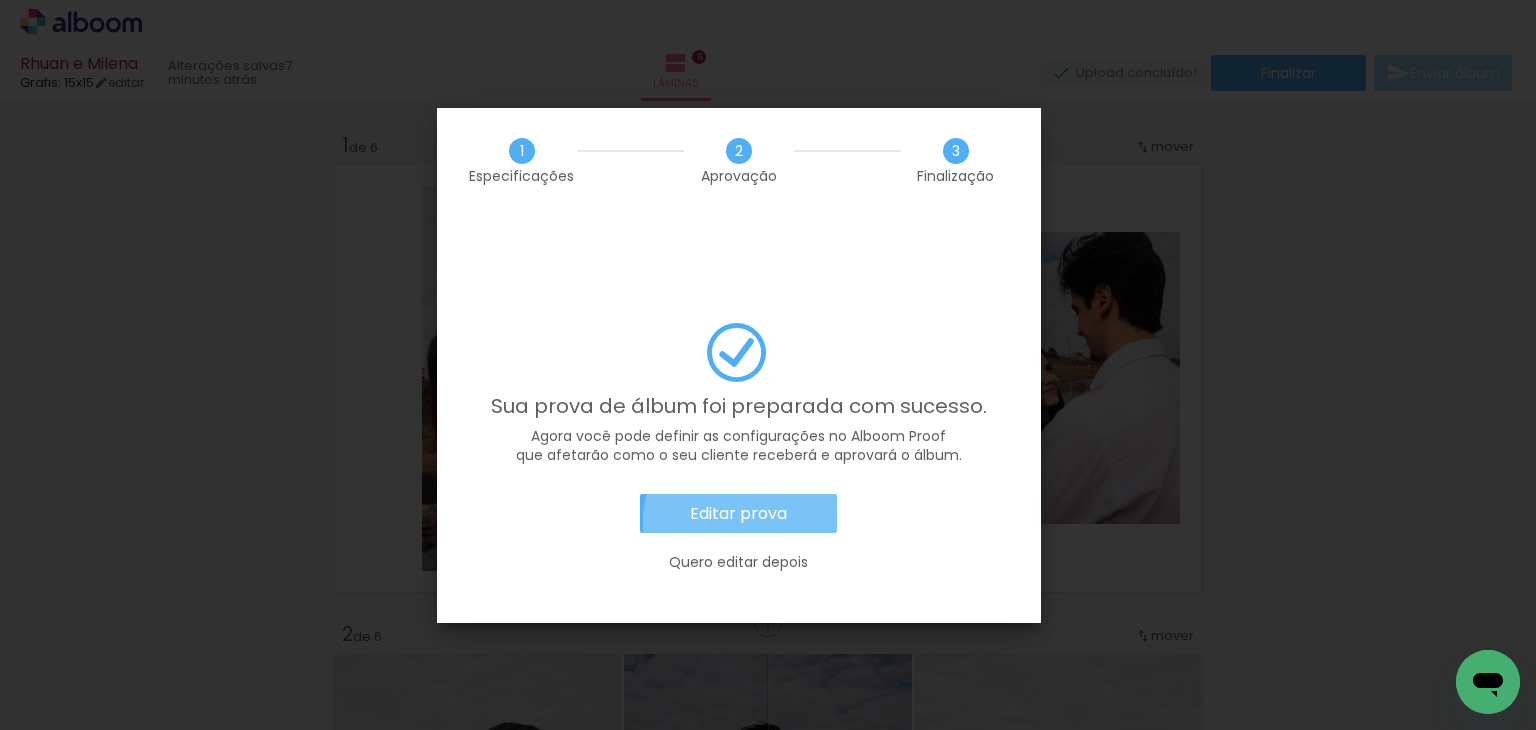 click on "Editar prova" at bounding box center (0, 0) 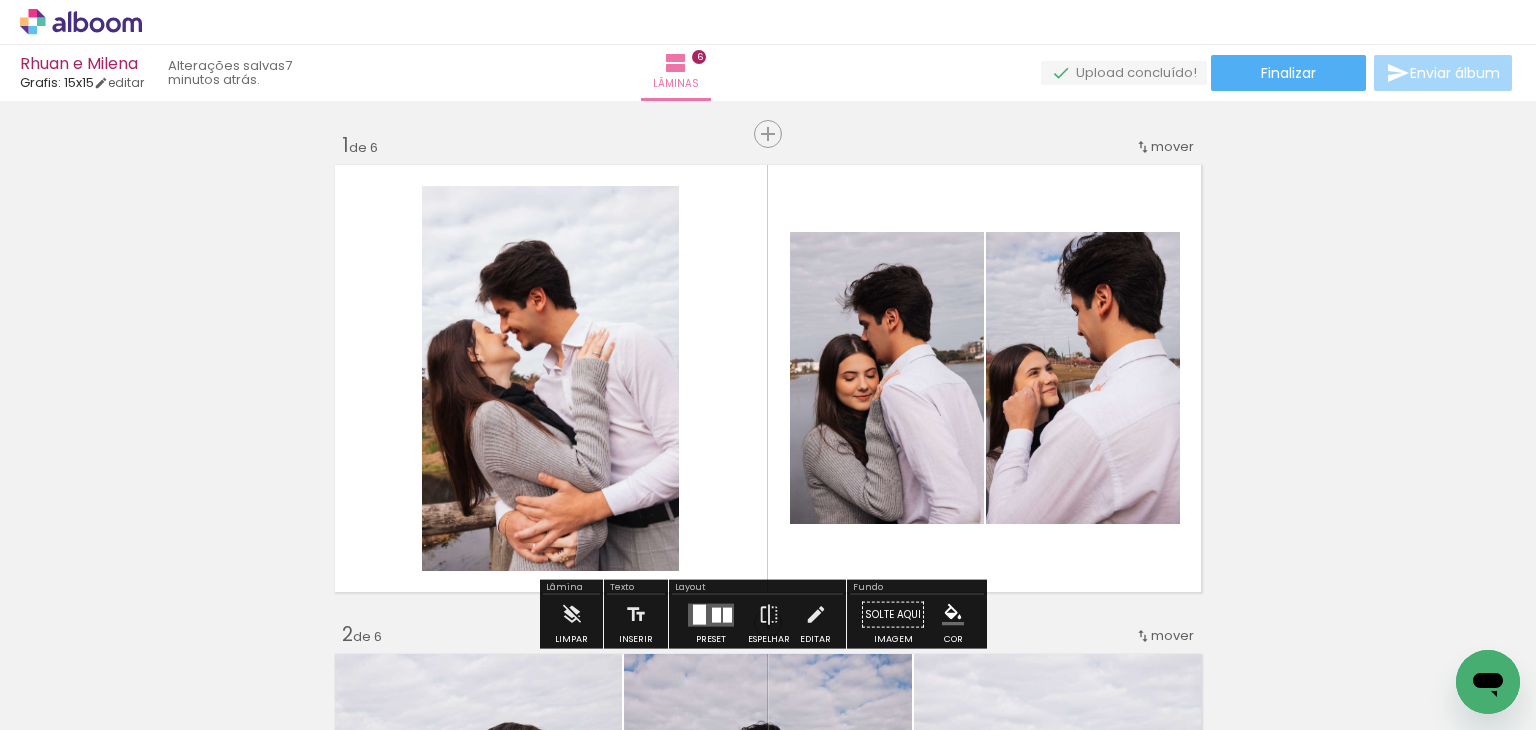 click 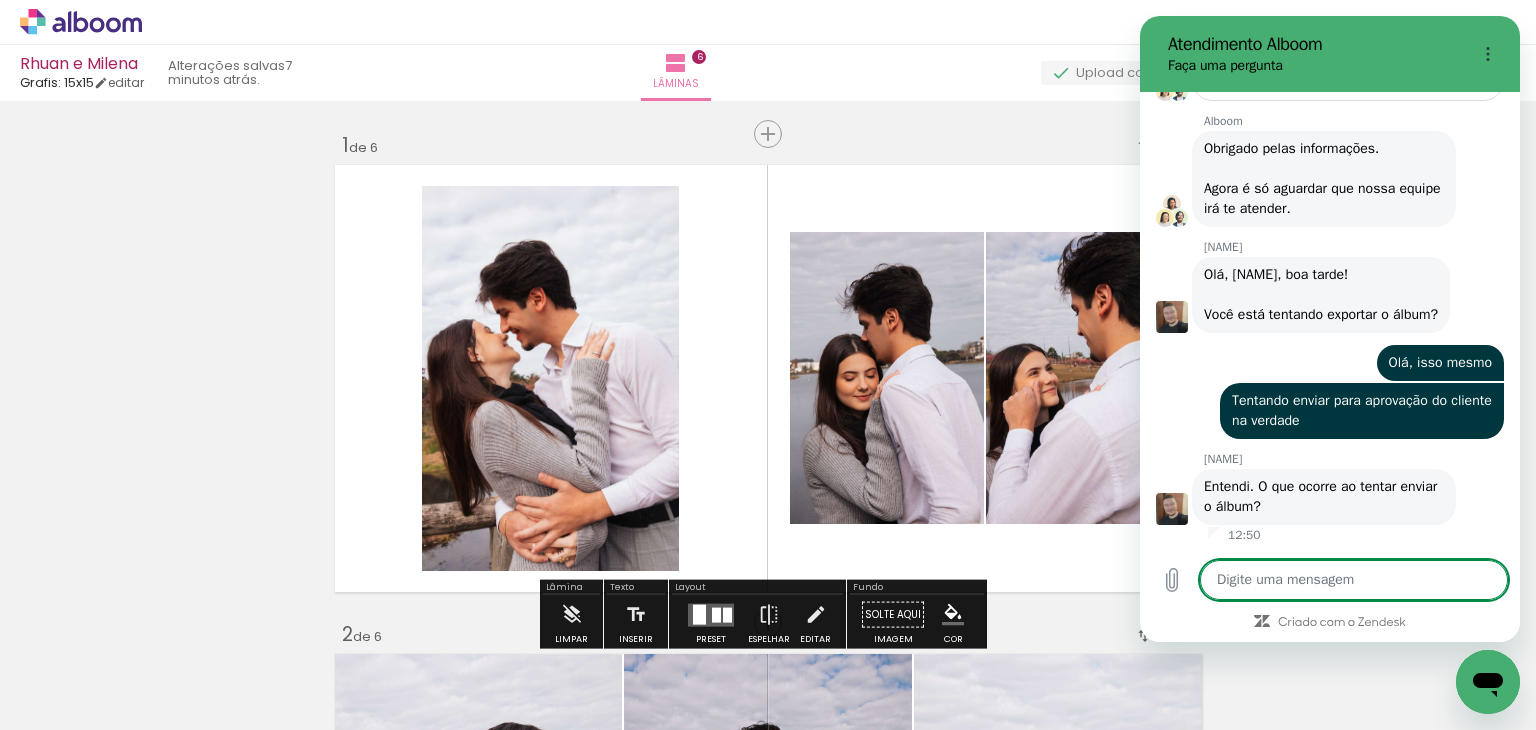 scroll, scrollTop: 0, scrollLeft: 0, axis: both 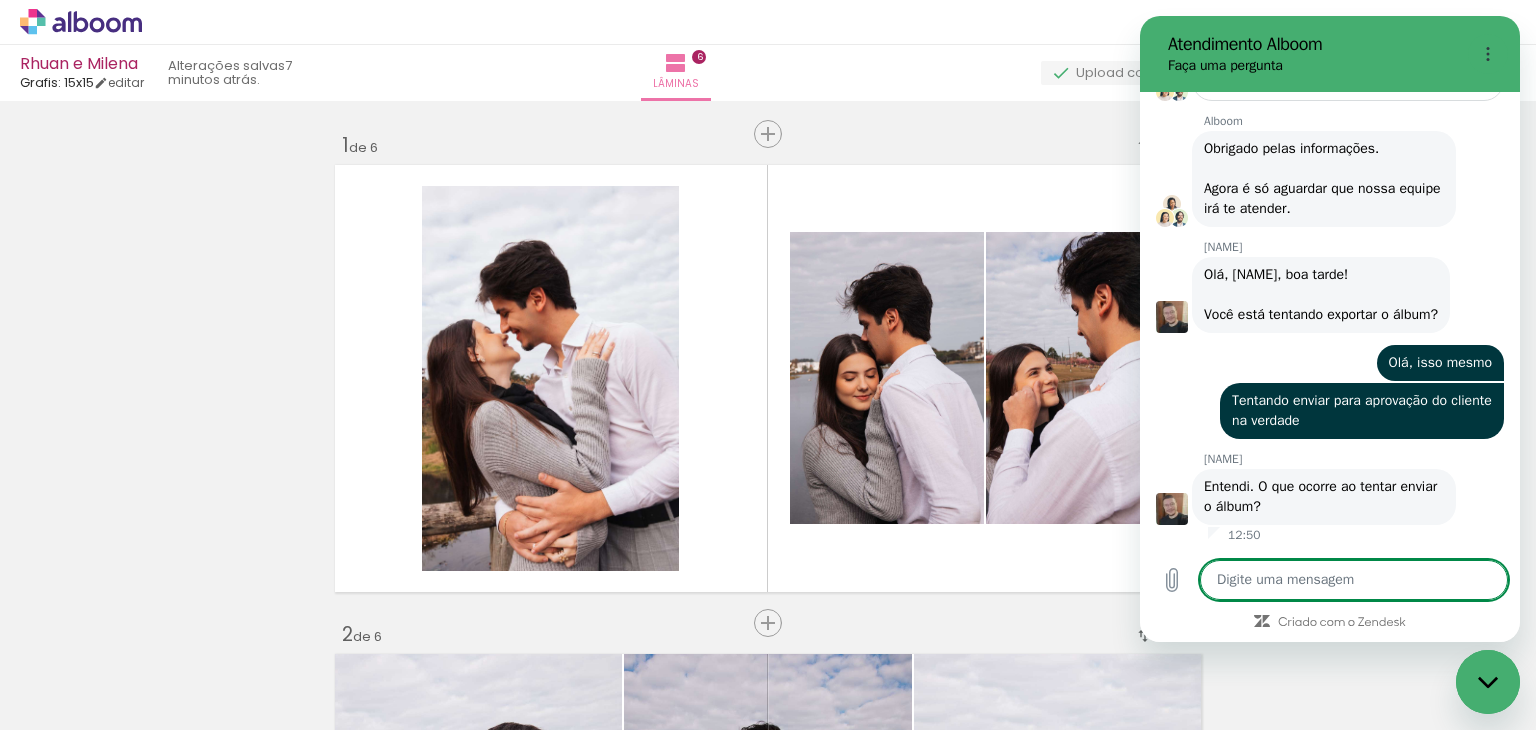 type on "A" 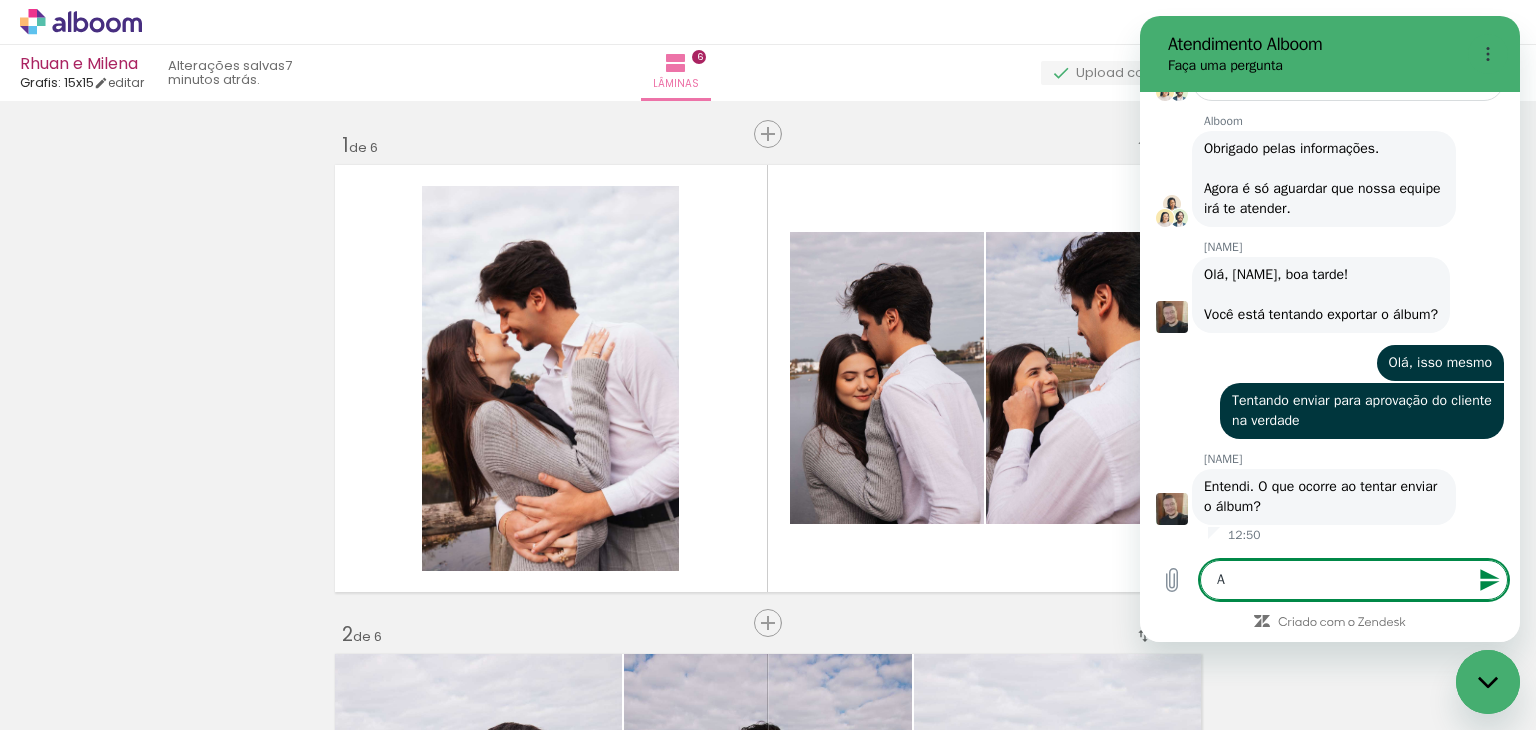 type on "Ag" 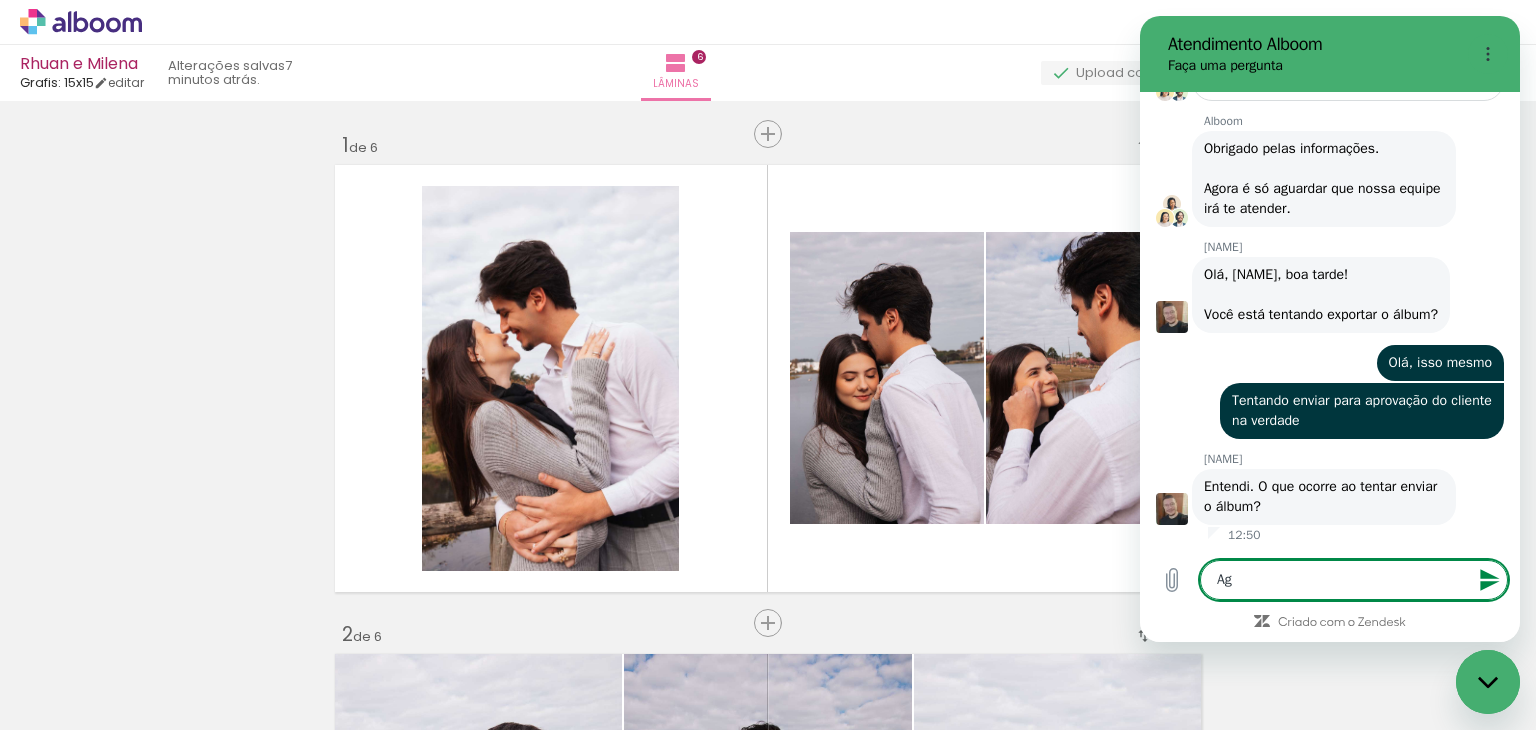 type on "Ago" 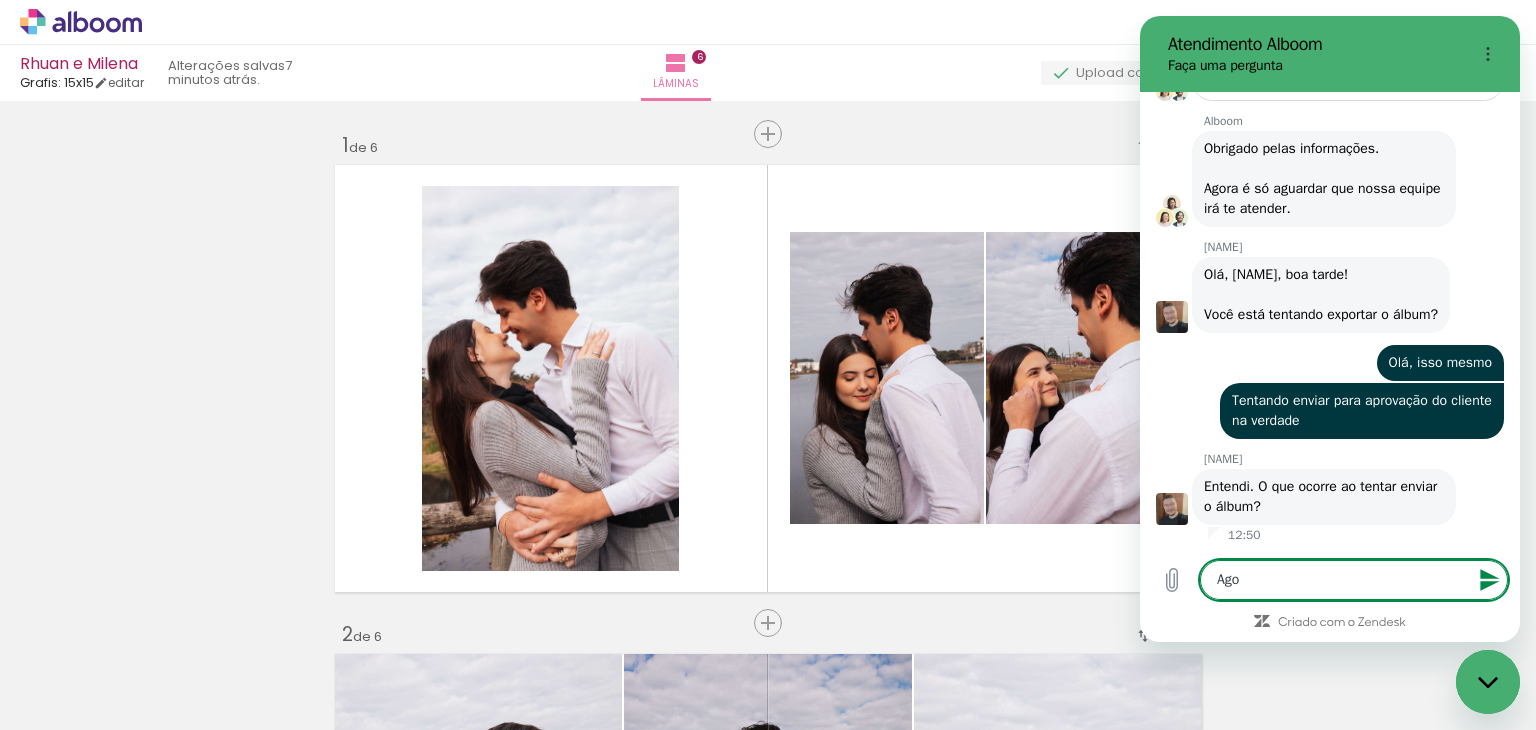 type on "Agor" 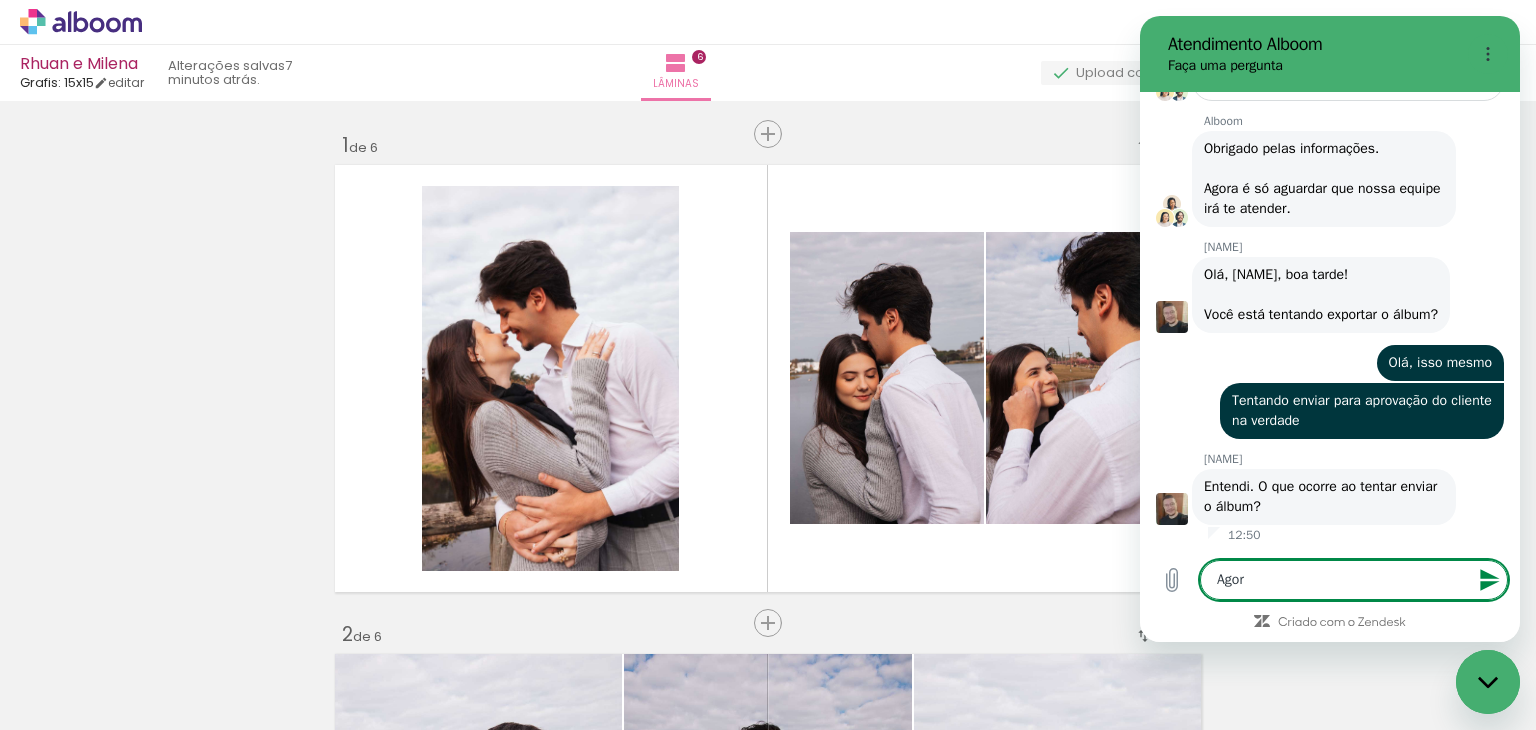 type on "x" 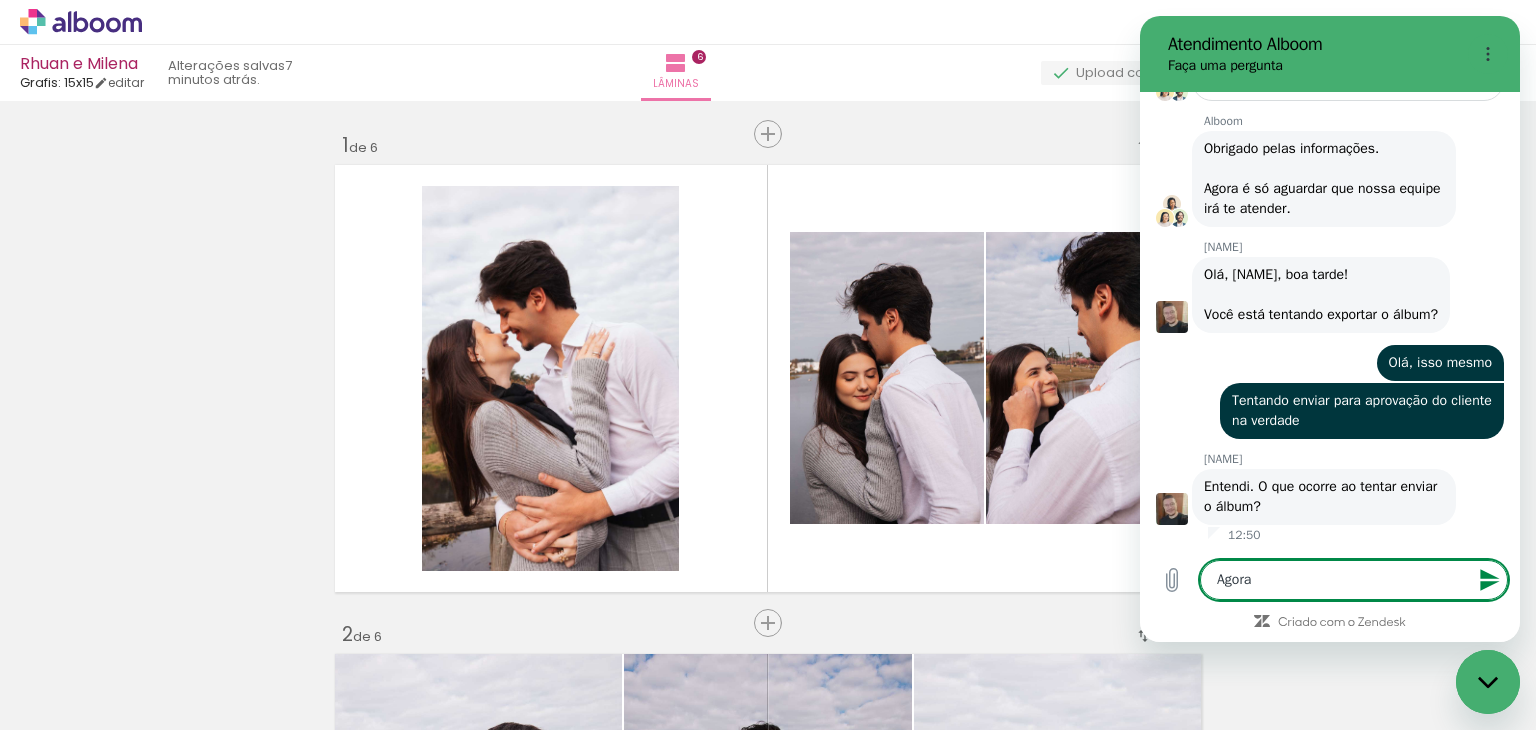 type on "Agora" 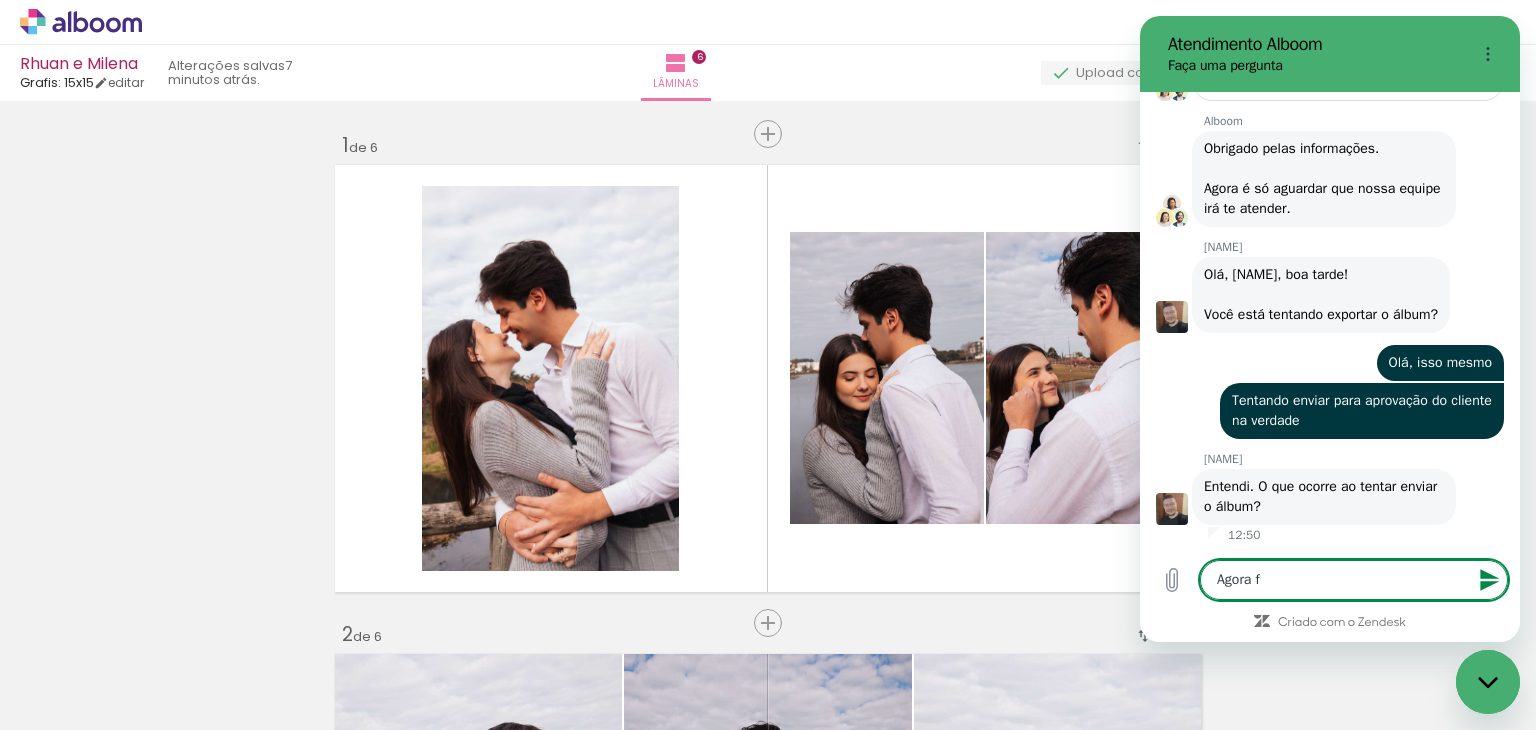 type on "Agora fo" 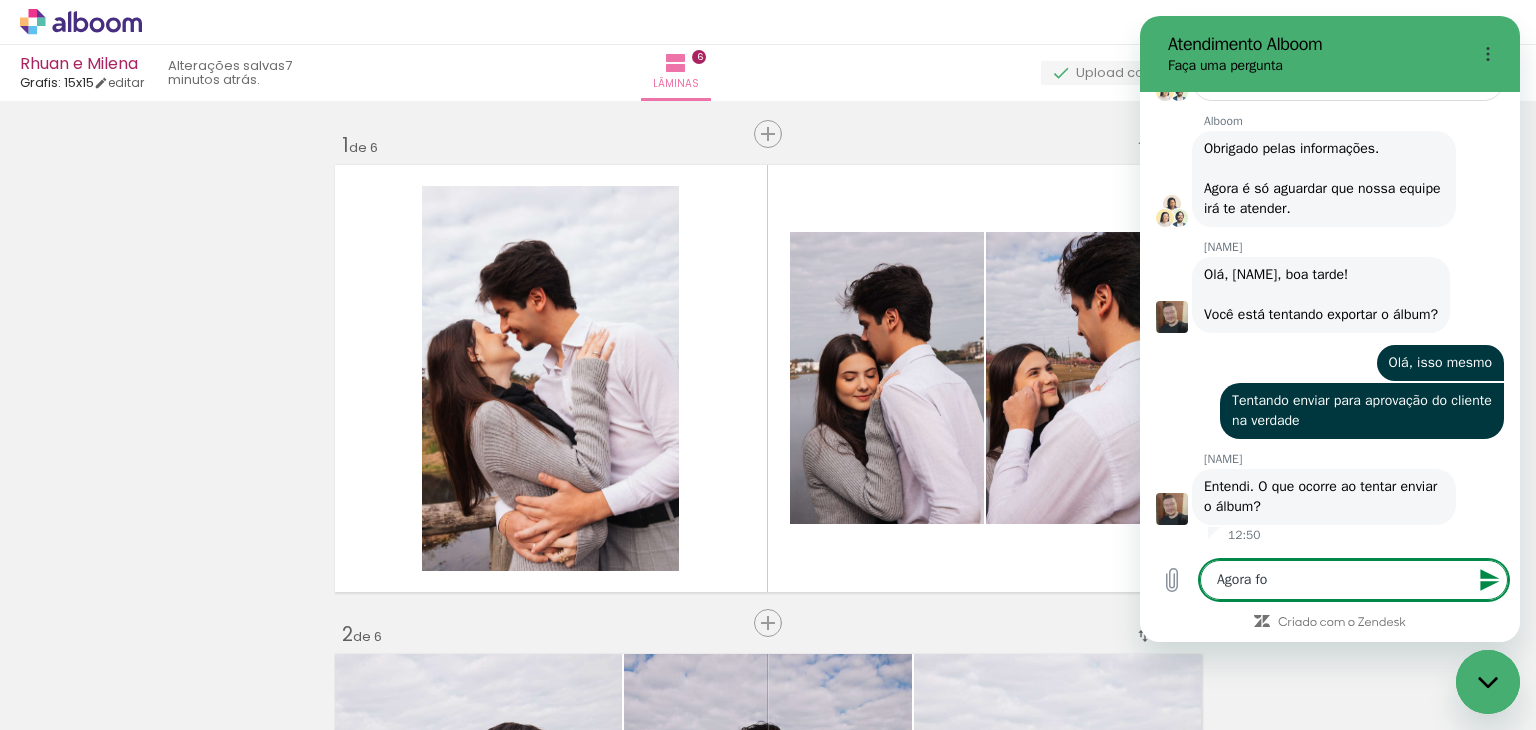type on "Agora foi" 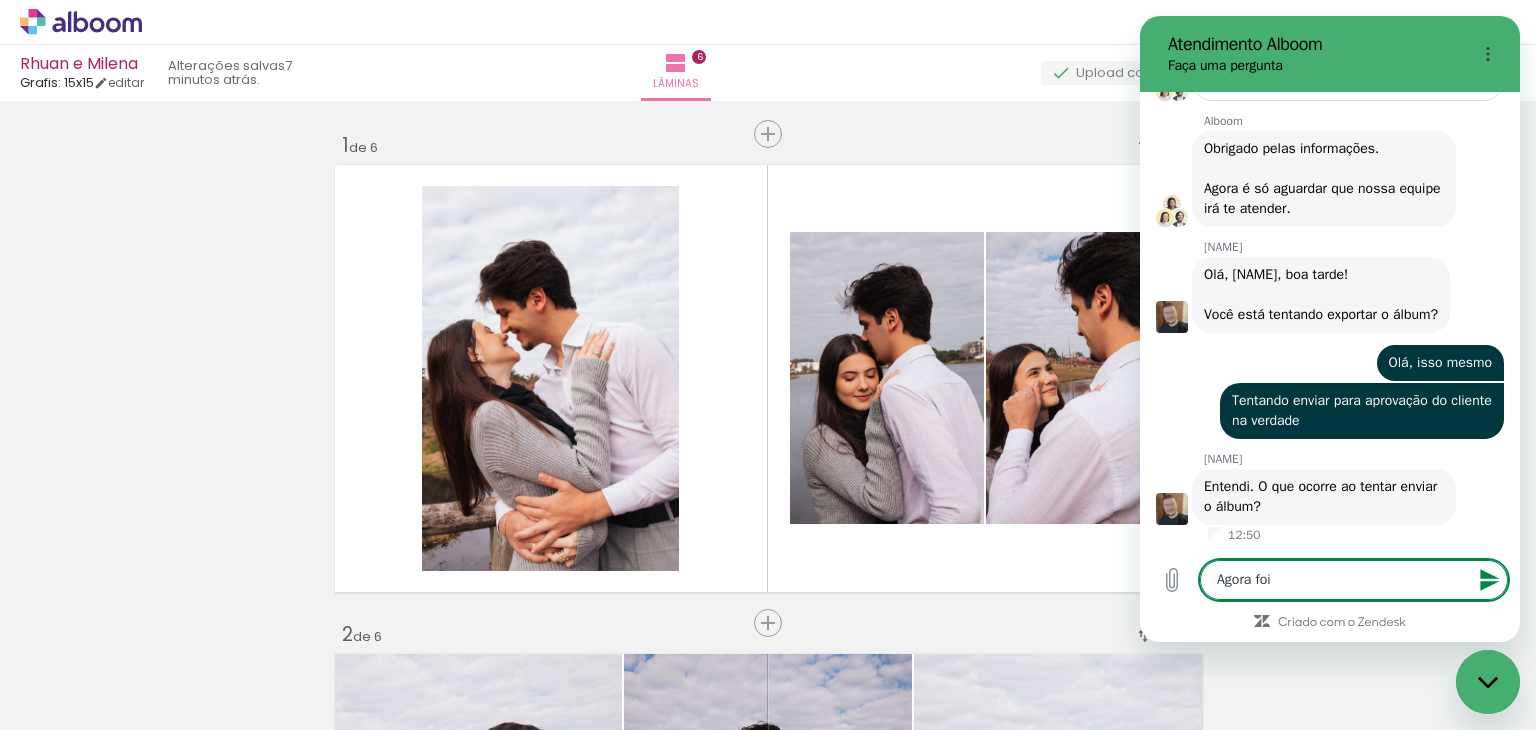 type on "Agora foii" 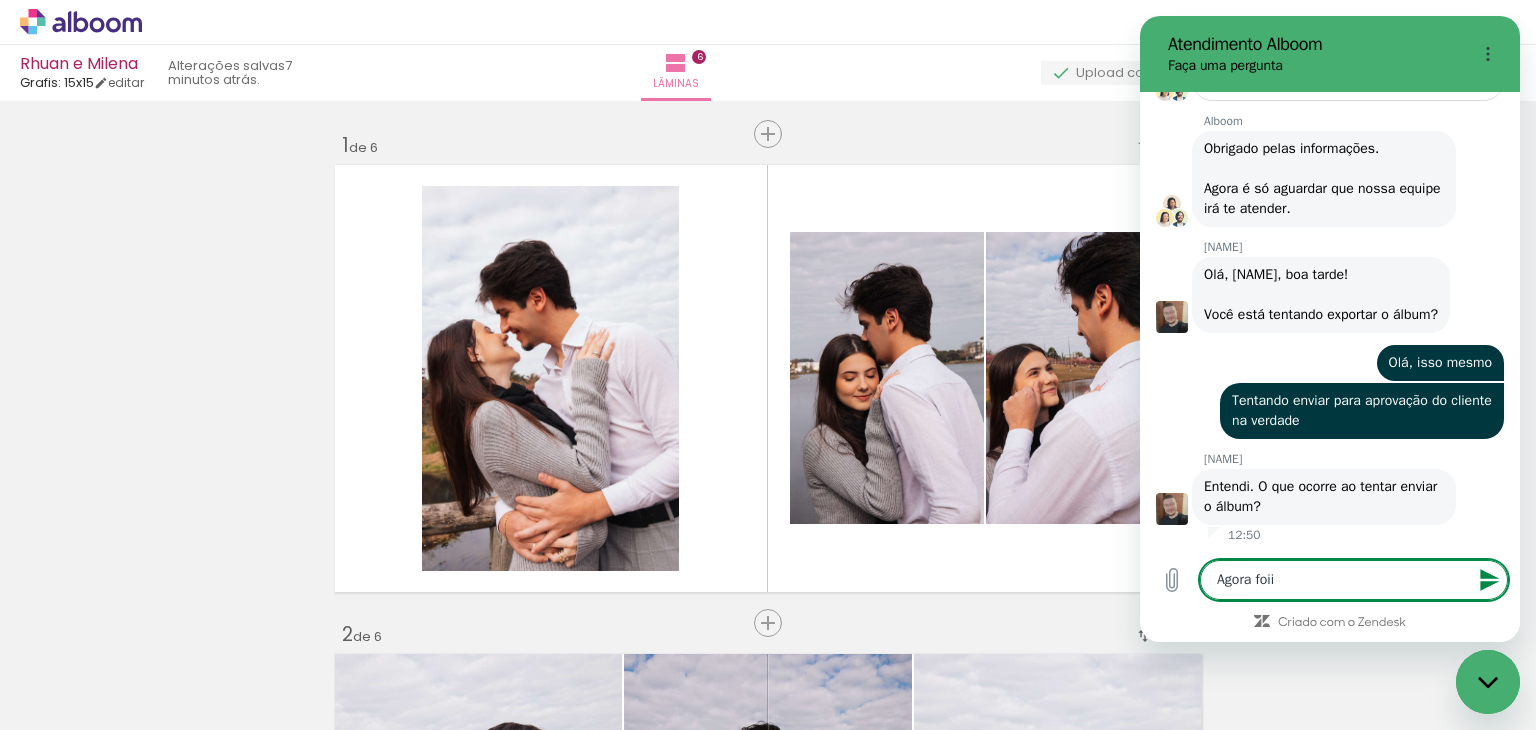 type 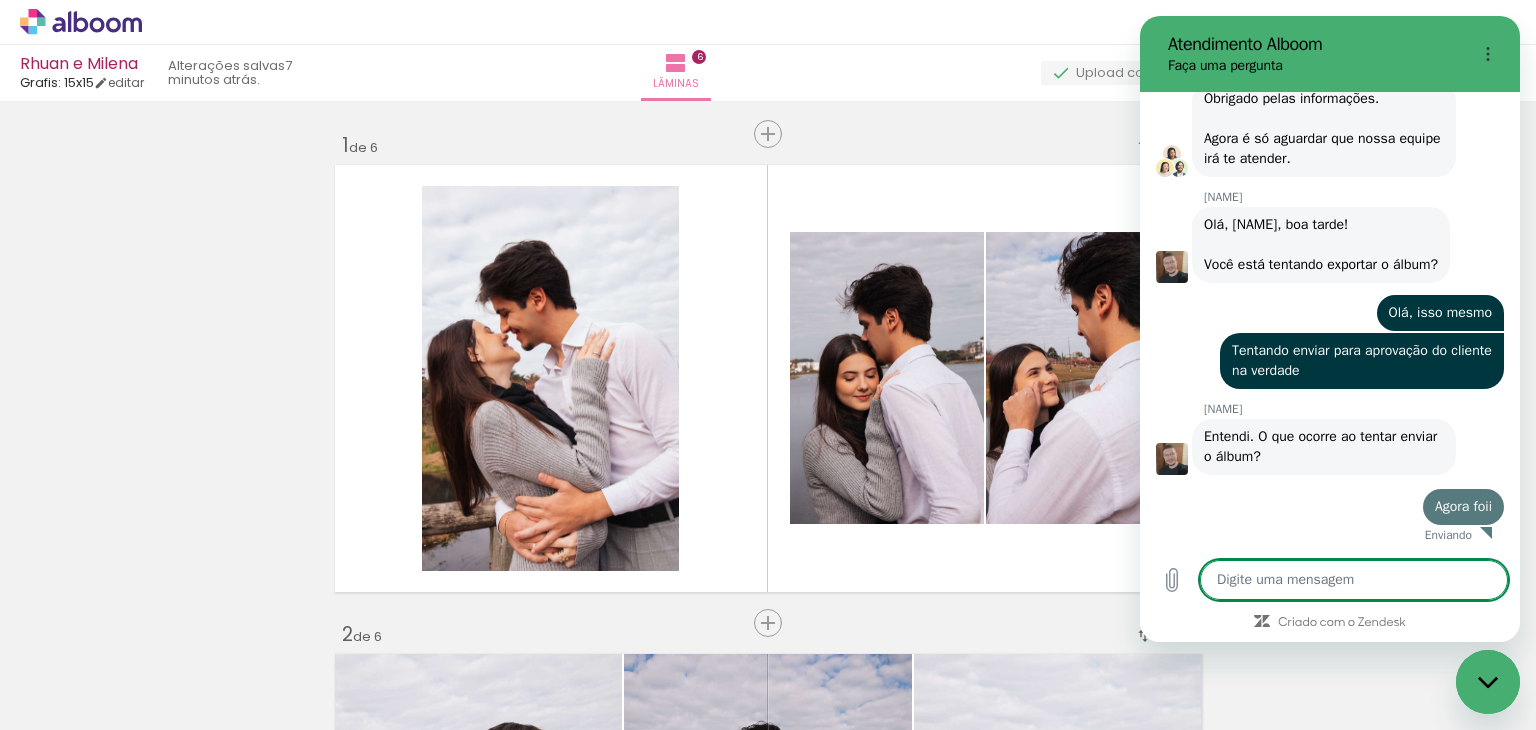 scroll, scrollTop: 3740, scrollLeft: 0, axis: vertical 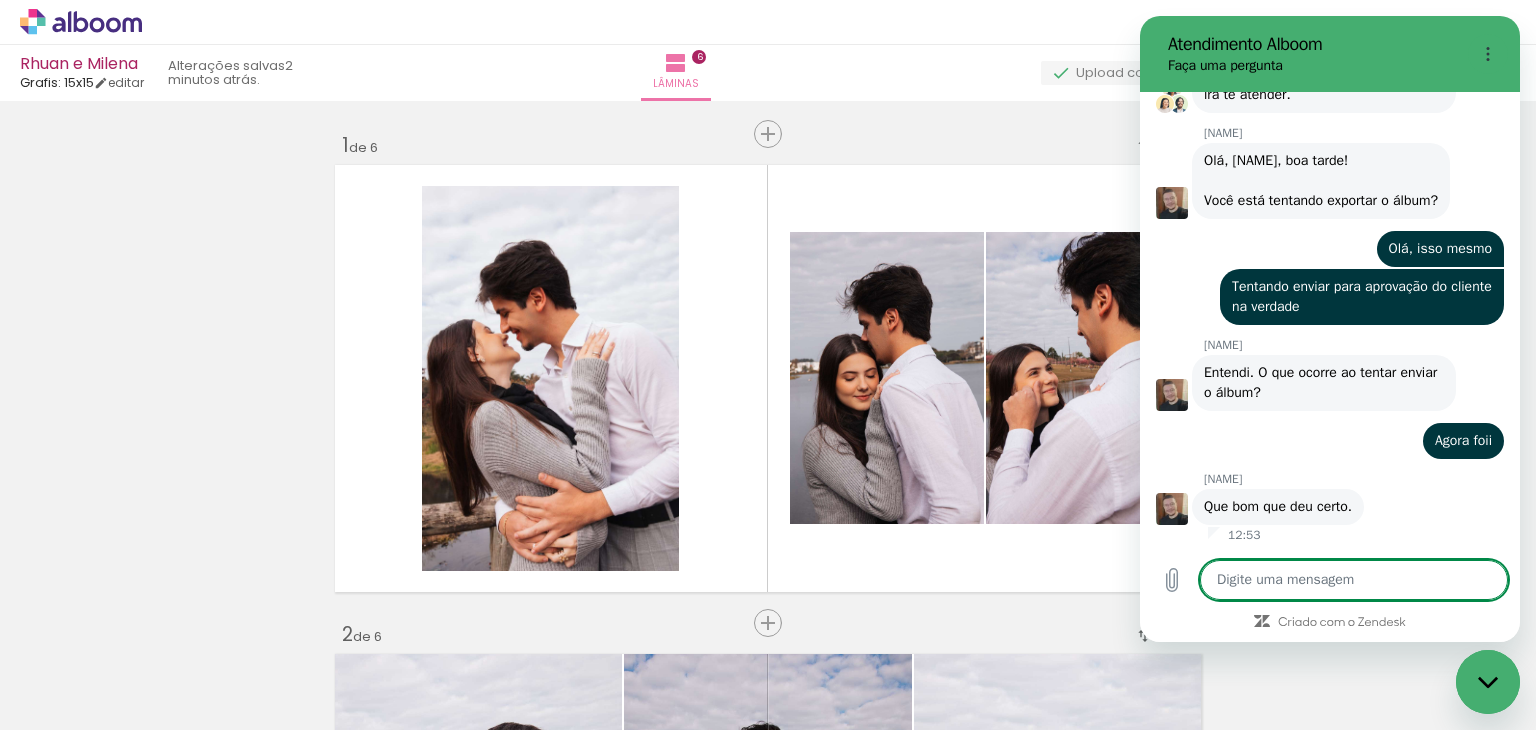 type on "x" 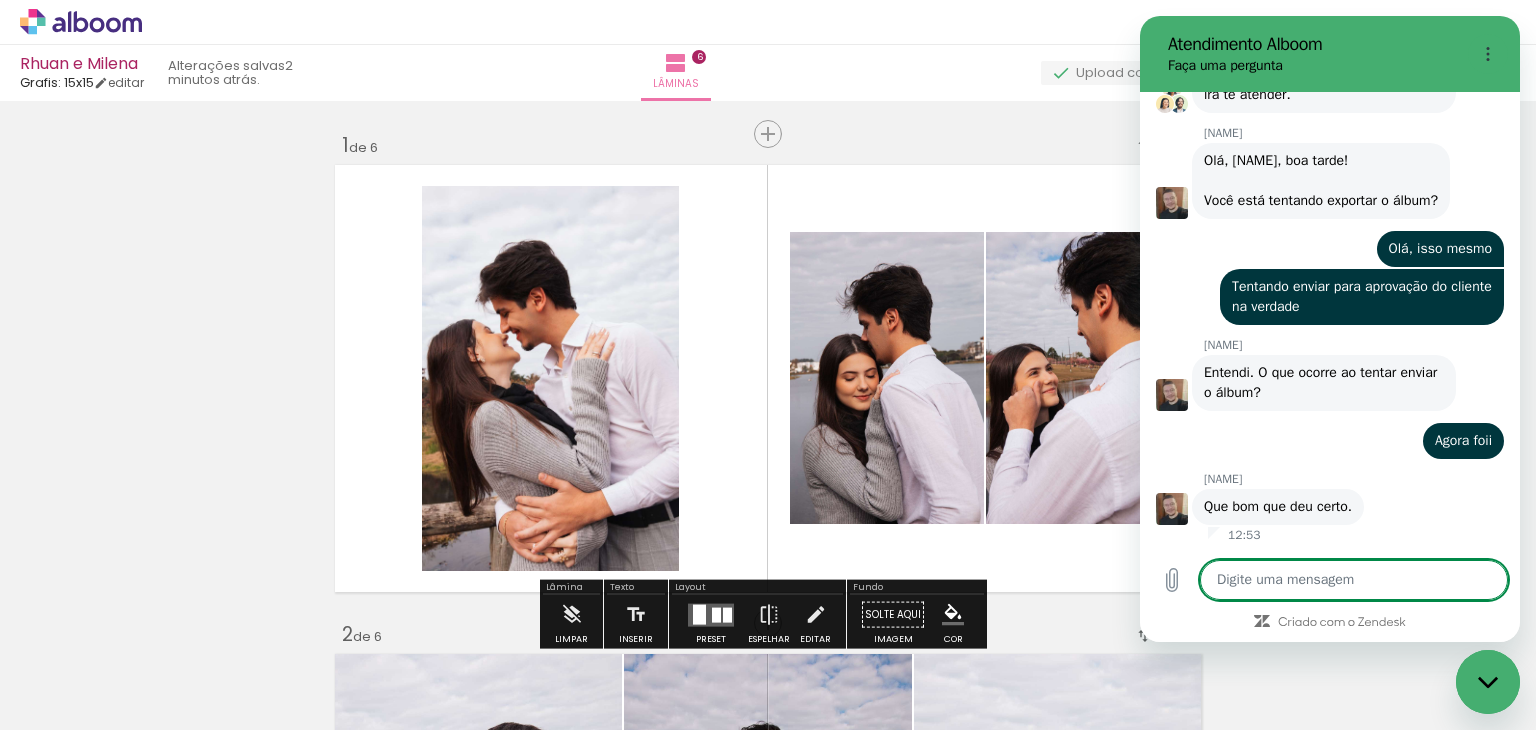 type on "M" 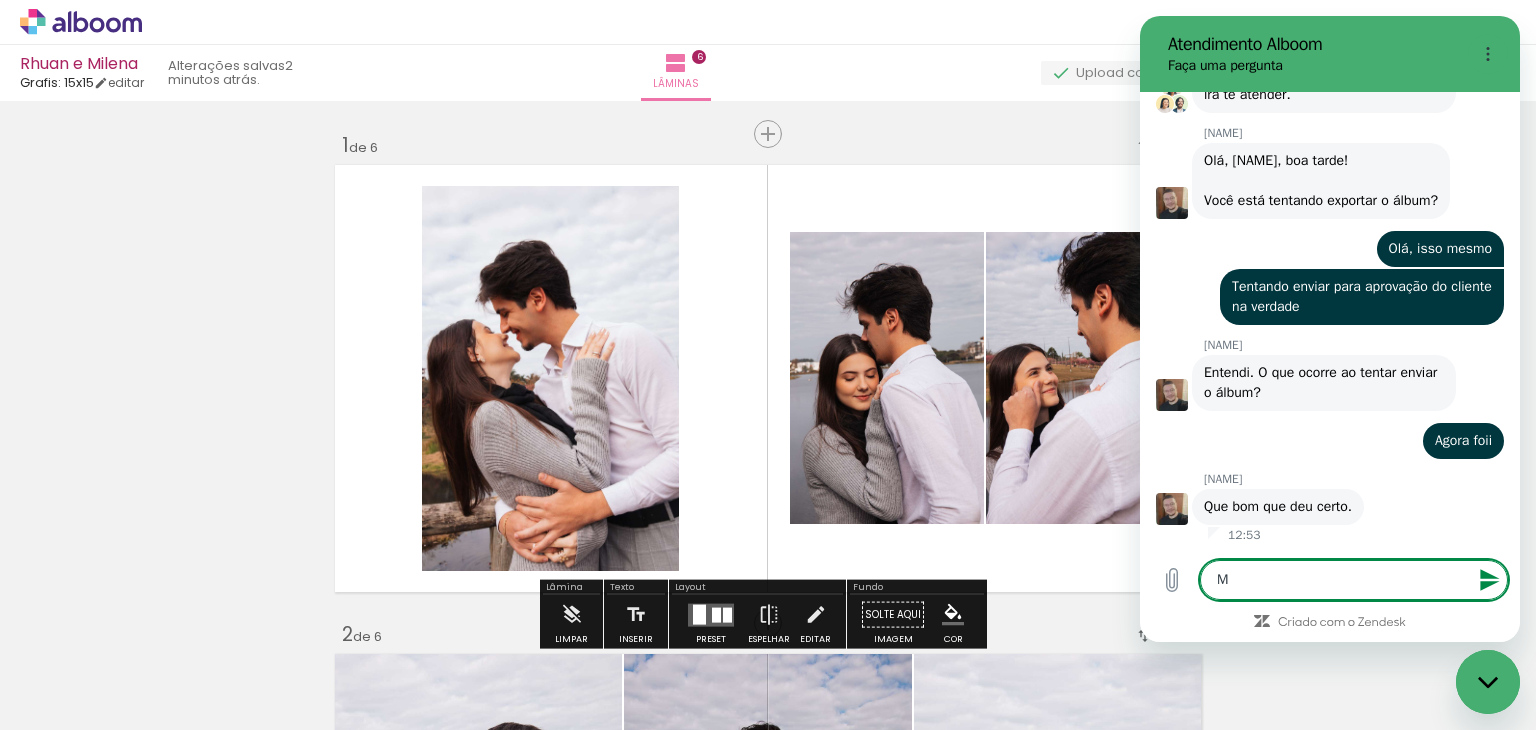 type on "Mu" 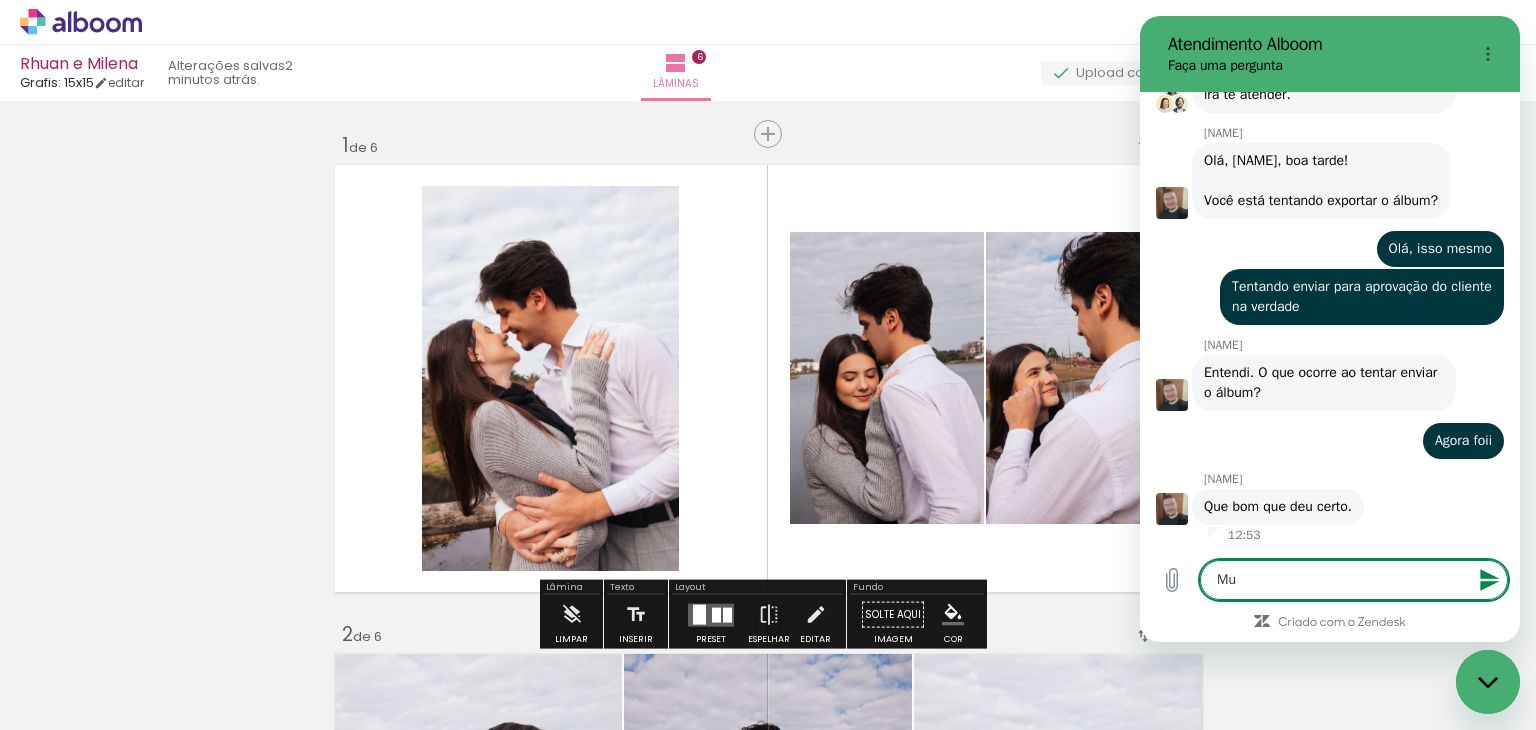 type on "Mui" 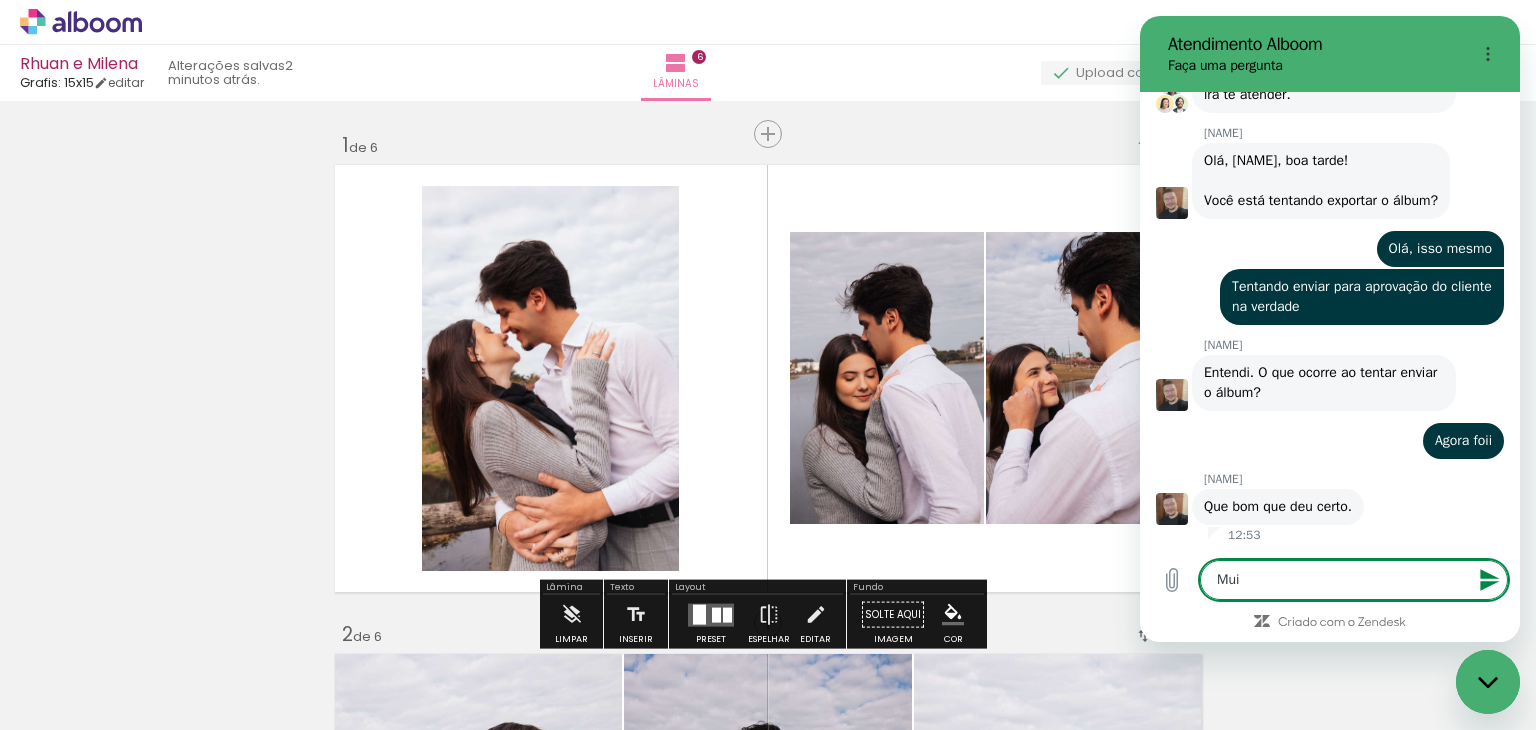type on "Muit" 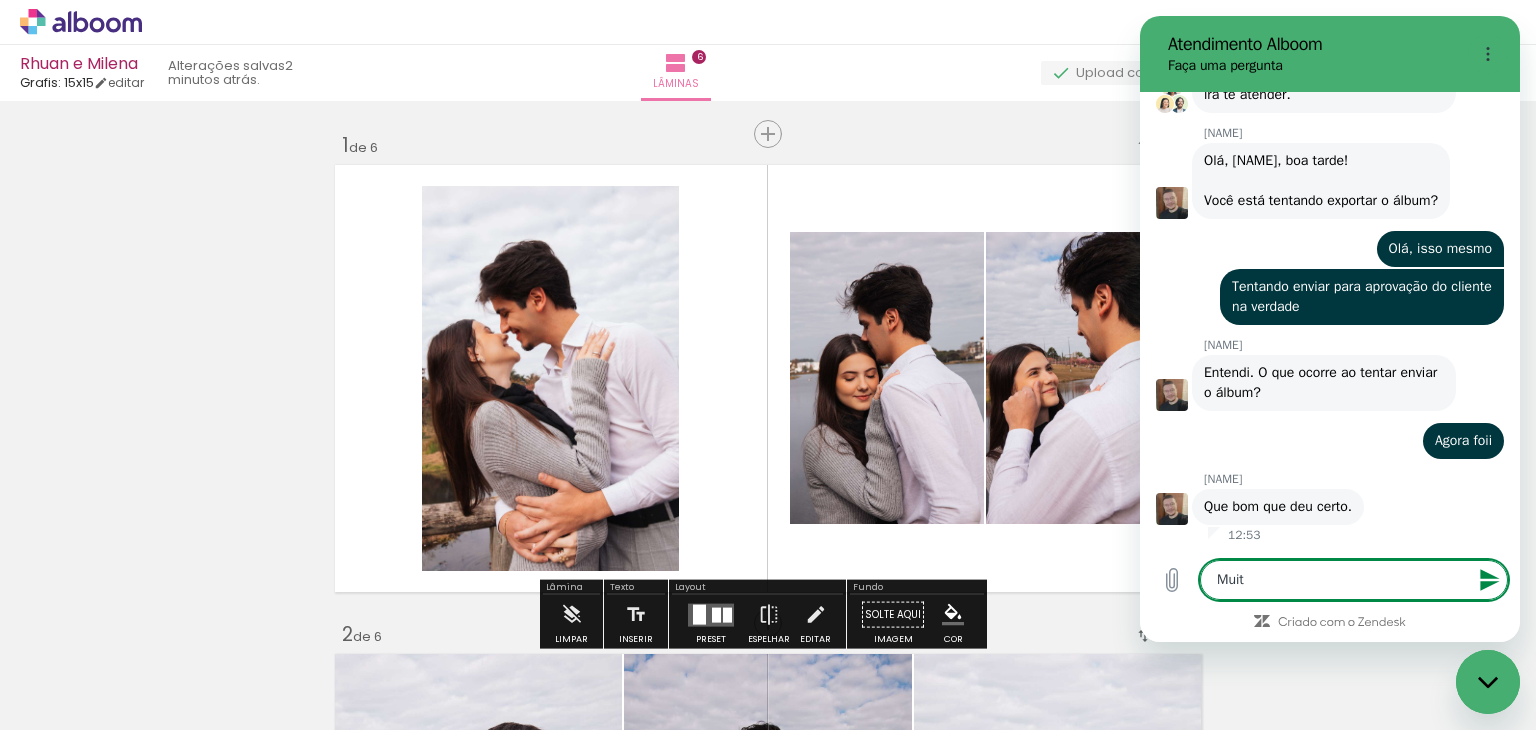 type on "Muito" 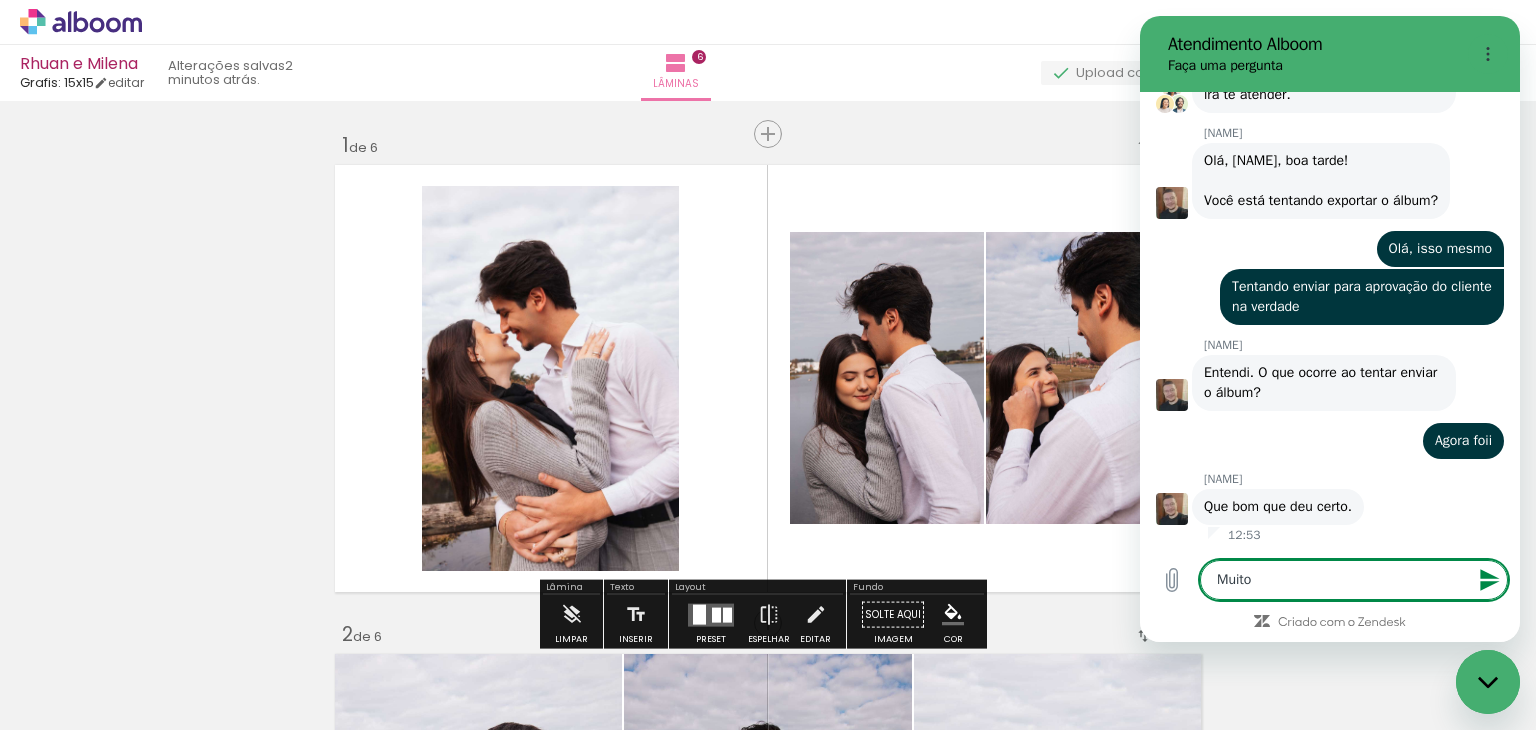 type on "Muito" 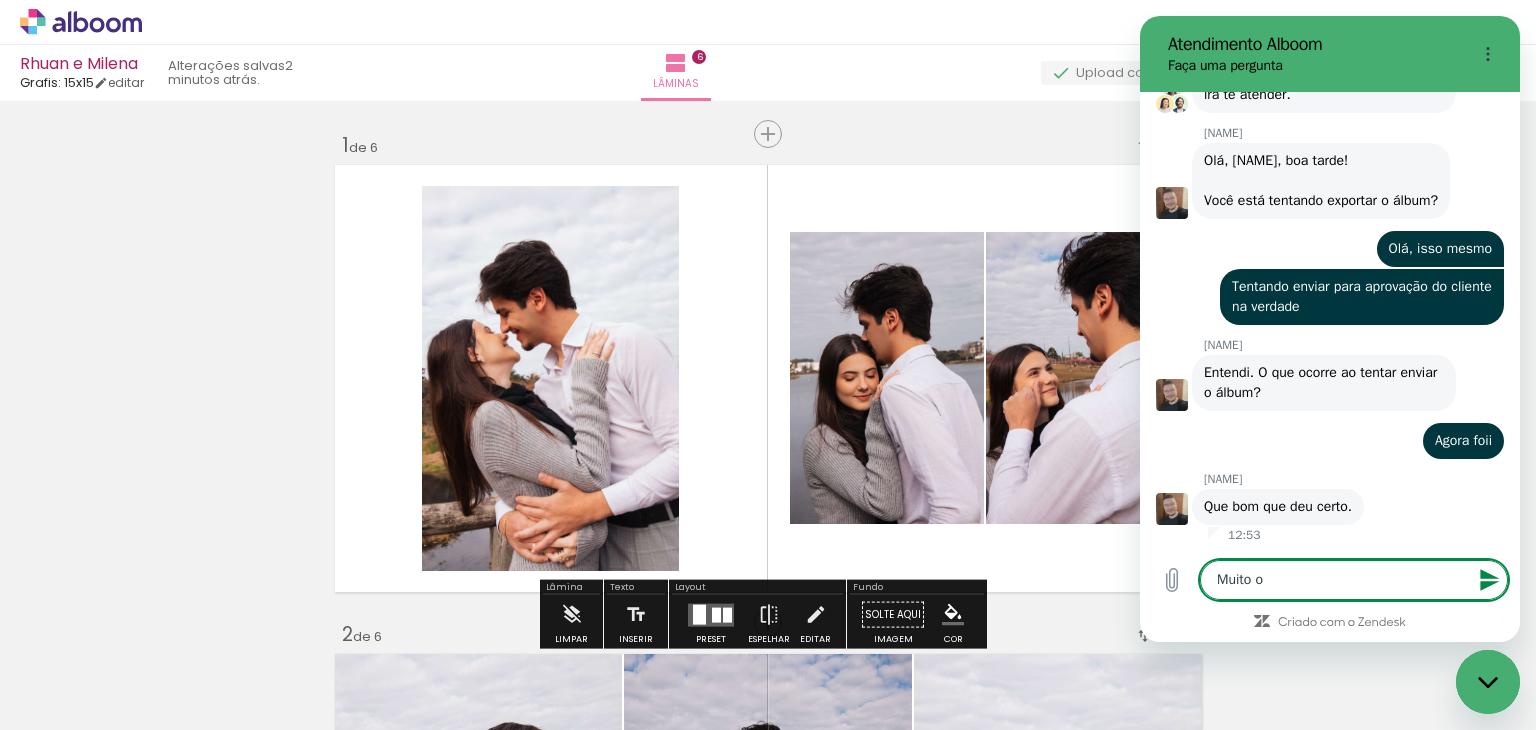 type on "Muito ob" 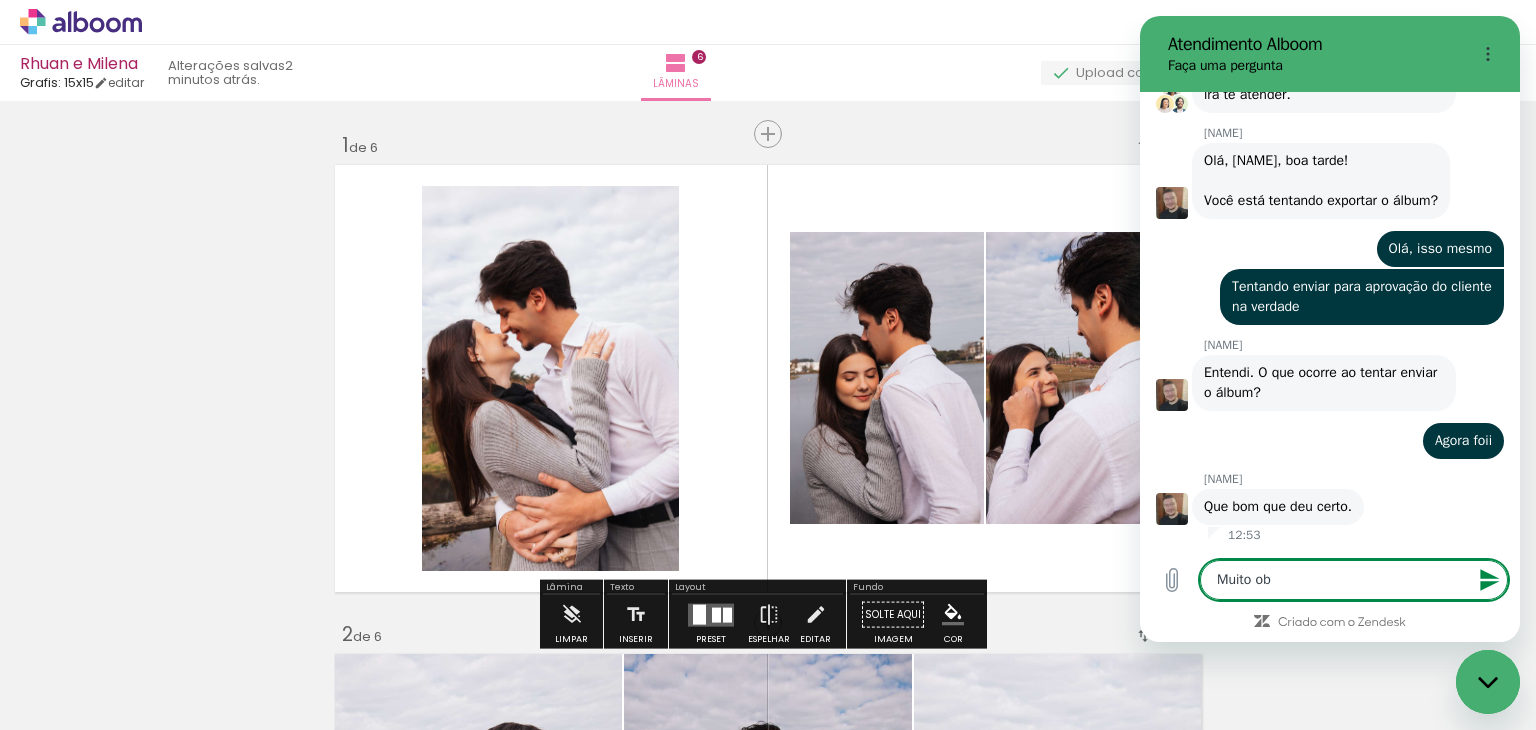 type on "Muito obr" 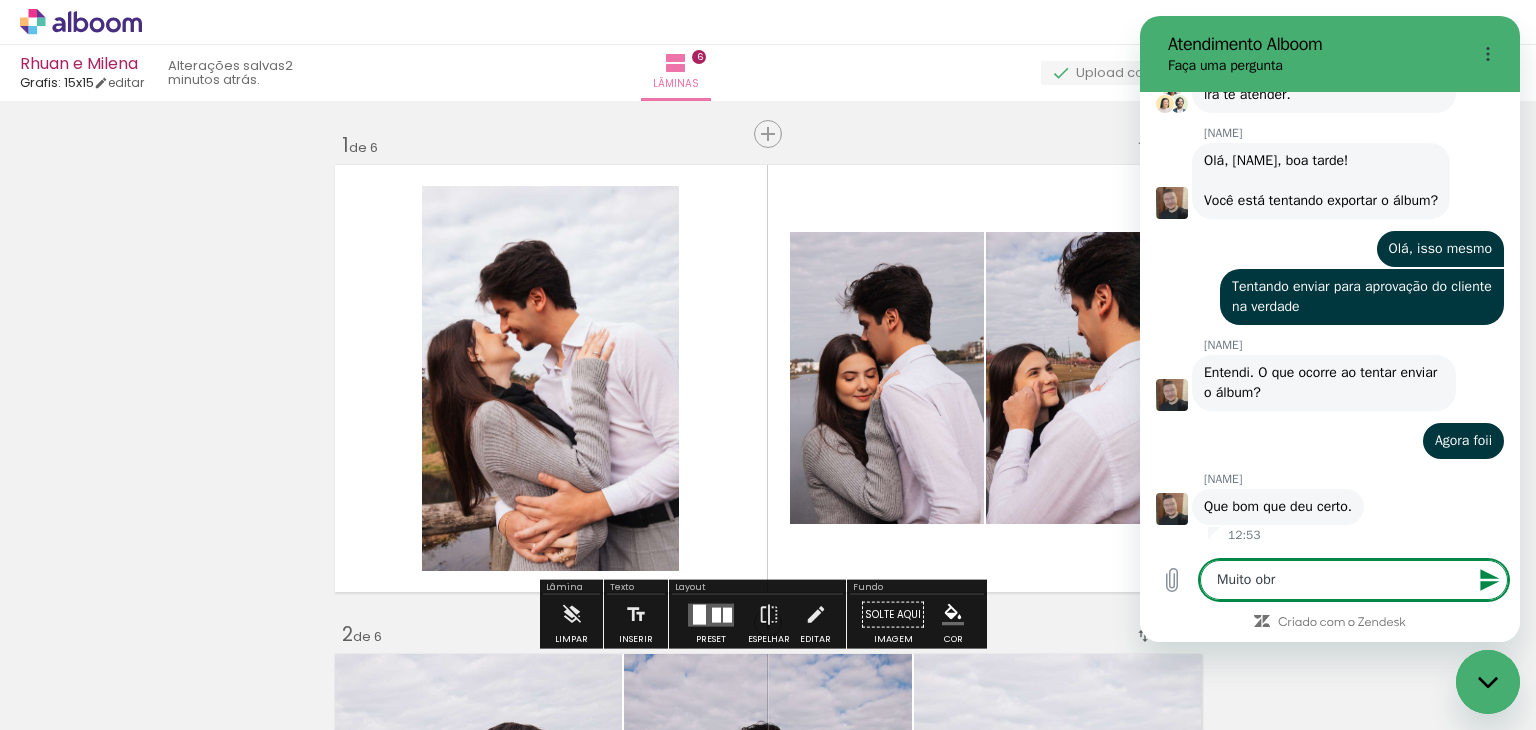 type on "Muito obri" 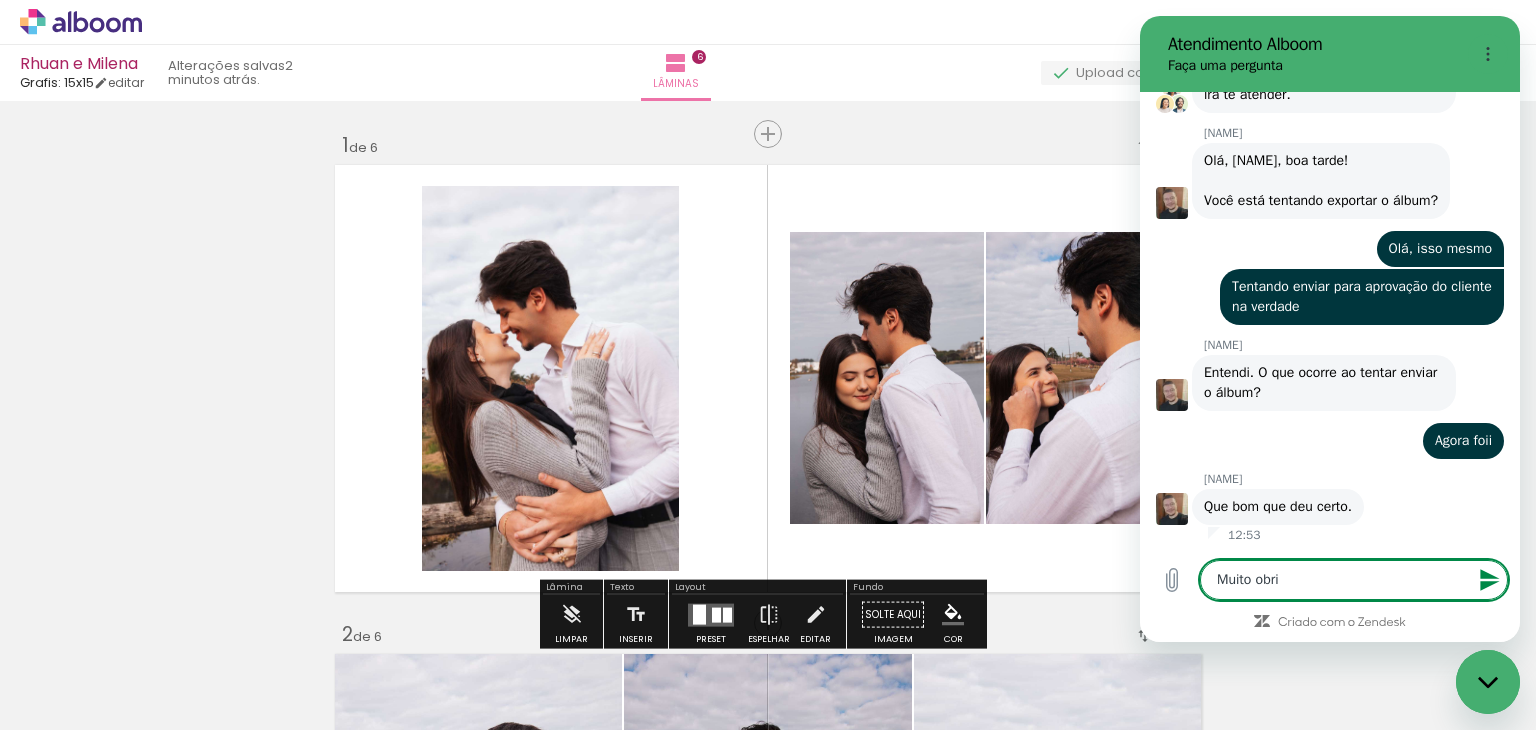 type on "Muito obrig" 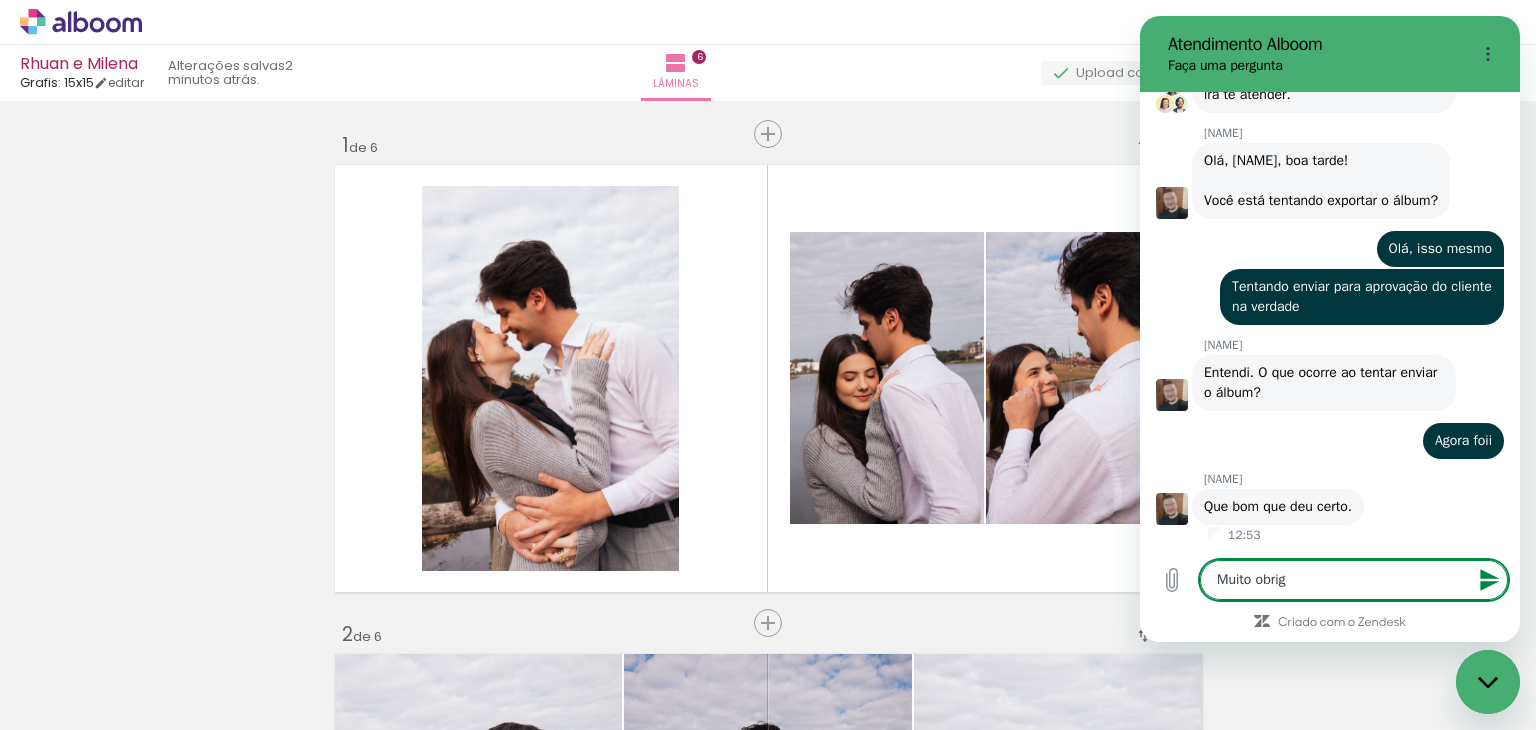 type on "Muito obriga" 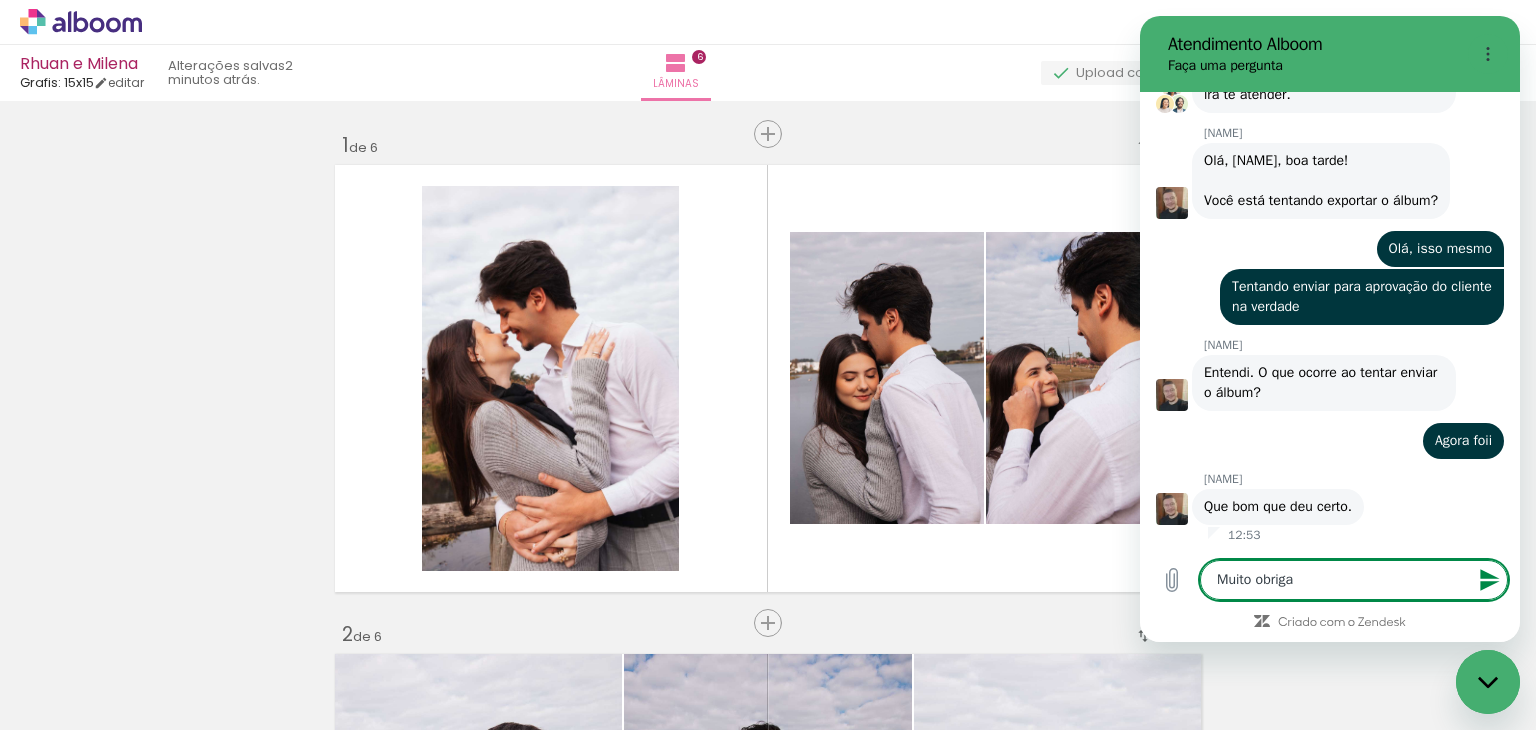 type on "Muito obrigad" 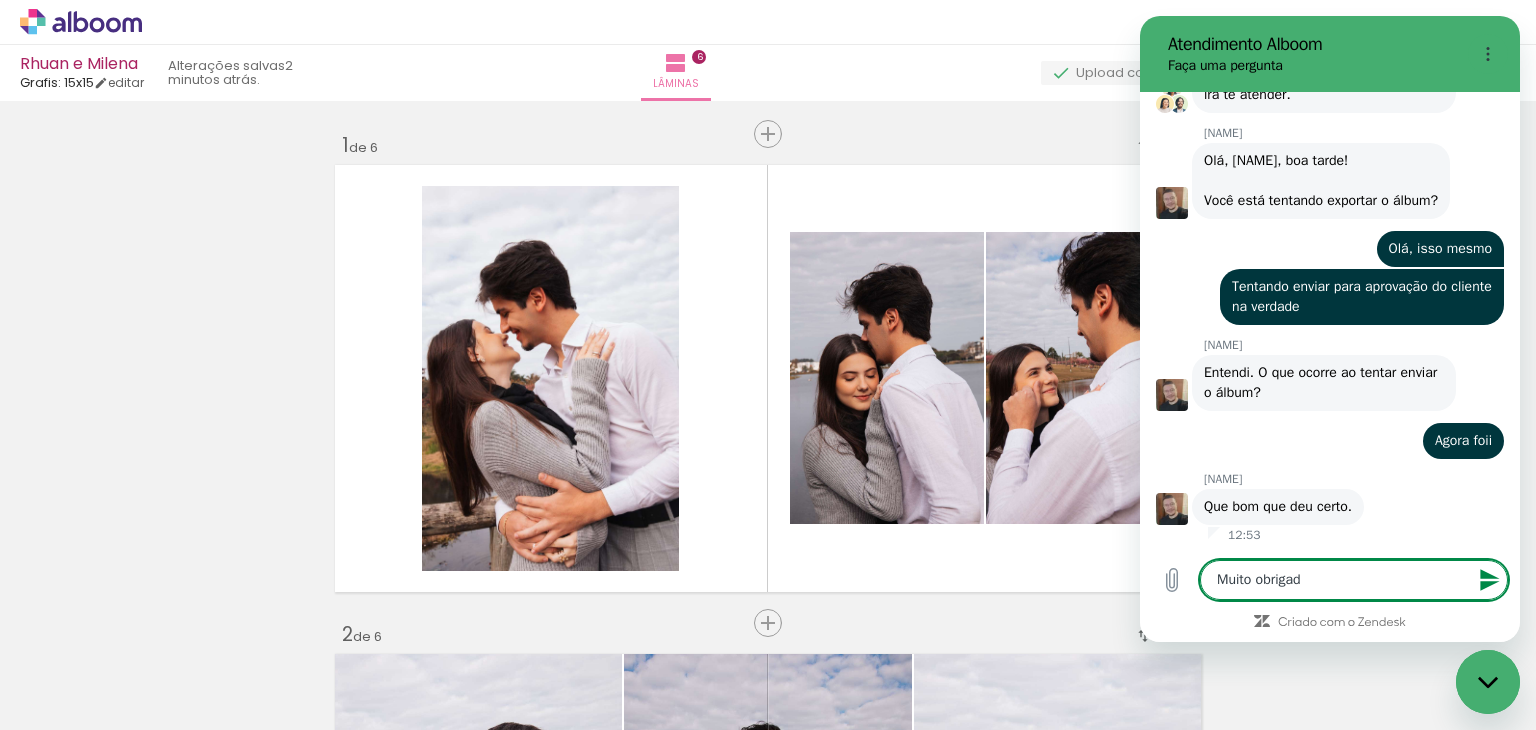 type on "Muito obrigada" 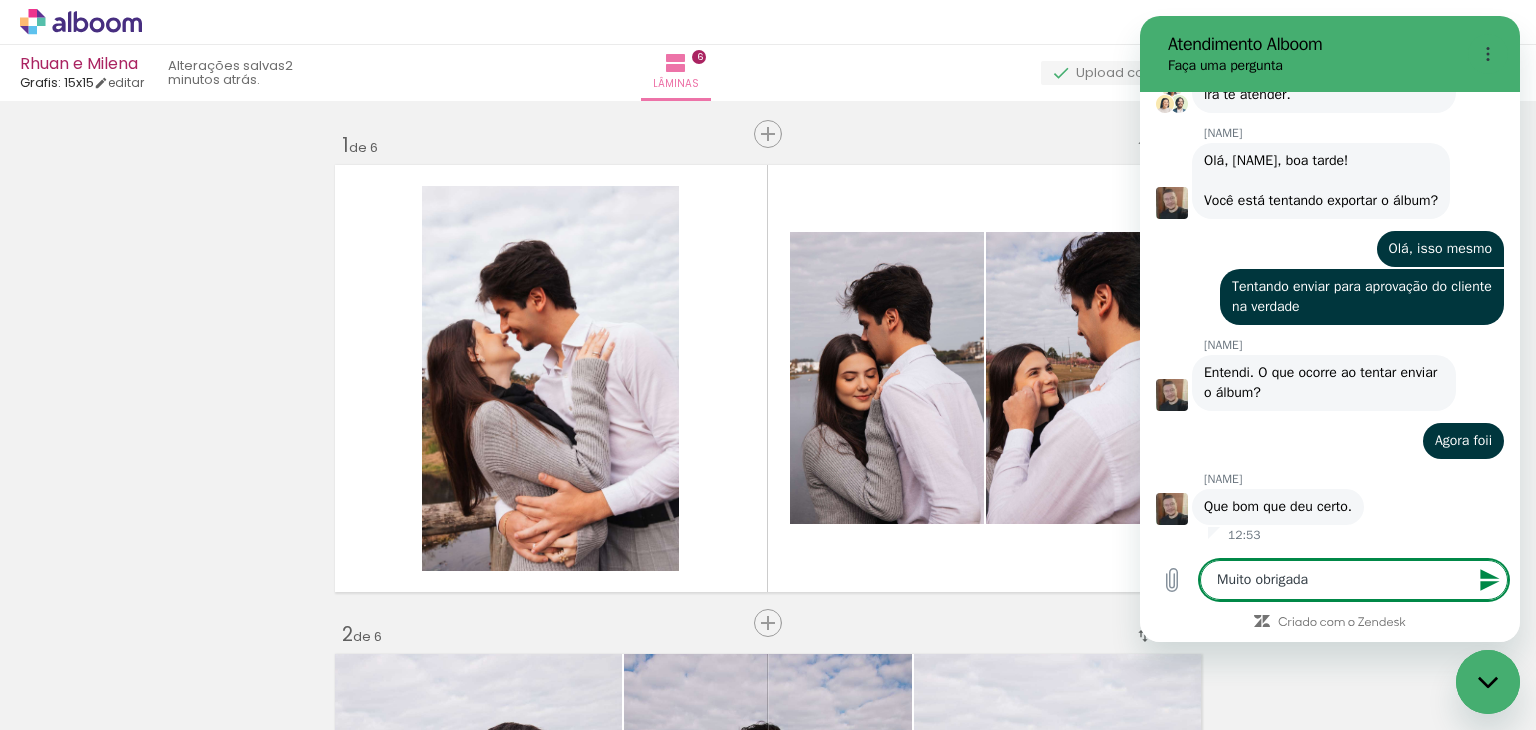 type 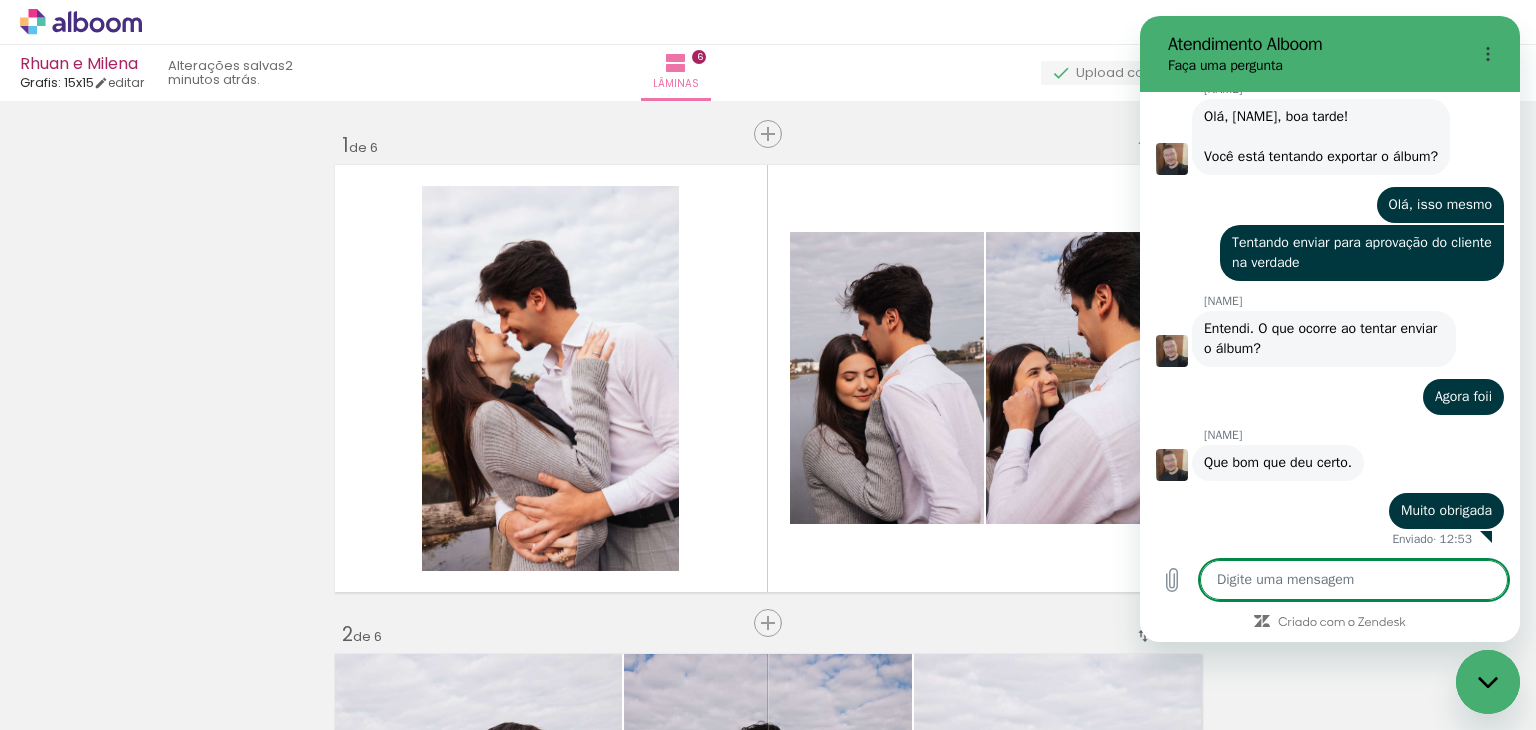 scroll, scrollTop: 3853, scrollLeft: 0, axis: vertical 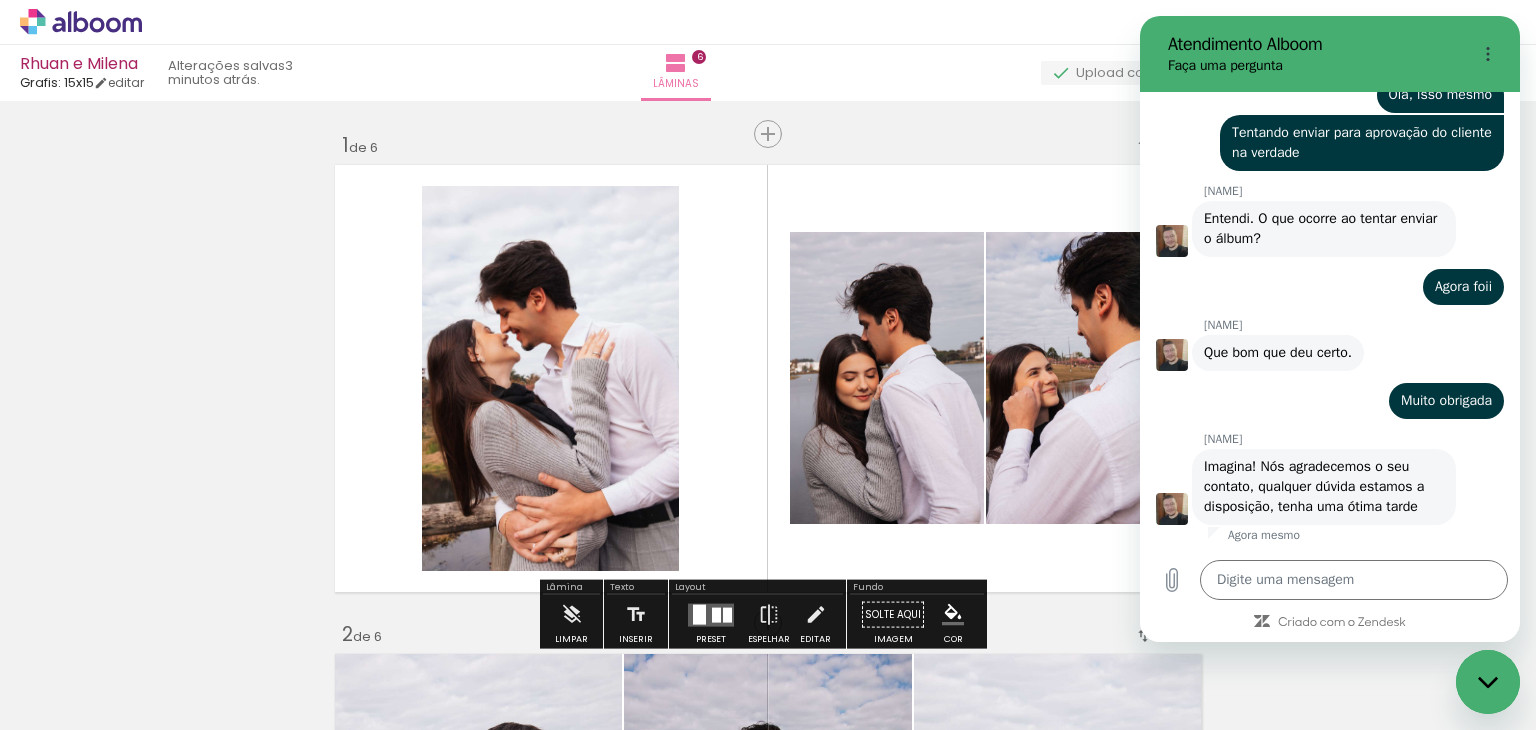 click at bounding box center [1488, 682] 